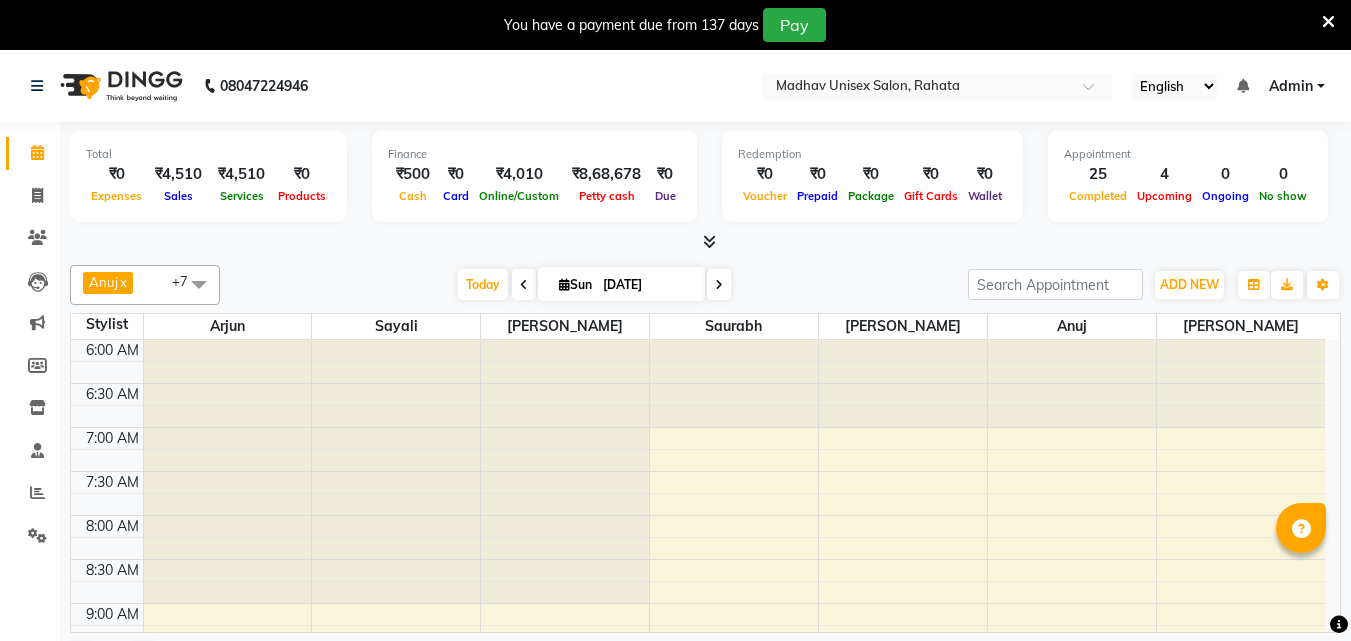 scroll, scrollTop: 0, scrollLeft: 0, axis: both 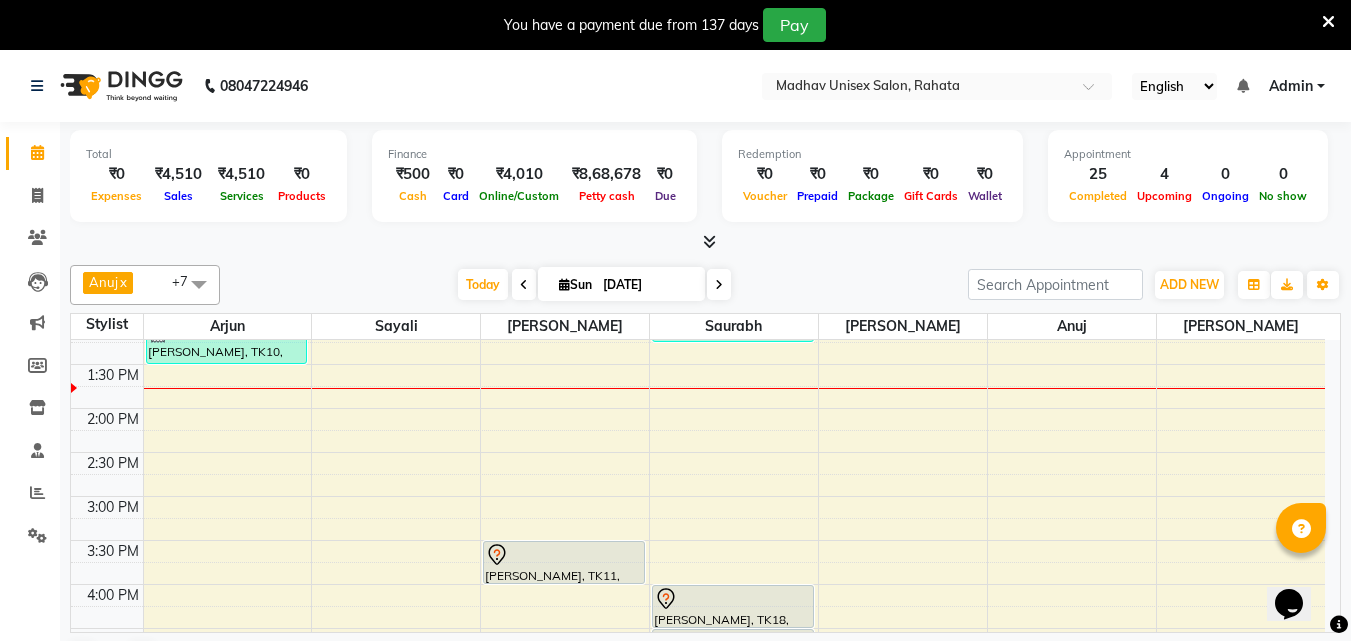 click on "6:00 AM 6:30 AM 7:00 AM 7:30 AM 8:00 AM 8:30 AM 9:00 AM 9:30 AM 10:00 AM 10:30 AM 11:00 AM 11:30 AM 12:00 PM 12:30 PM 1:00 PM 1:30 PM 2:00 PM 2:30 PM 3:00 PM 3:30 PM 4:00 PM 4:30 PM 5:00 PM 5:30 PM 6:00 PM 6:30 PM 7:00 PM 7:30 PM 8:00 PM 8:30 PM 9:00 PM 9:30 PM 10:00 PM 10:30 PM     [PERSON_NAME], TK06, 10:15 AM-10:45 AM, Haircut (Men)  - Mens Haircut W/O Wash     [PERSON_NAME], TK02, 10:30 AM-11:00 AM, Haircut (Men)  - Mens Haircut W/O Wash     [PERSON_NAME], TK06, 10:45 AM-11:15 AM, [PERSON_NAME] (Men)  - [PERSON_NAME] Trim     [PERSON_NAME], TK07, 11:15 AM-11:45 AM, Haircut (Men)  - Mens Haircut W/O Wash     [PERSON_NAME], TK07, 11:45 AM-12:15 PM, [PERSON_NAME] (Men)  - [PERSON_NAME] Trim     [PERSON_NAME], TK10, 12:30 PM-01:00 PM, Haircut (Men)  - Mens Haircut W/O Wash     [PERSON_NAME], TK10, 01:00 PM-01:30 PM, Haircut (Women)  - Womens Haircut Without Wash     [PERSON_NAME], TK14, 11:30 AM-12:00 PM, [PERSON_NAME] (Men)  - [PERSON_NAME] Trim     [PERSON_NAME], TK07, 11:45 AM-12:15 PM, [PERSON_NAME] (Men)  - Crafting / Shaving" at bounding box center (698, 452) 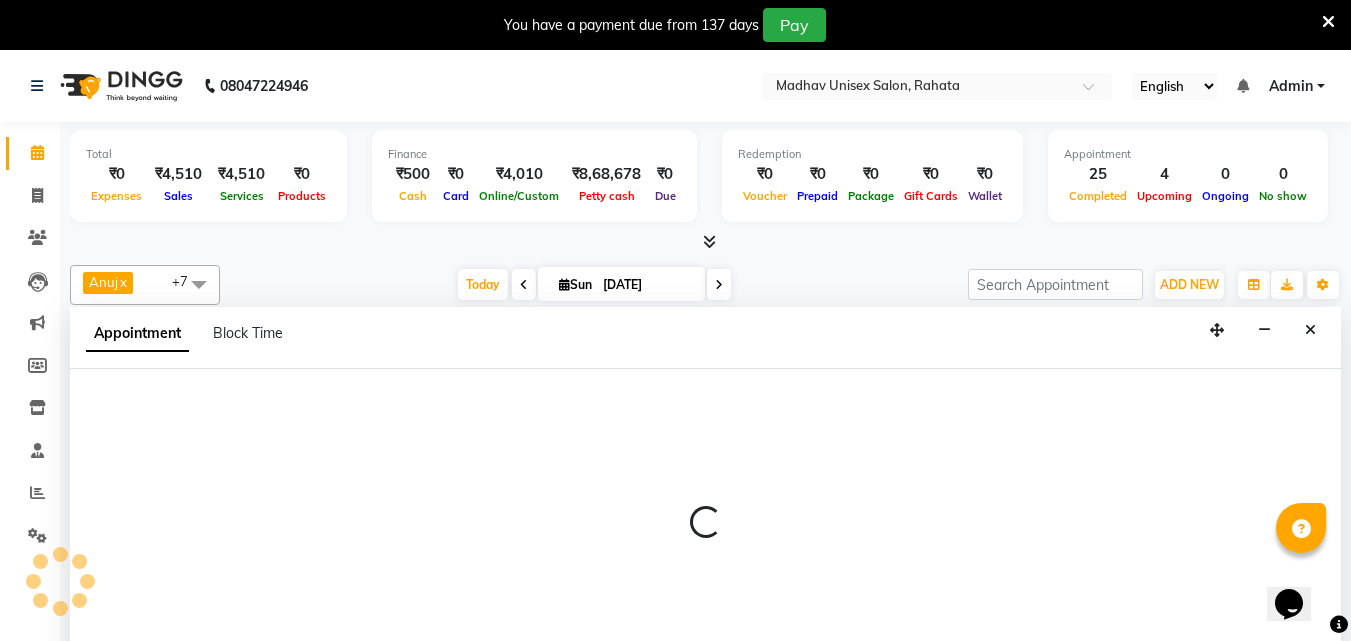 scroll, scrollTop: 51, scrollLeft: 0, axis: vertical 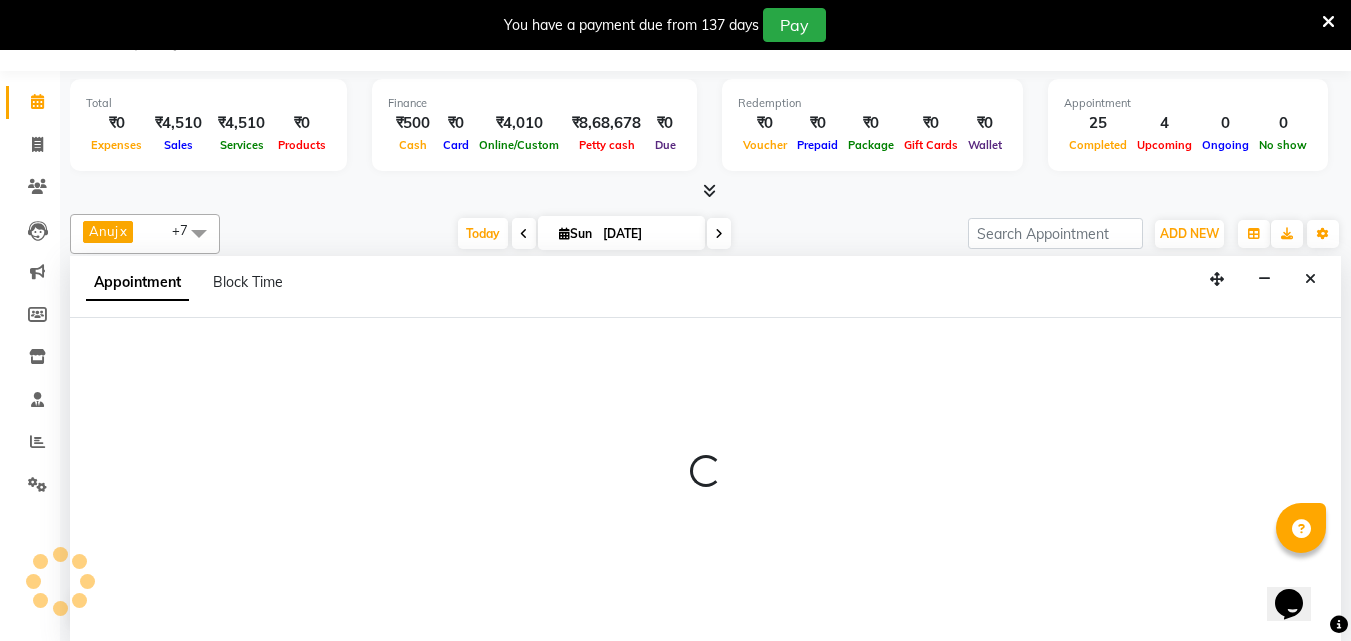 select on "14046" 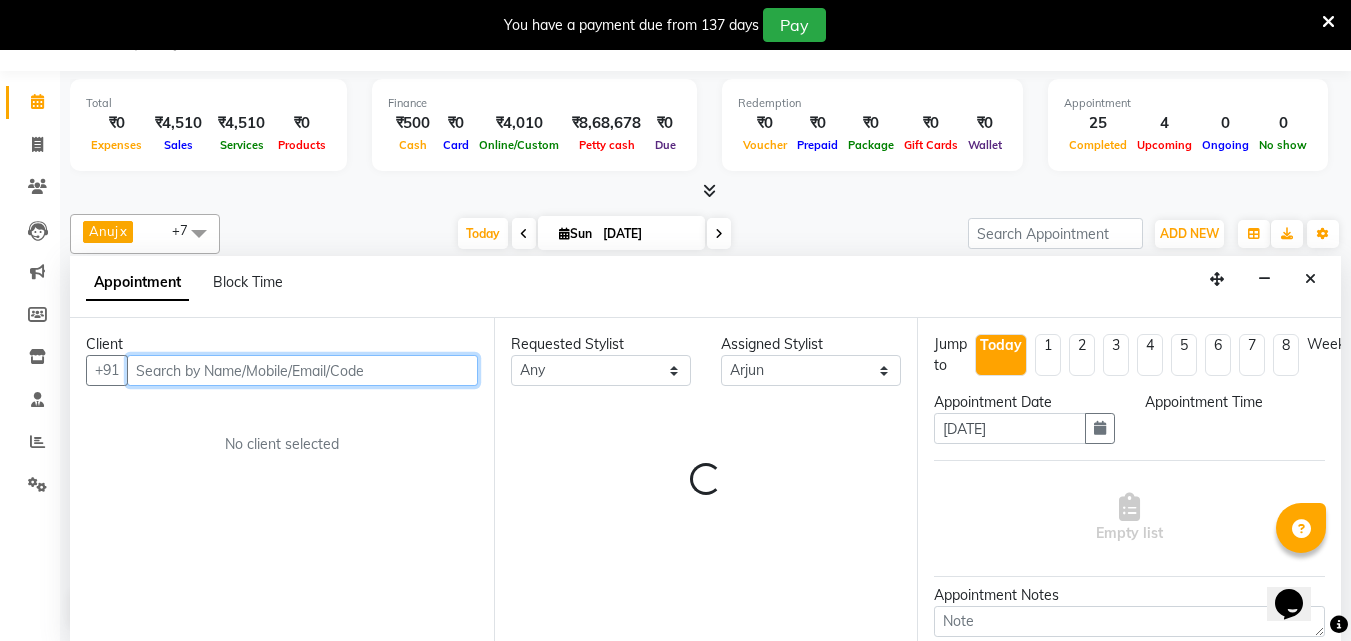 select on "825" 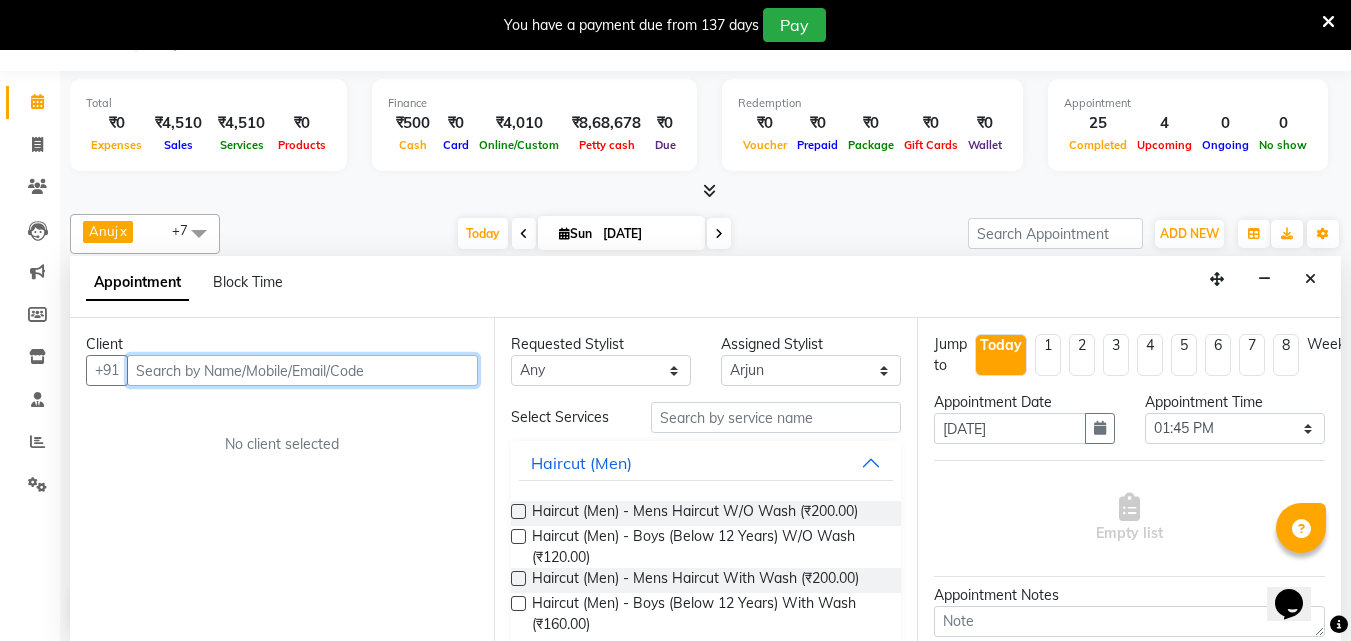 drag, startPoint x: 278, startPoint y: 356, endPoint x: 278, endPoint y: 370, distance: 14 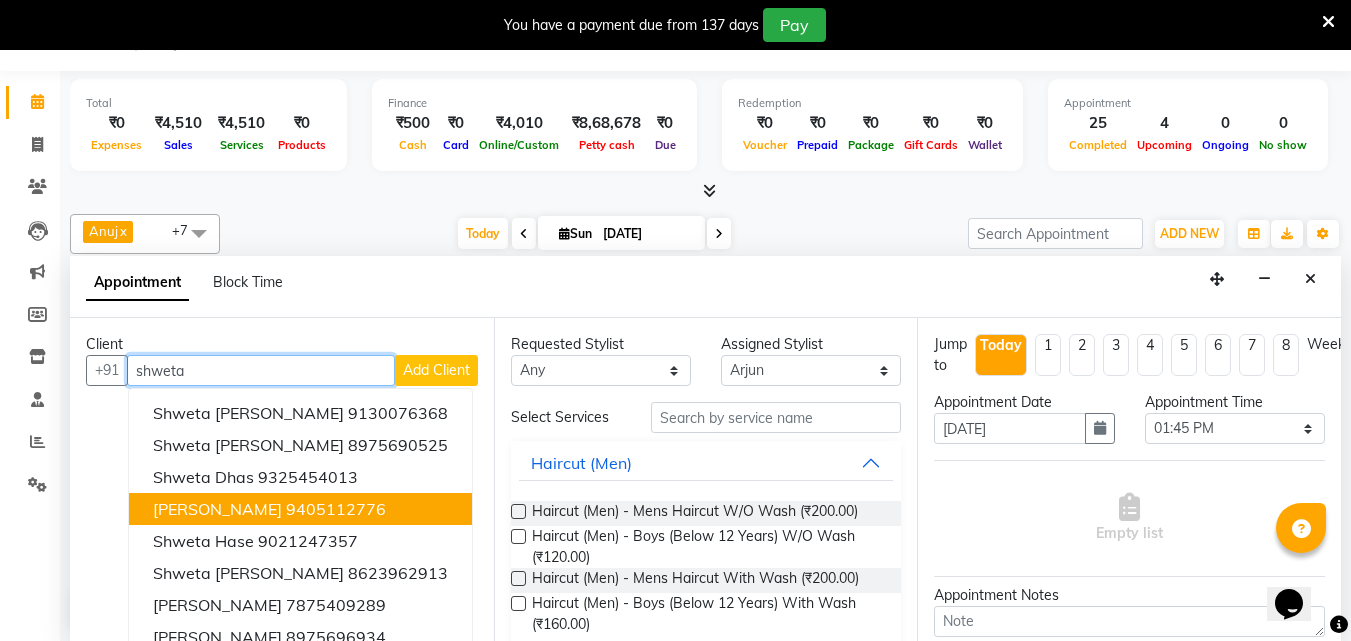 scroll, scrollTop: 53, scrollLeft: 0, axis: vertical 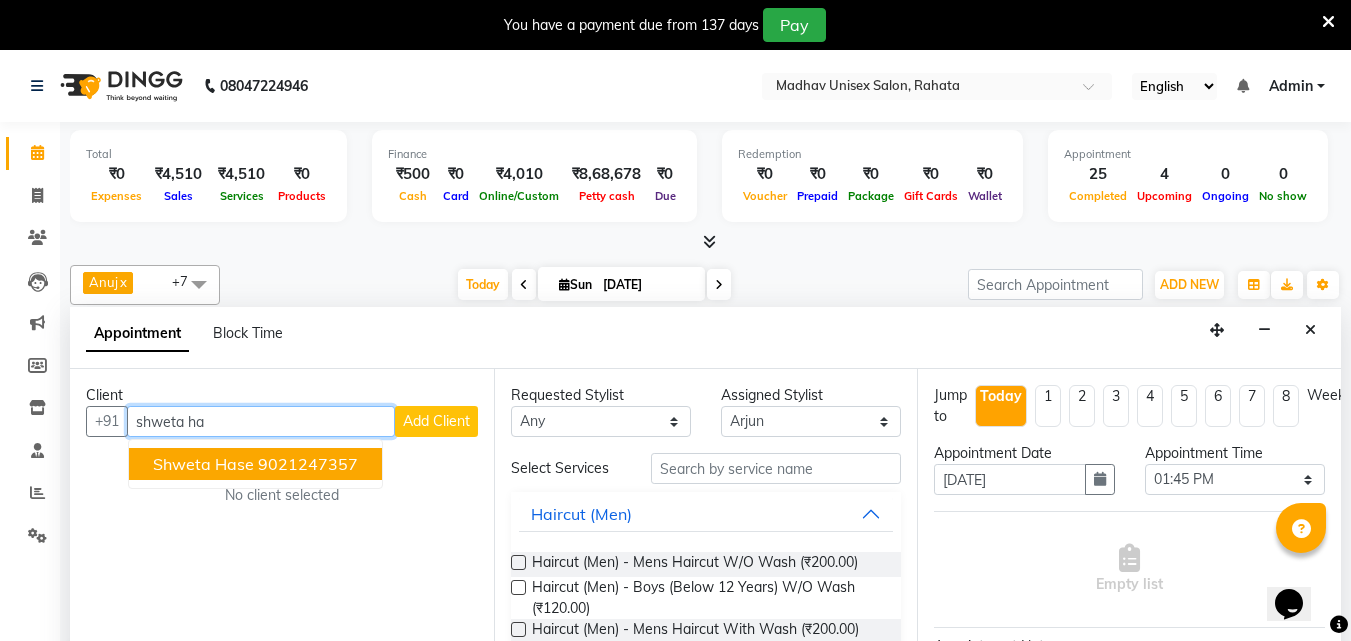click on "9021247357" at bounding box center (308, 464) 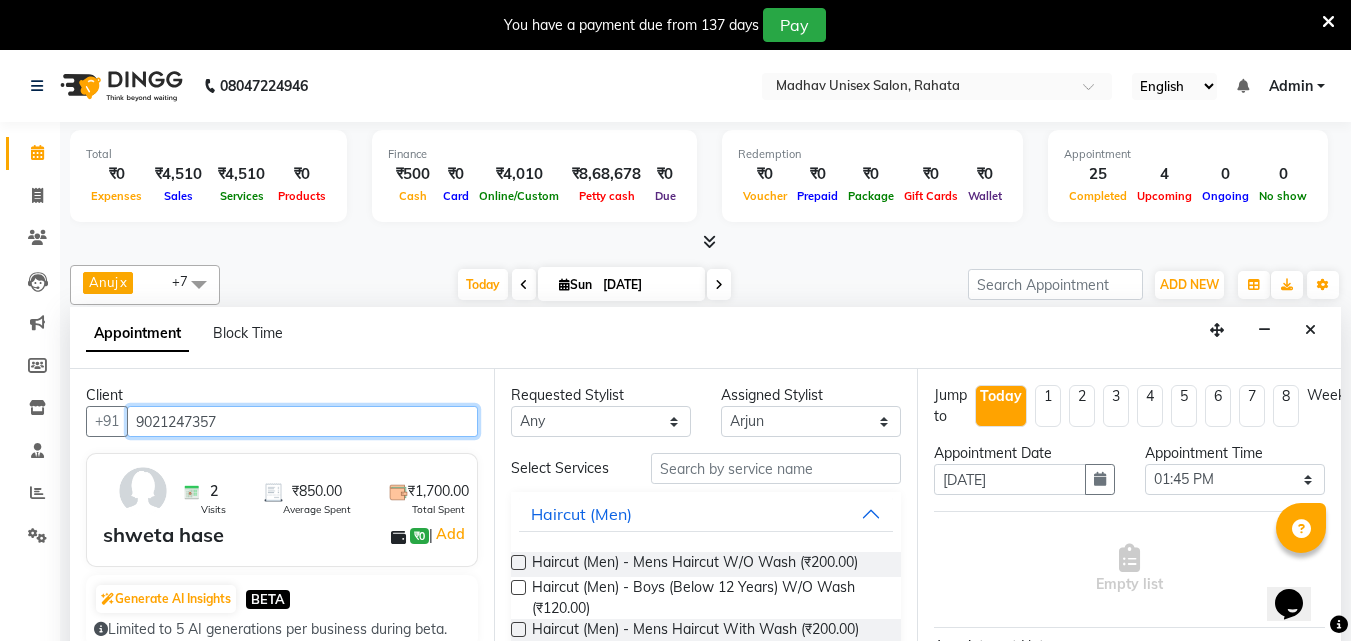 type on "9021247357" 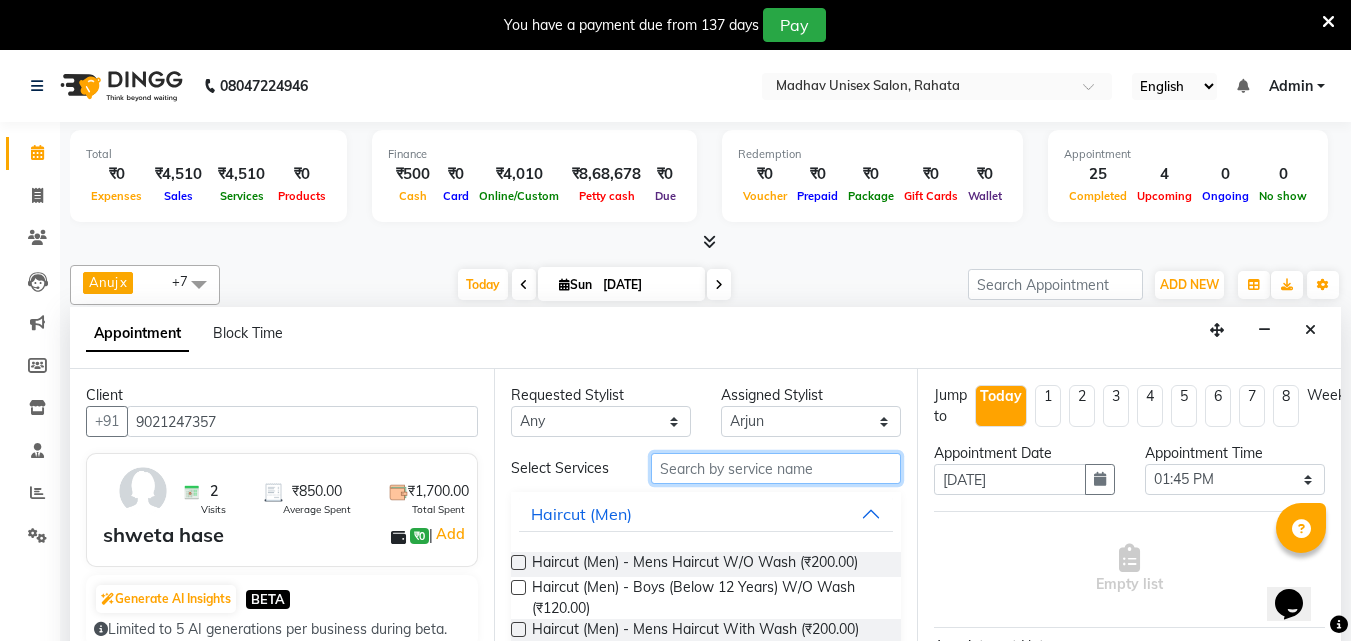 click at bounding box center [776, 468] 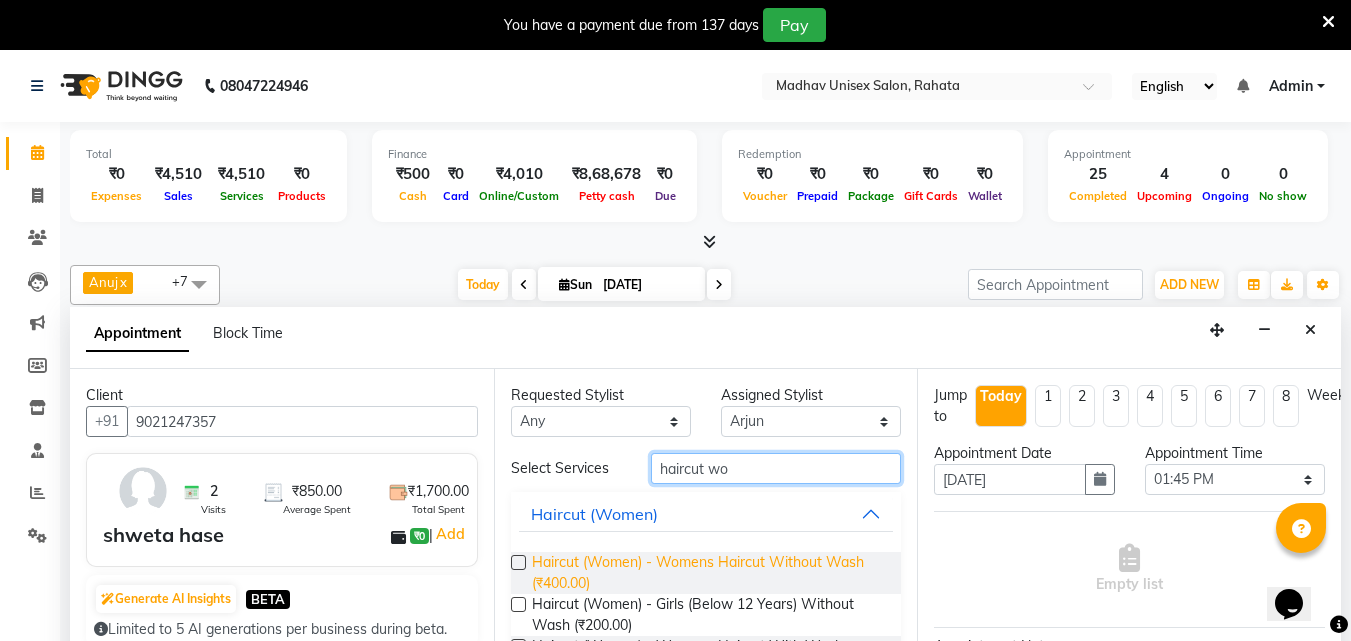 type on "haircut wo" 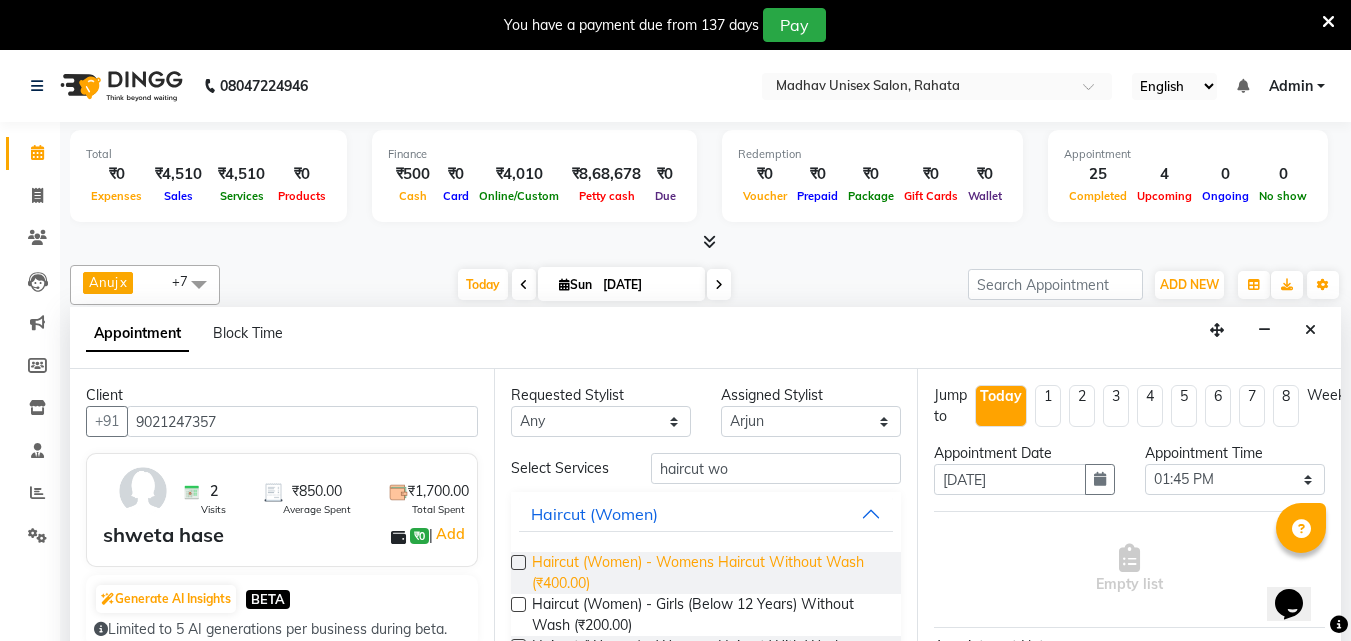 click on "Haircut (Women)  - Womens Haircut Without Wash (₹400.00)" at bounding box center (709, 573) 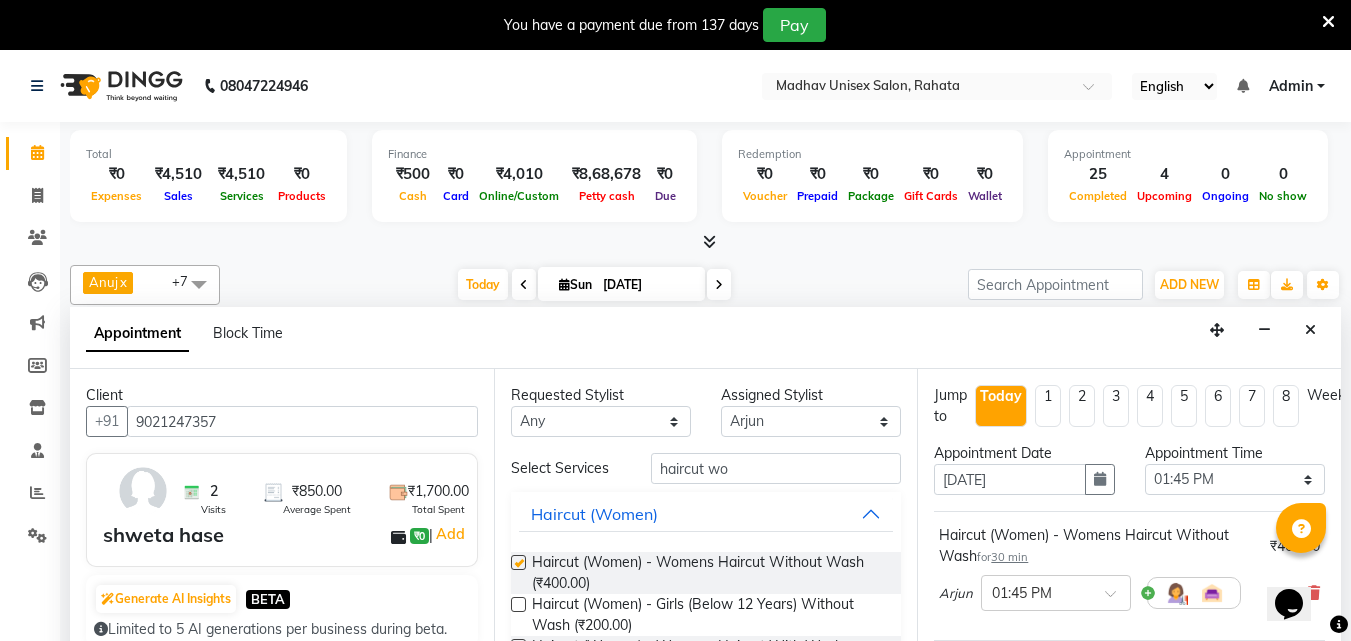 checkbox on "false" 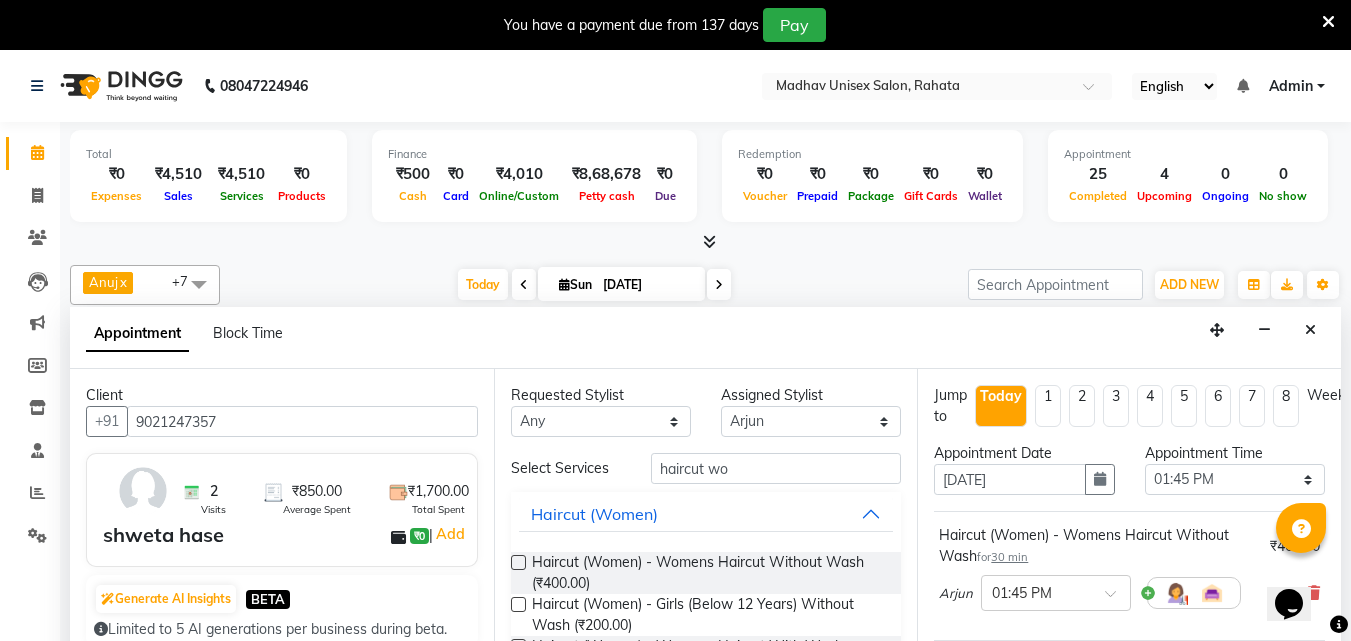 scroll, scrollTop: 260, scrollLeft: 0, axis: vertical 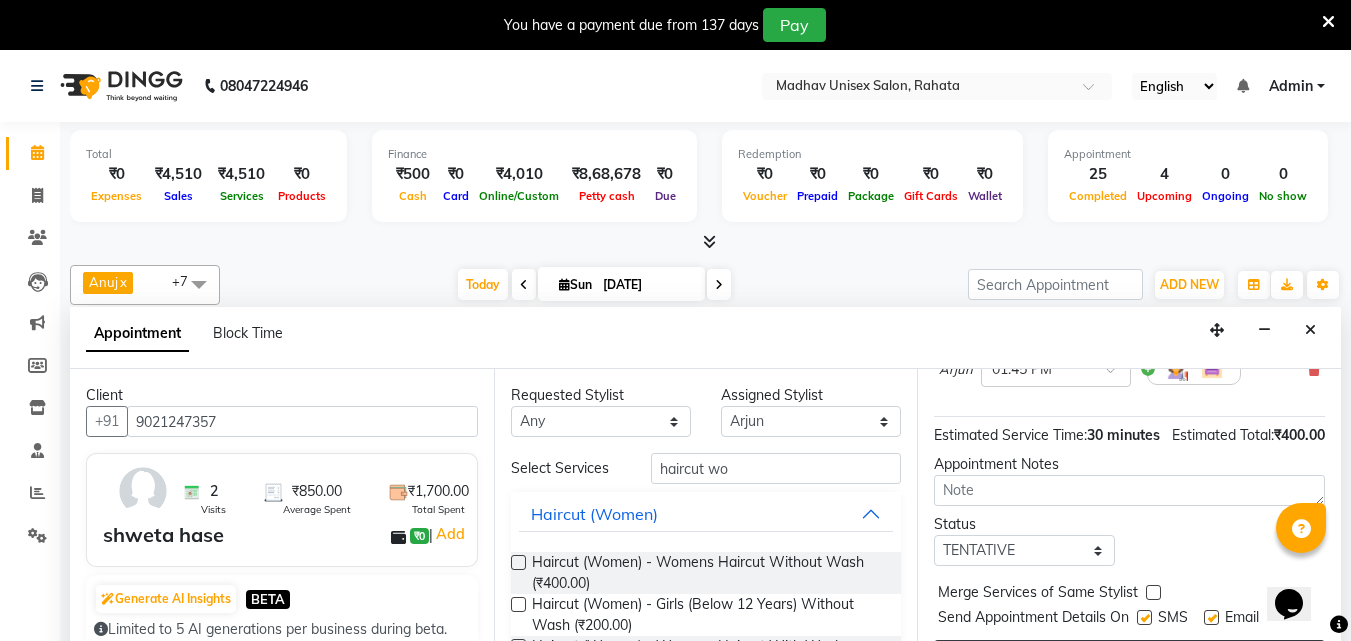 click on "Book" at bounding box center (1129, 658) 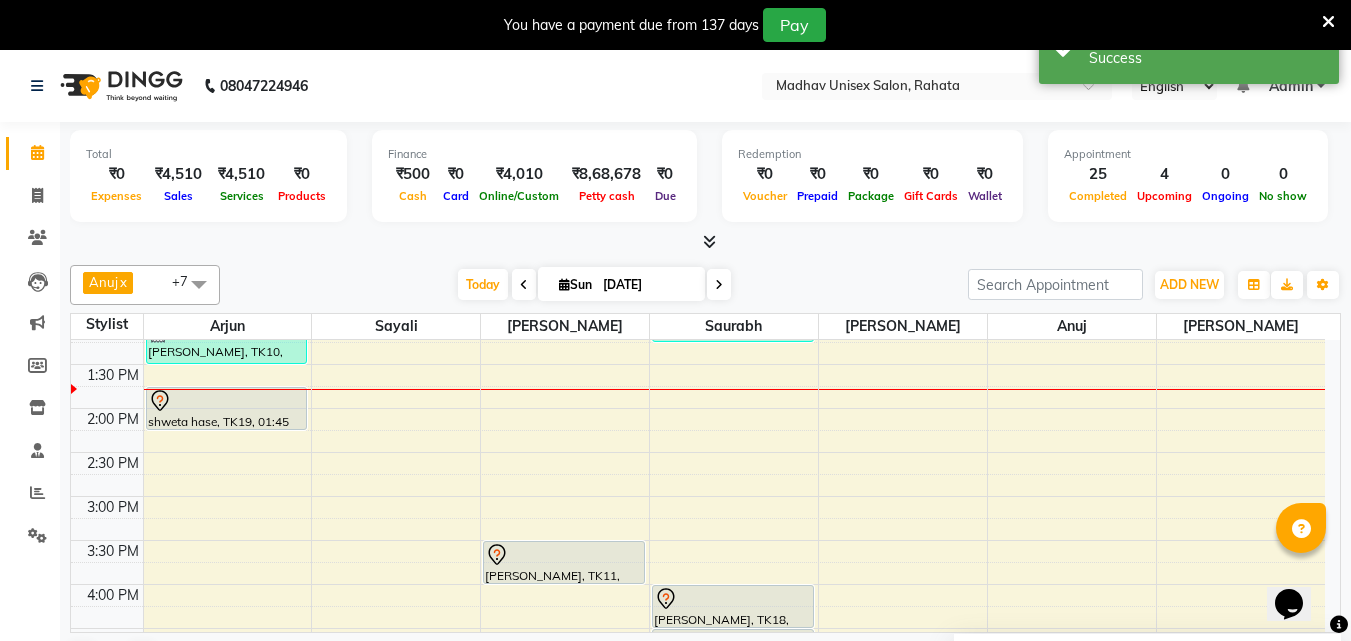 click on "6:00 AM 6:30 AM 7:00 AM 7:30 AM 8:00 AM 8:30 AM 9:00 AM 9:30 AM 10:00 AM 10:30 AM 11:00 AM 11:30 AM 12:00 PM 12:30 PM 1:00 PM 1:30 PM 2:00 PM 2:30 PM 3:00 PM 3:30 PM 4:00 PM 4:30 PM 5:00 PM 5:30 PM 6:00 PM 6:30 PM 7:00 PM 7:30 PM 8:00 PM 8:30 PM 9:00 PM 9:30 PM 10:00 PM 10:30 PM     [PERSON_NAME], TK06, 10:15 AM-10:45 AM, Haircut (Men)  - Mens Haircut W/O Wash     [PERSON_NAME], TK02, 10:30 AM-11:00 AM, Haircut (Men)  - Mens Haircut W/O Wash     [PERSON_NAME], TK06, 10:45 AM-11:15 AM, [PERSON_NAME] (Men)  - [PERSON_NAME] Trim     [PERSON_NAME], TK07, 11:15 AM-11:45 AM, Haircut (Men)  - Mens Haircut W/O Wash     [PERSON_NAME], TK07, 11:45 AM-12:15 PM, [PERSON_NAME] (Men)  - [PERSON_NAME] Trim     [PERSON_NAME], TK10, 12:30 PM-01:00 PM, Haircut (Men)  - Mens Haircut W/O Wash     [PERSON_NAME], TK10, 01:00 PM-01:30 PM, Haircut (Women)  - Womens Haircut Without Wash             shweta hase, TK19, 01:45 PM-02:15 PM, Haircut (Women)  - Womens Haircut Without Wash     [PERSON_NAME], TK14, 11:30 AM-12:00 PM, [PERSON_NAME] (Men)  - [PERSON_NAME] Trim" at bounding box center (698, 452) 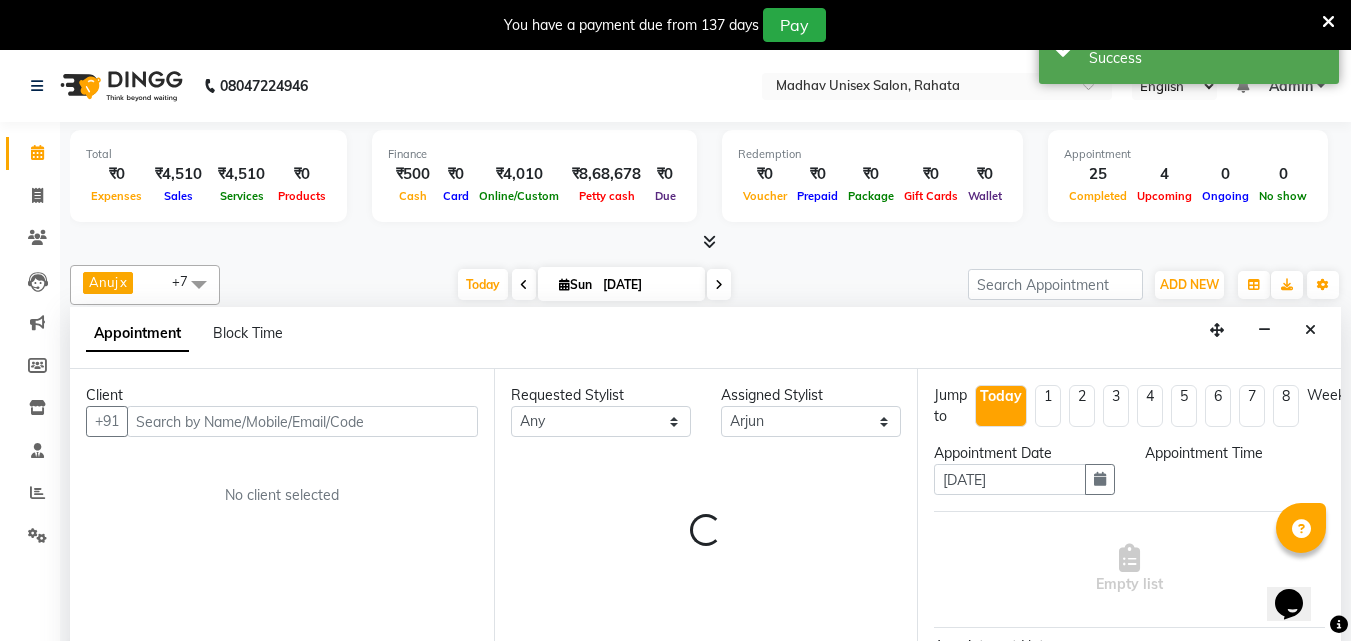 select on "855" 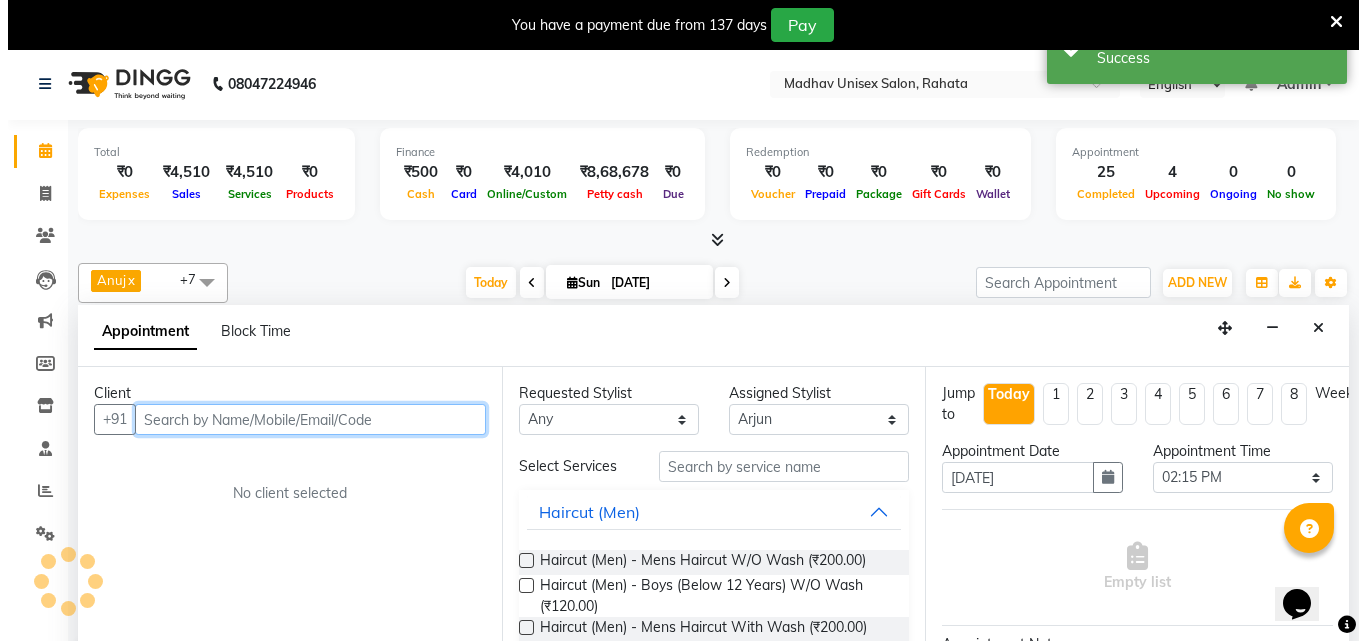 scroll, scrollTop: 51, scrollLeft: 0, axis: vertical 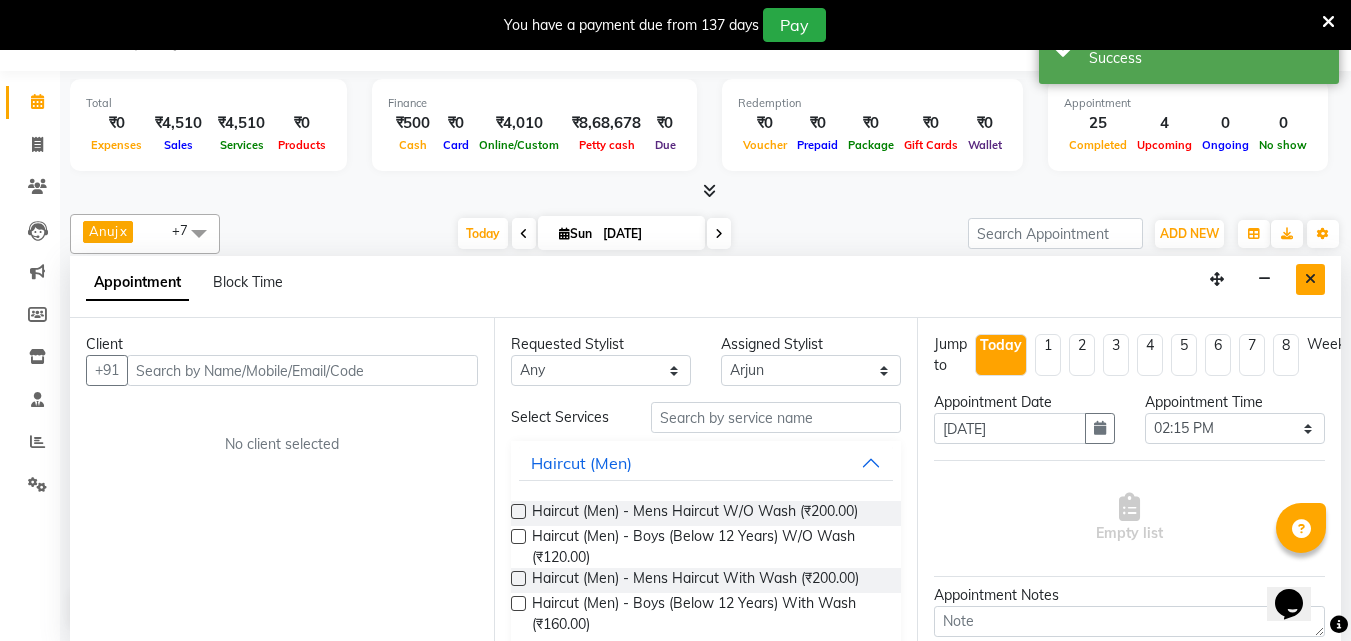 click at bounding box center [1310, 279] 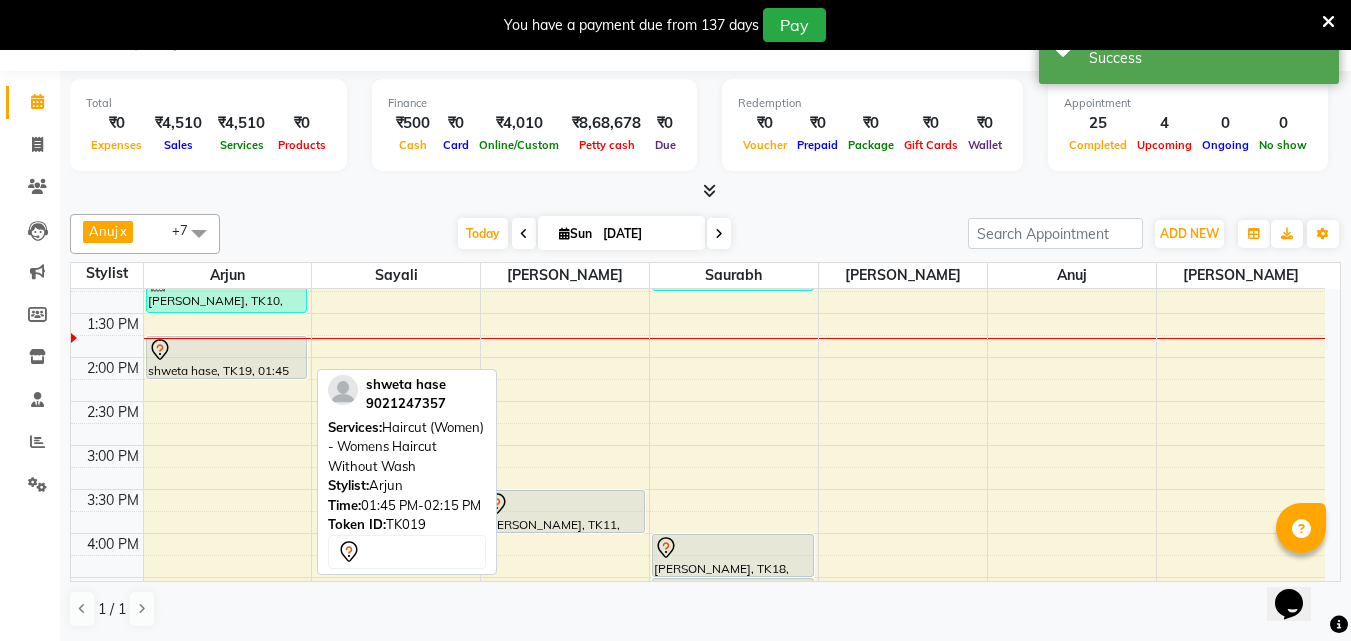 click on "shweta hase, TK19, 01:45 PM-02:15 PM, Haircut (Women)  - Womens Haircut Without Wash" at bounding box center [227, 357] 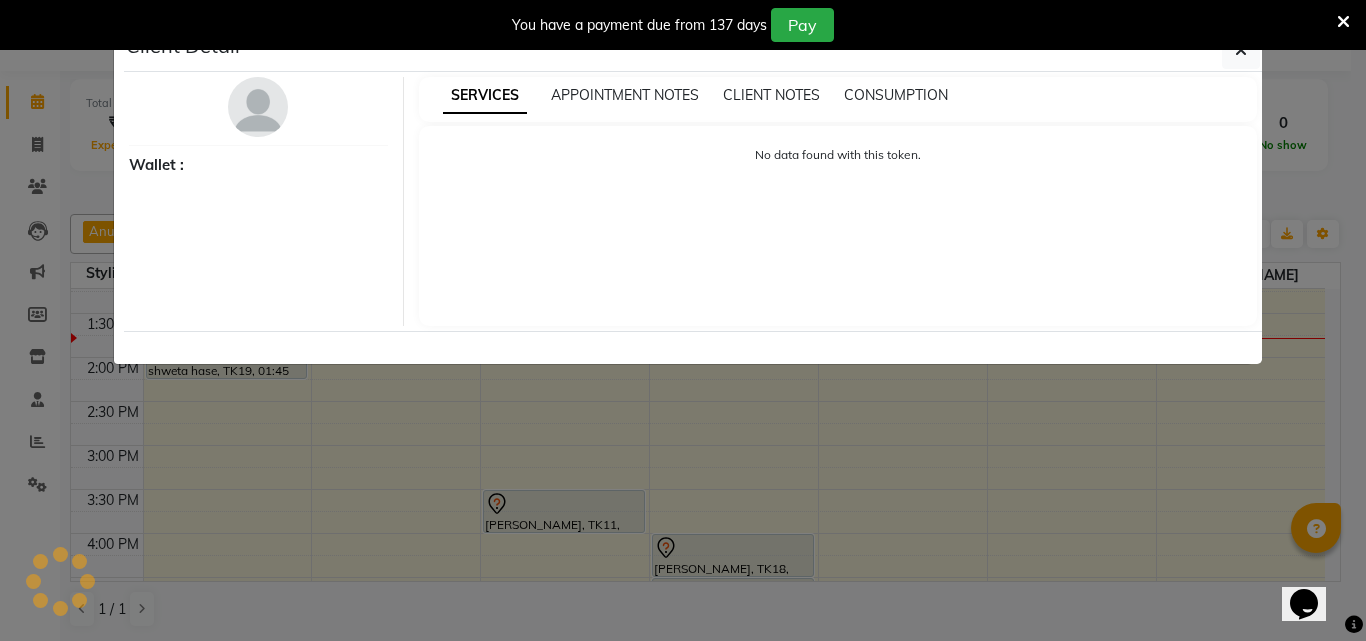 select on "7" 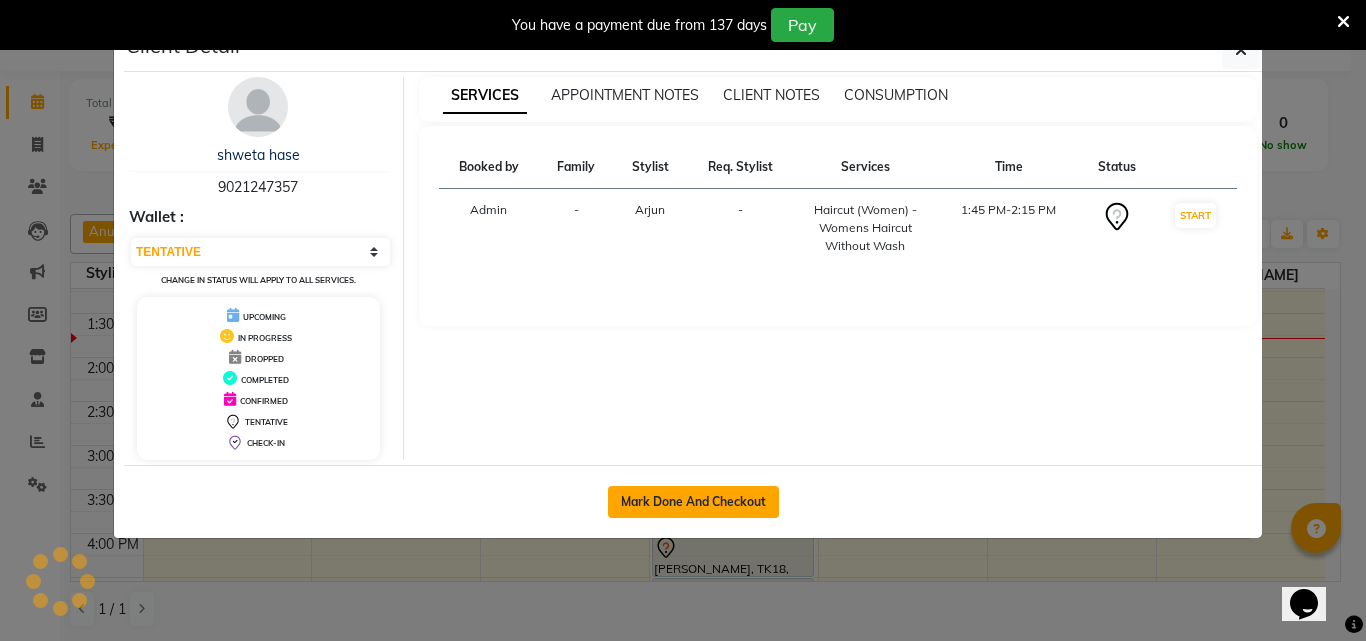 click on "Mark Done And Checkout" 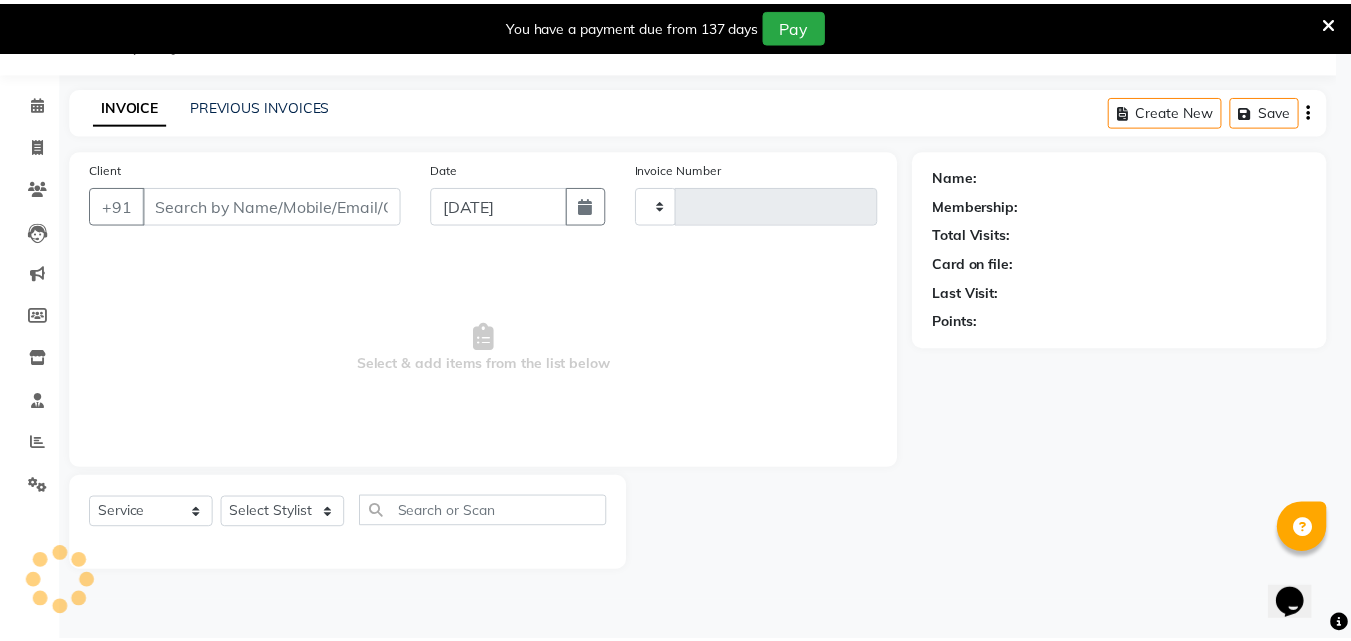 scroll, scrollTop: 50, scrollLeft: 0, axis: vertical 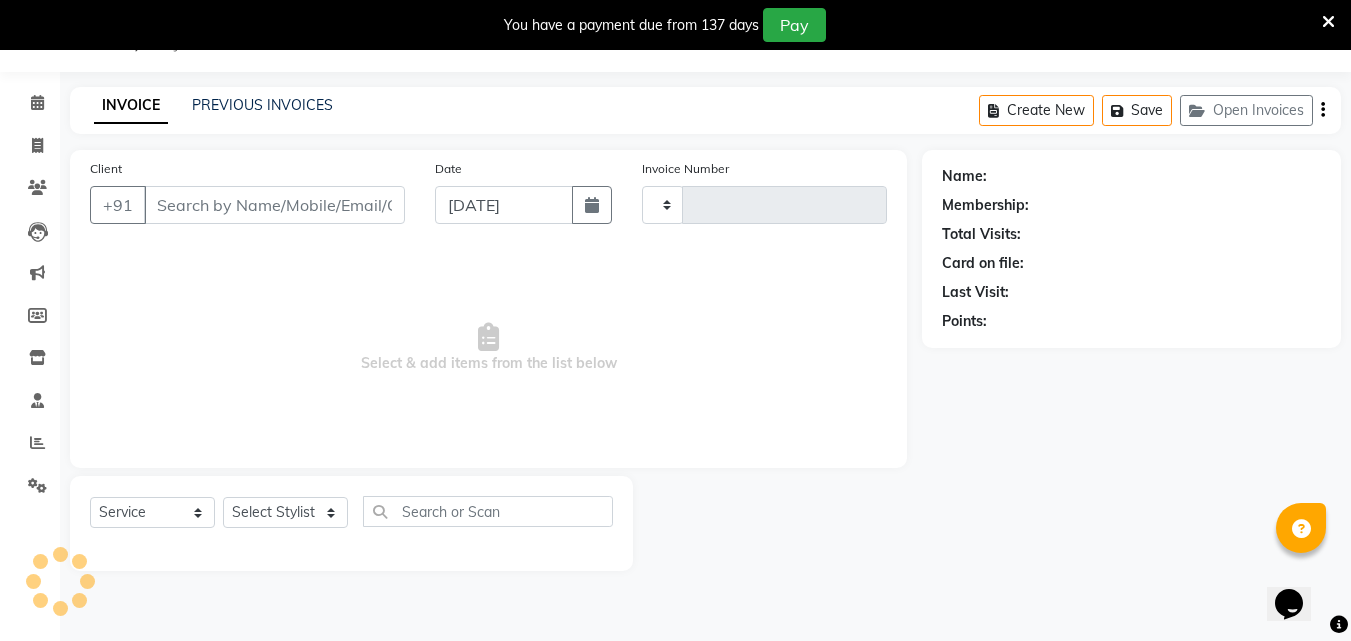 type on "1869" 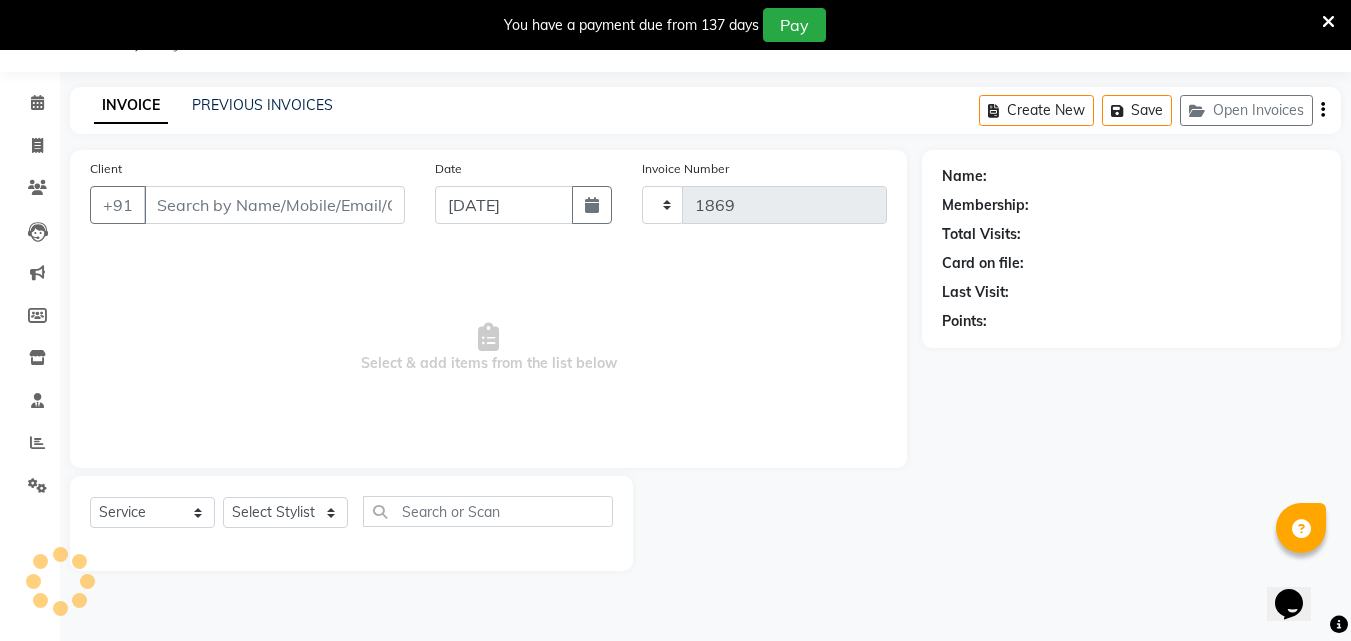 select on "870" 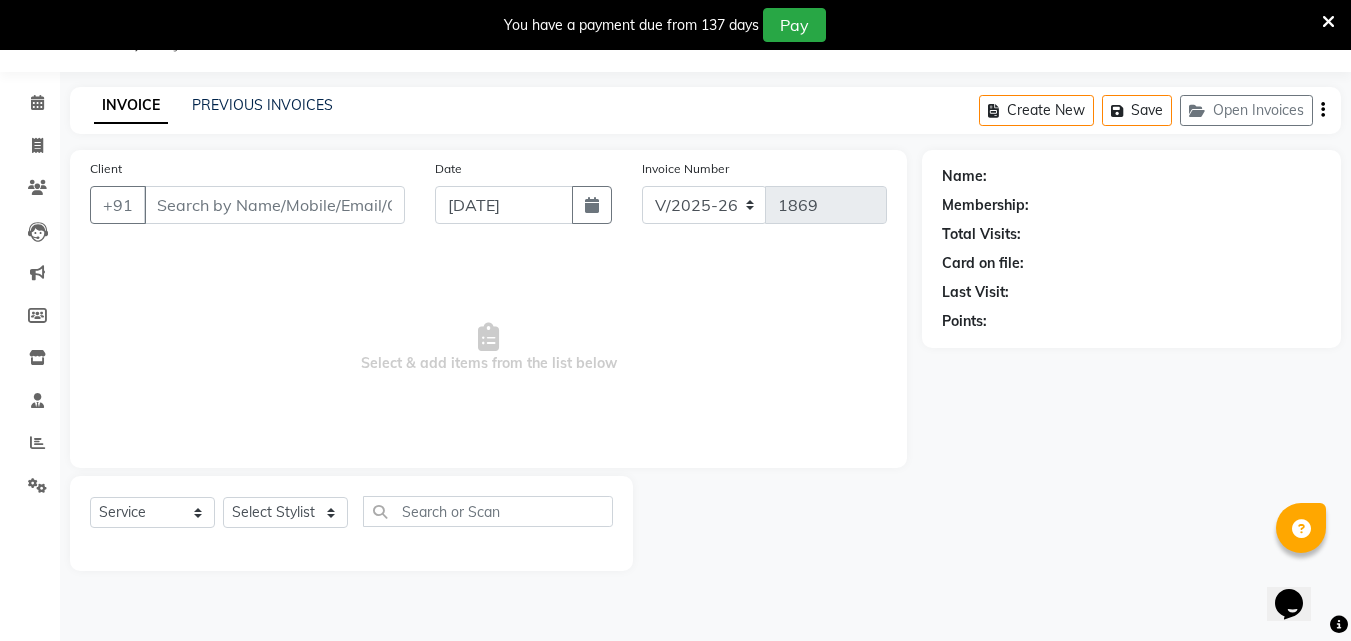 type on "9021247357" 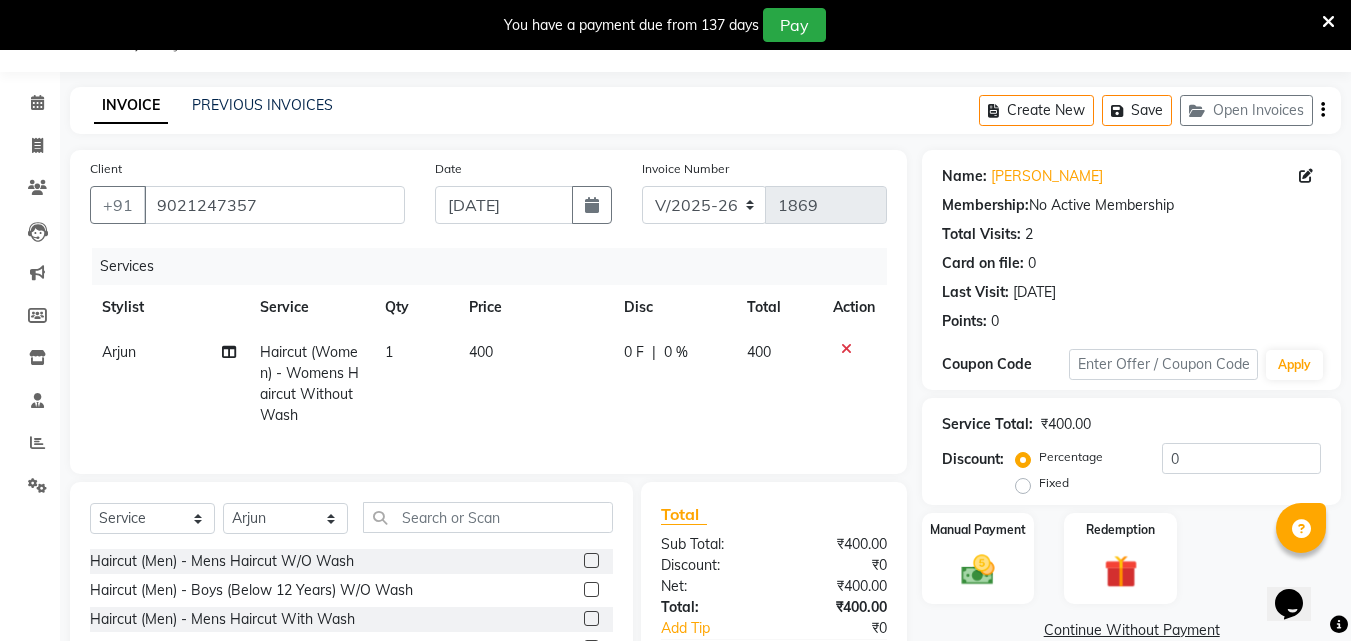 click on "400" 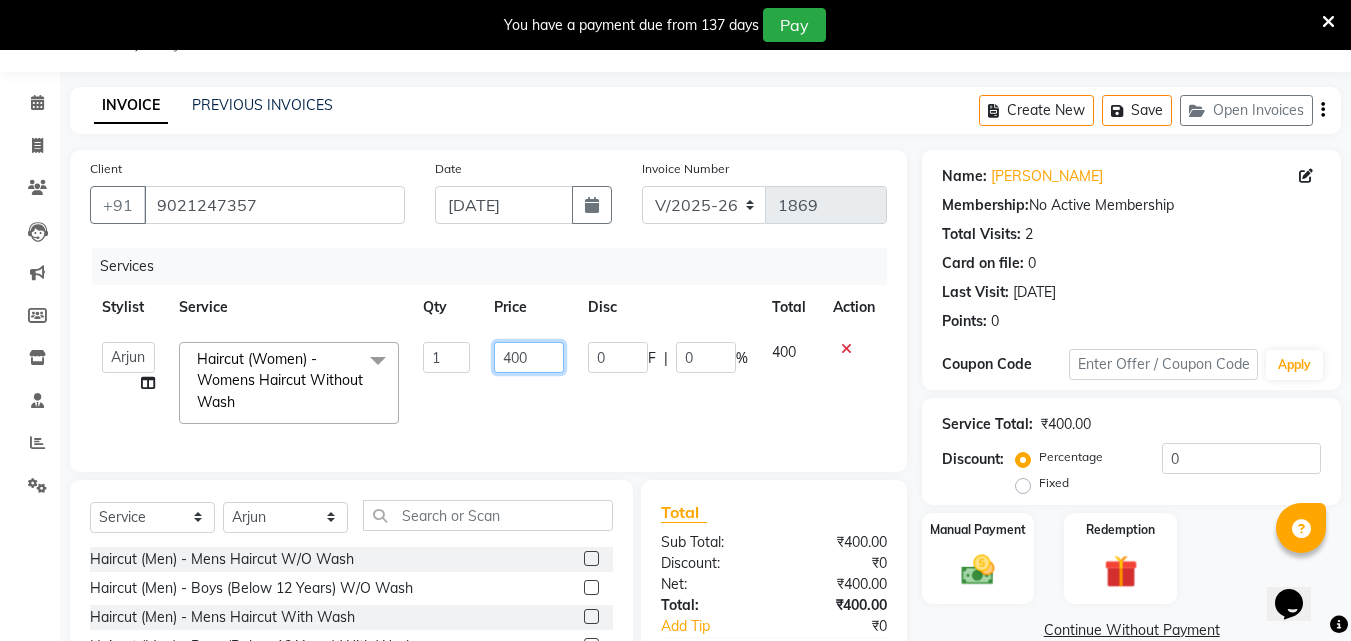 click on "400" 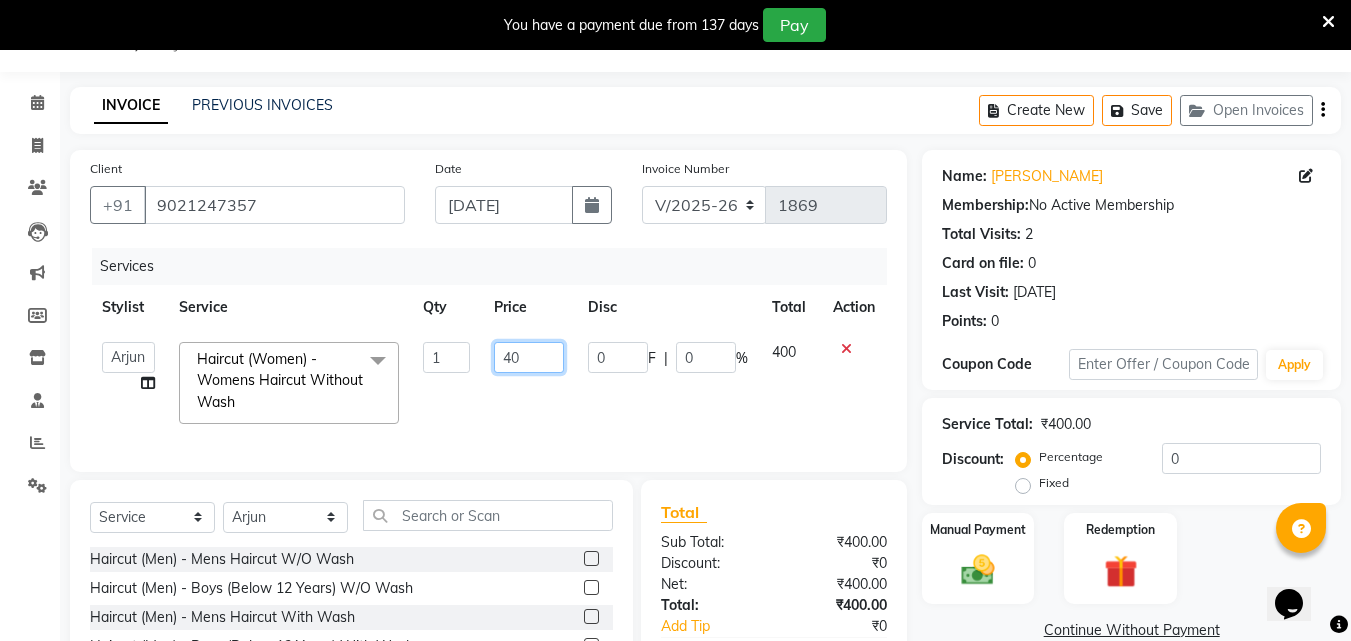 type on "4" 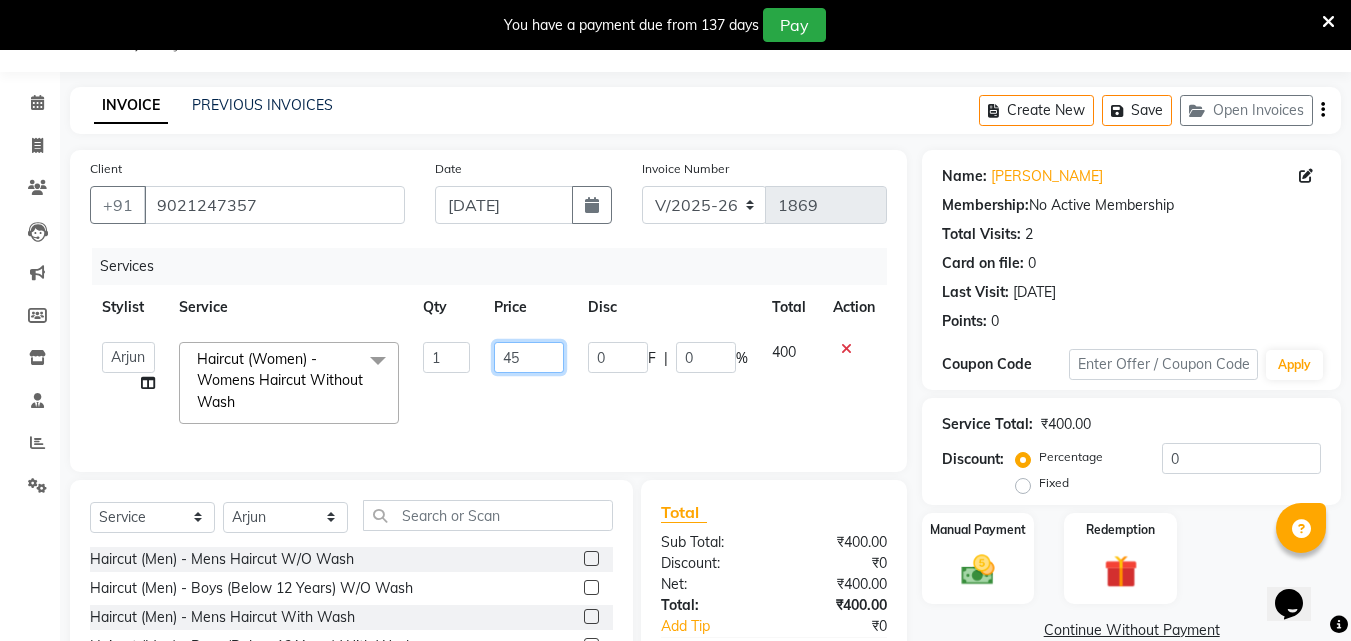 type on "450" 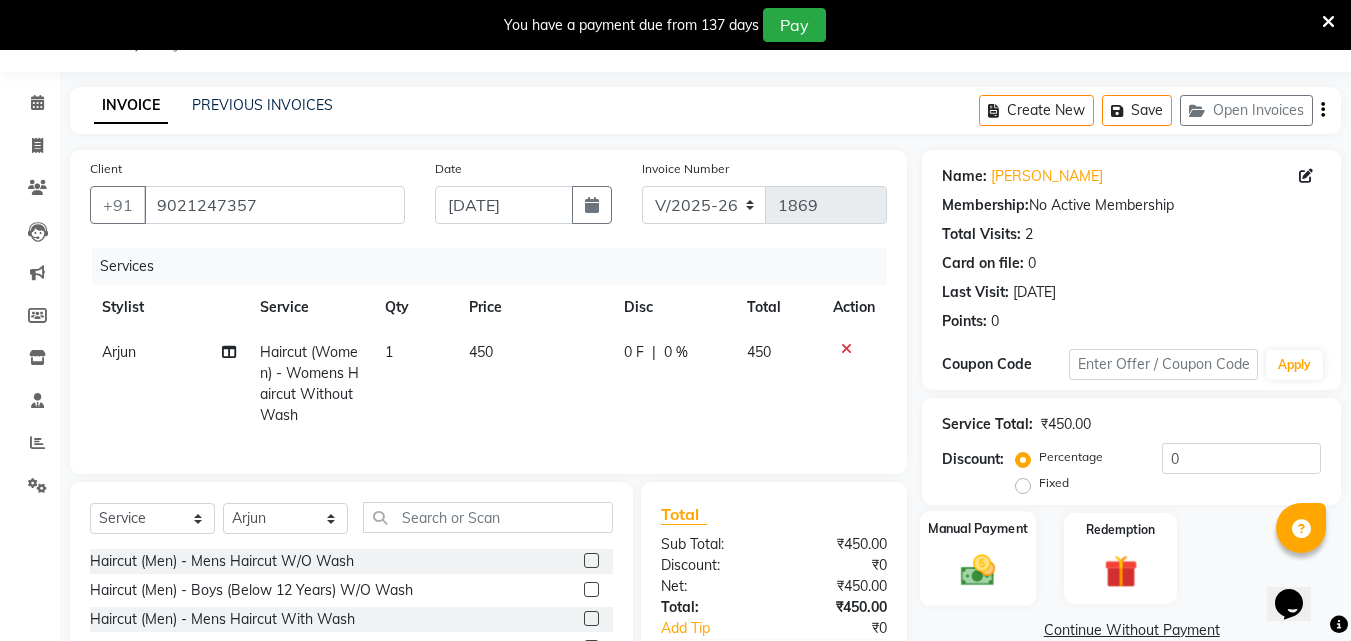 click on "Manual Payment" 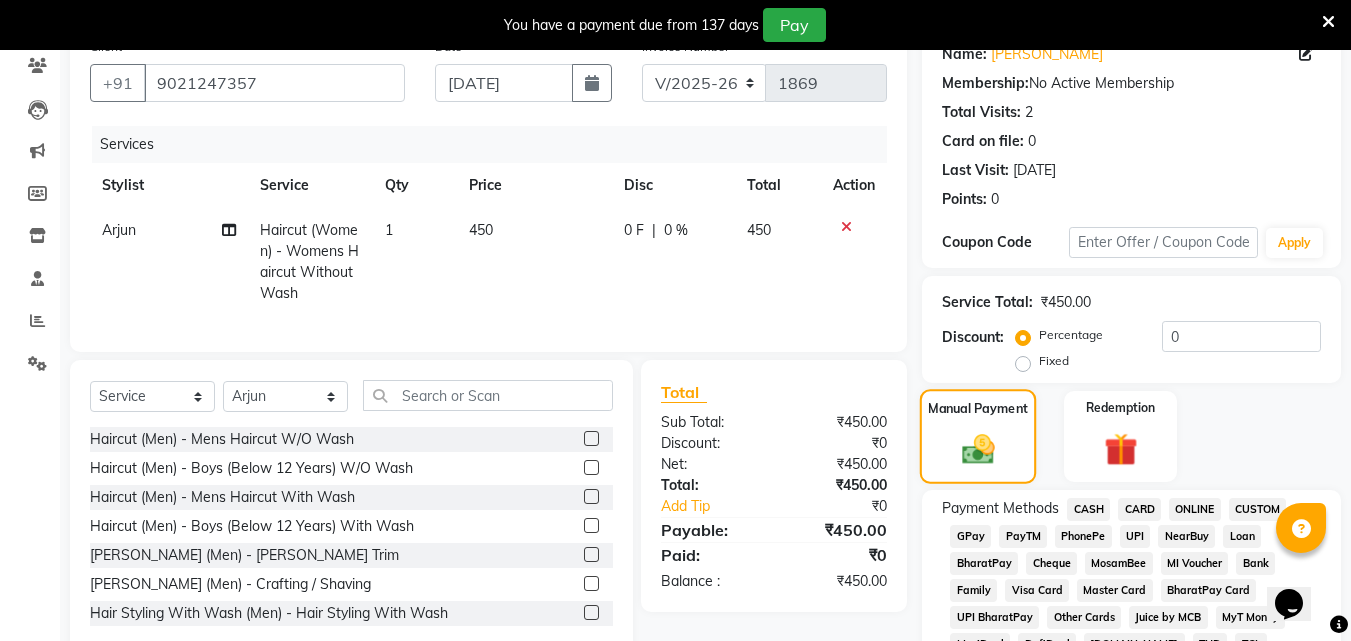 scroll, scrollTop: 223, scrollLeft: 0, axis: vertical 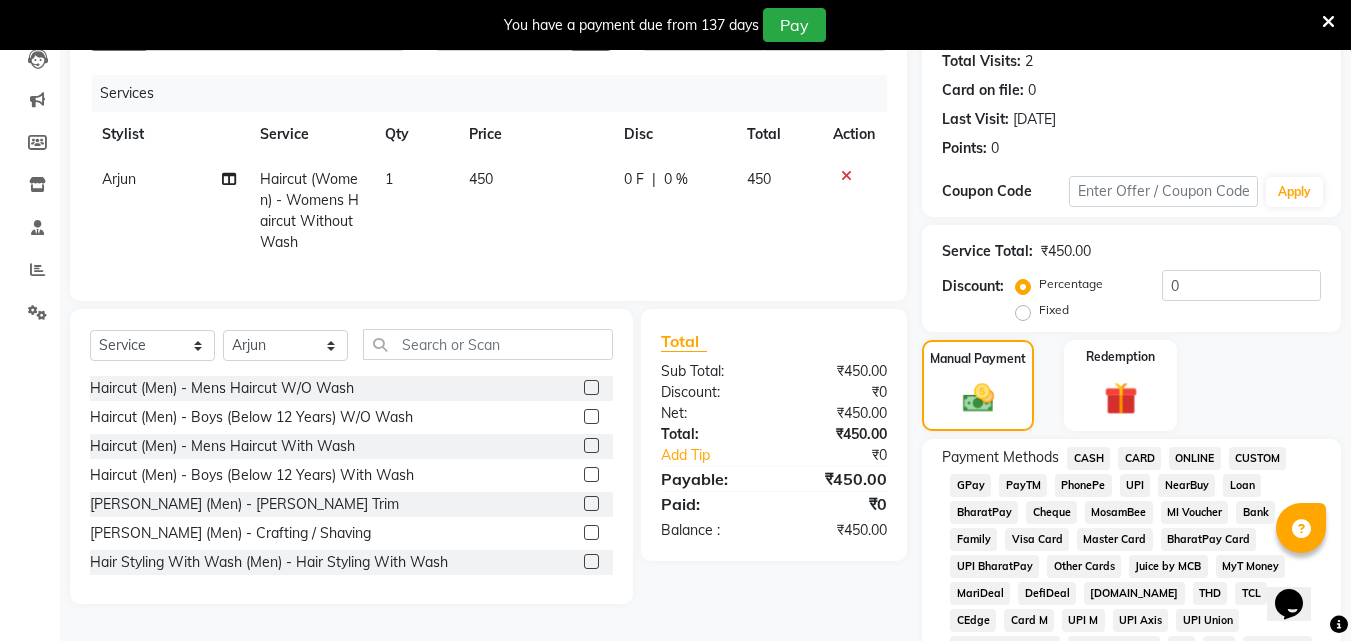 click on "ONLINE" 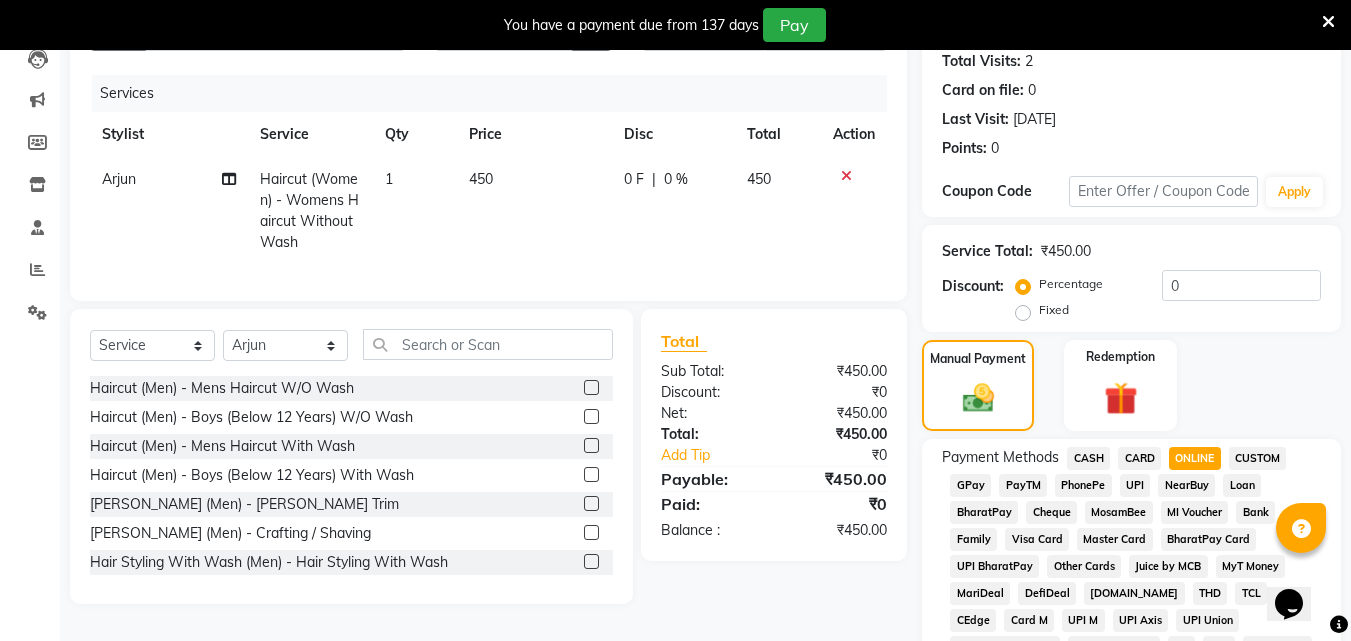 scroll, scrollTop: 911, scrollLeft: 0, axis: vertical 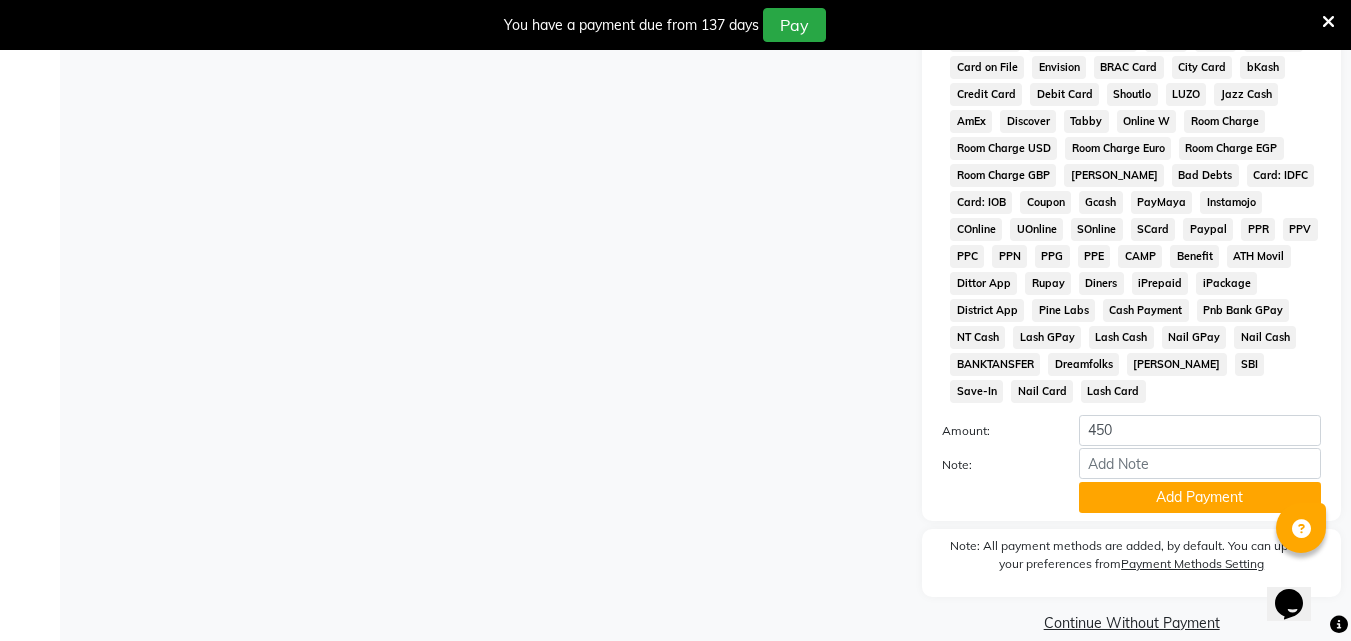click on "Add Payment" 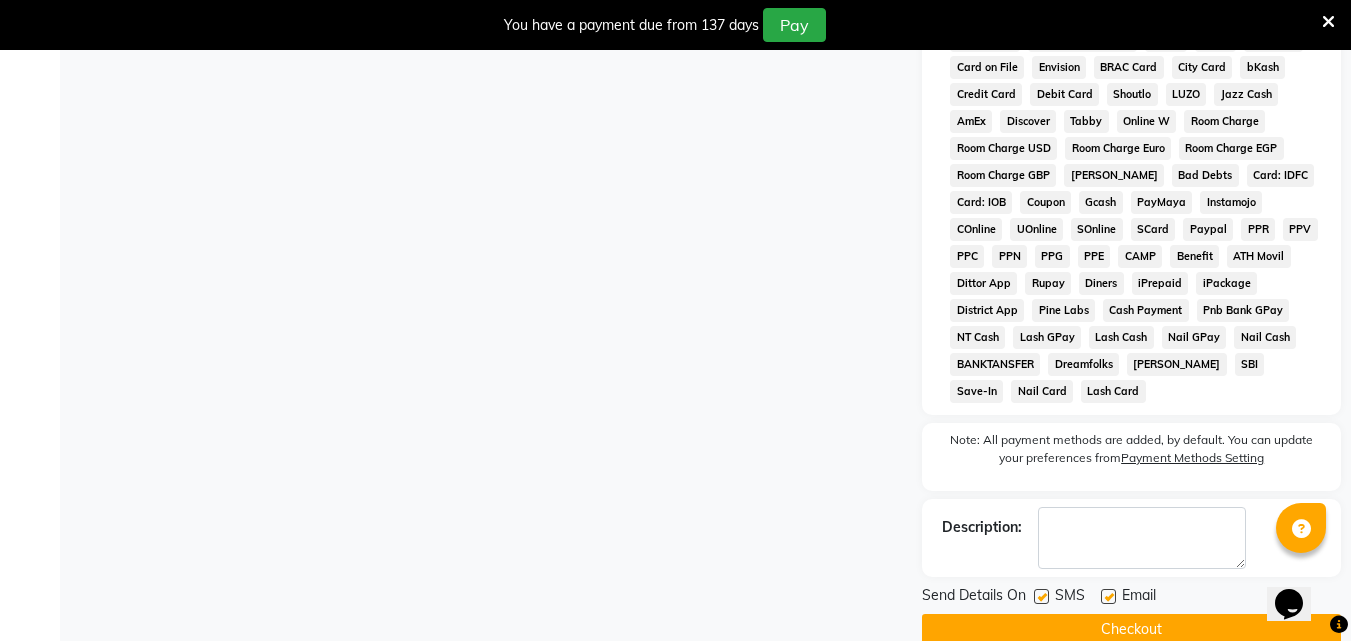click on "Checkout" 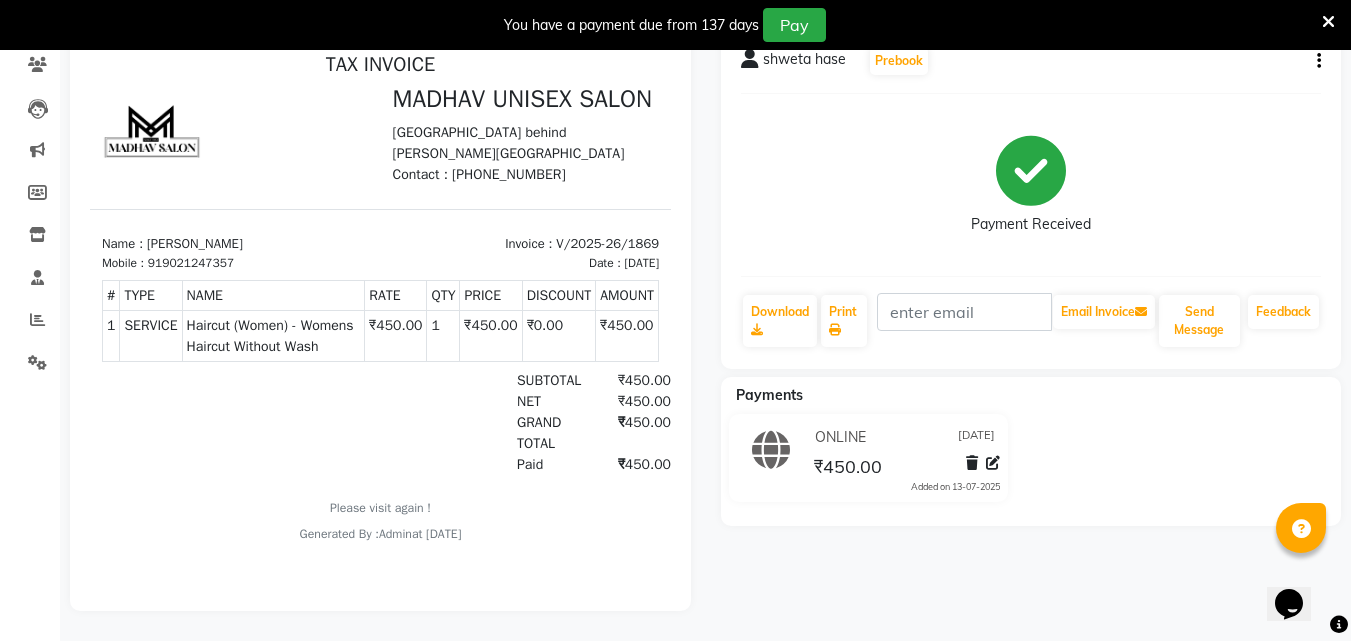 scroll, scrollTop: 0, scrollLeft: 0, axis: both 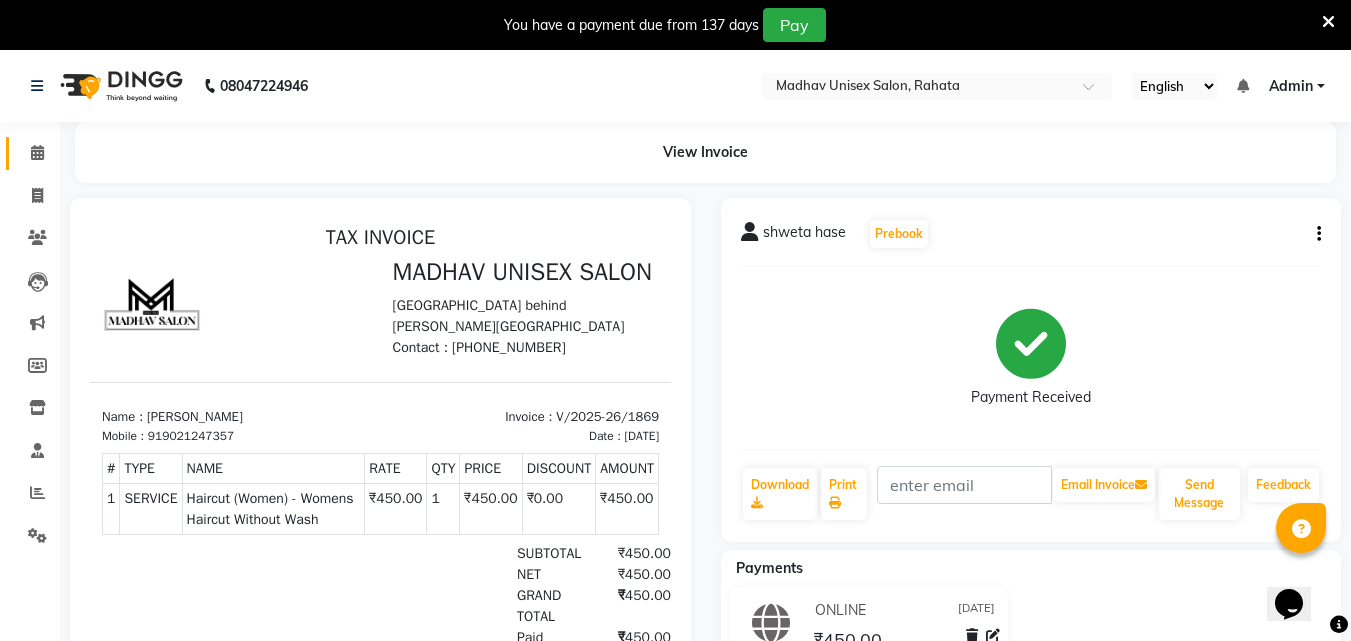 click on "Calendar" 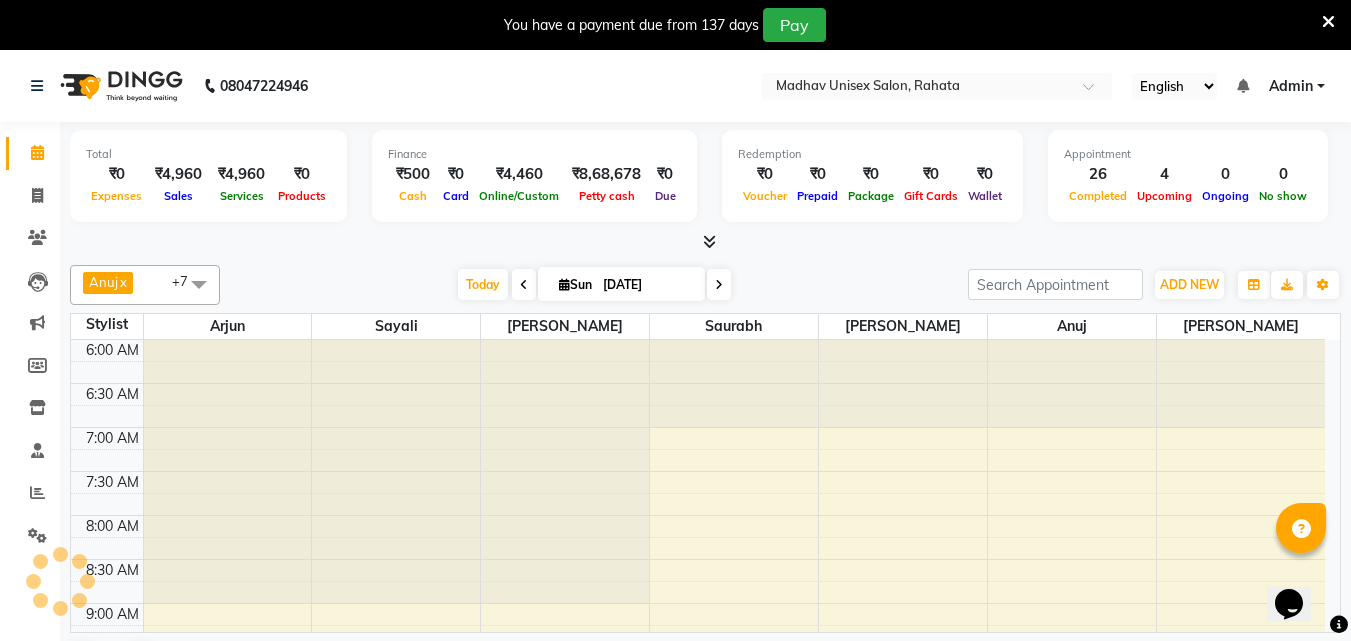 scroll, scrollTop: 0, scrollLeft: 0, axis: both 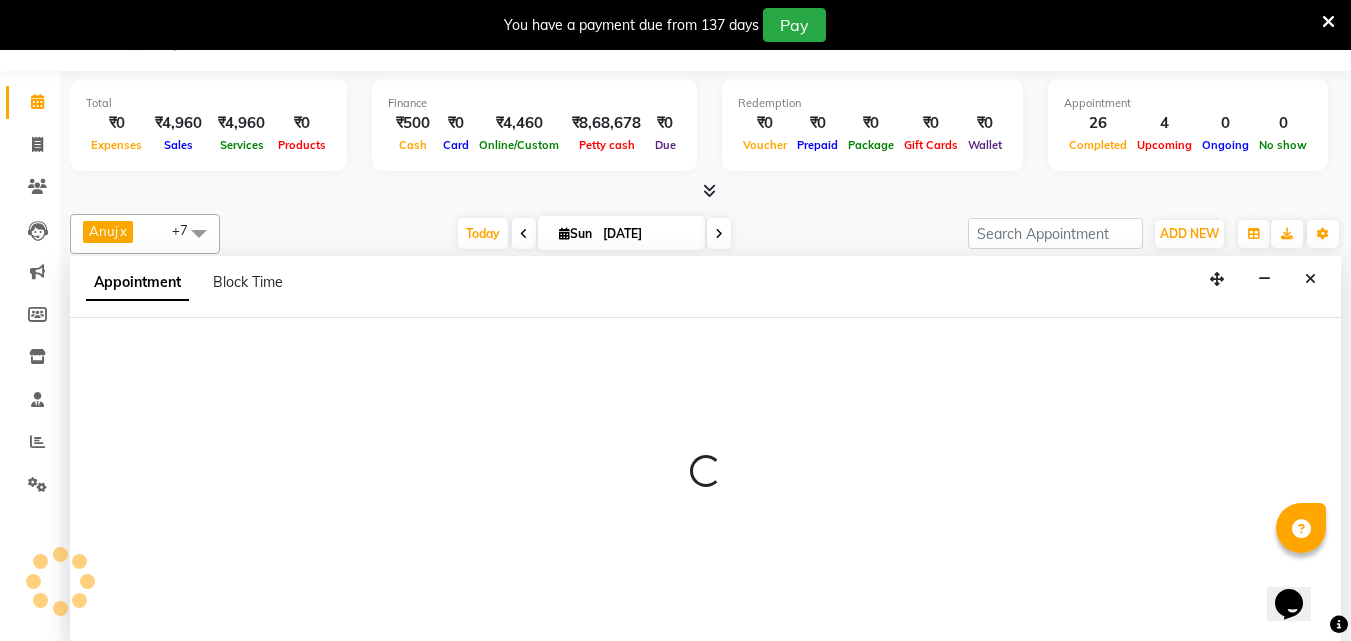 select on "60298" 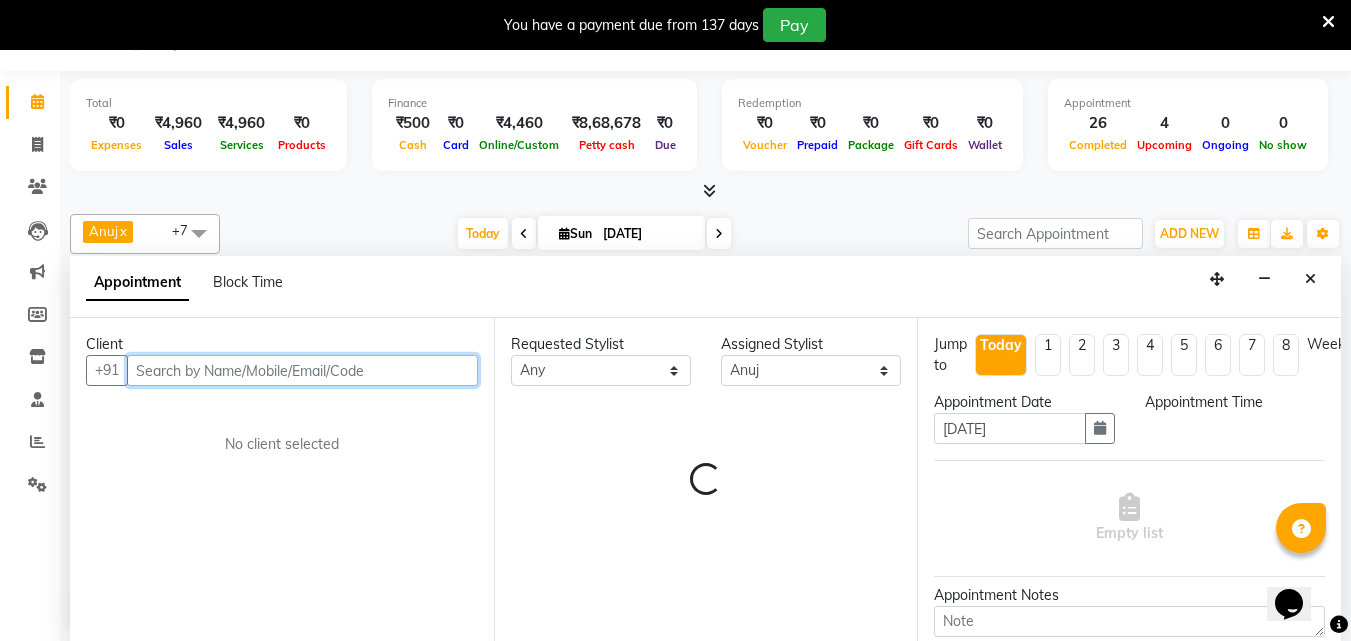 select on "810" 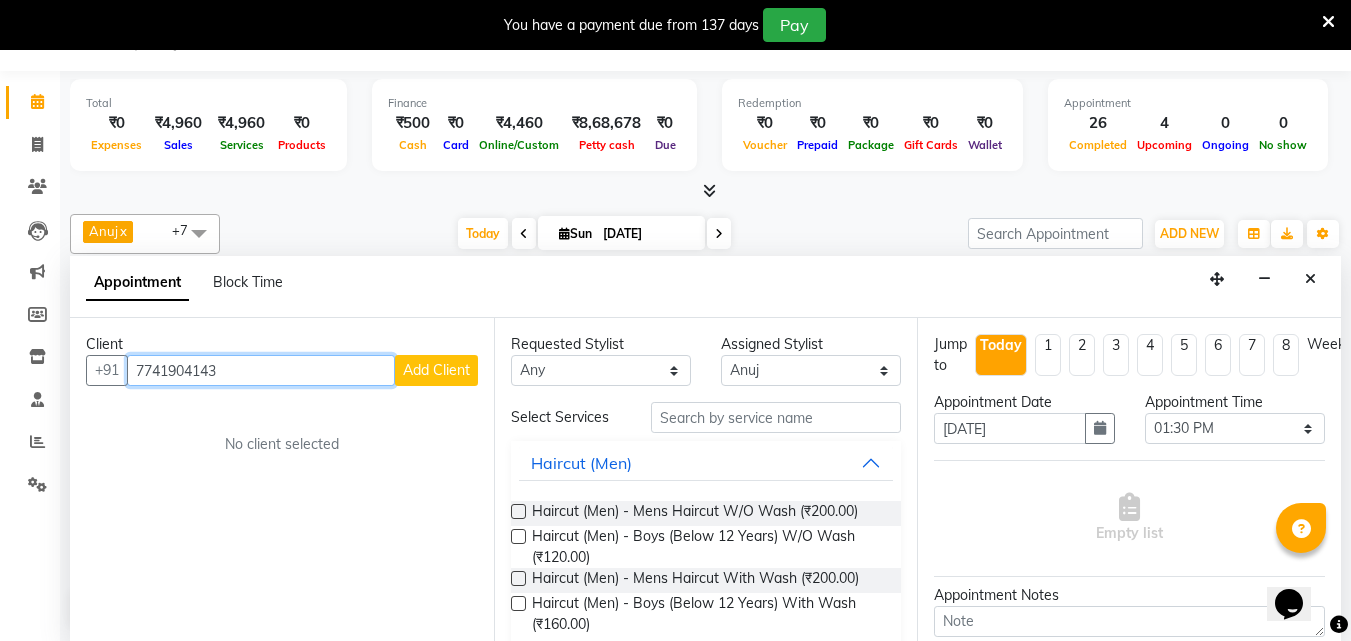 type on "7741904143" 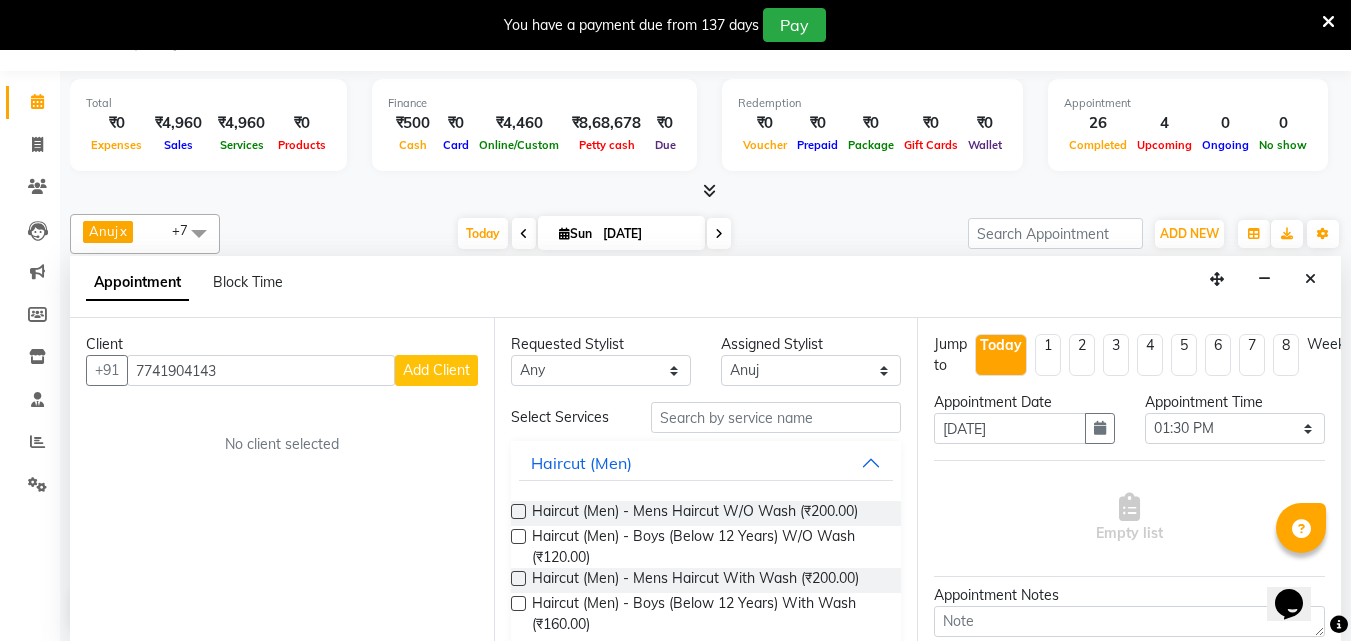 click on "Add Client" at bounding box center (436, 370) 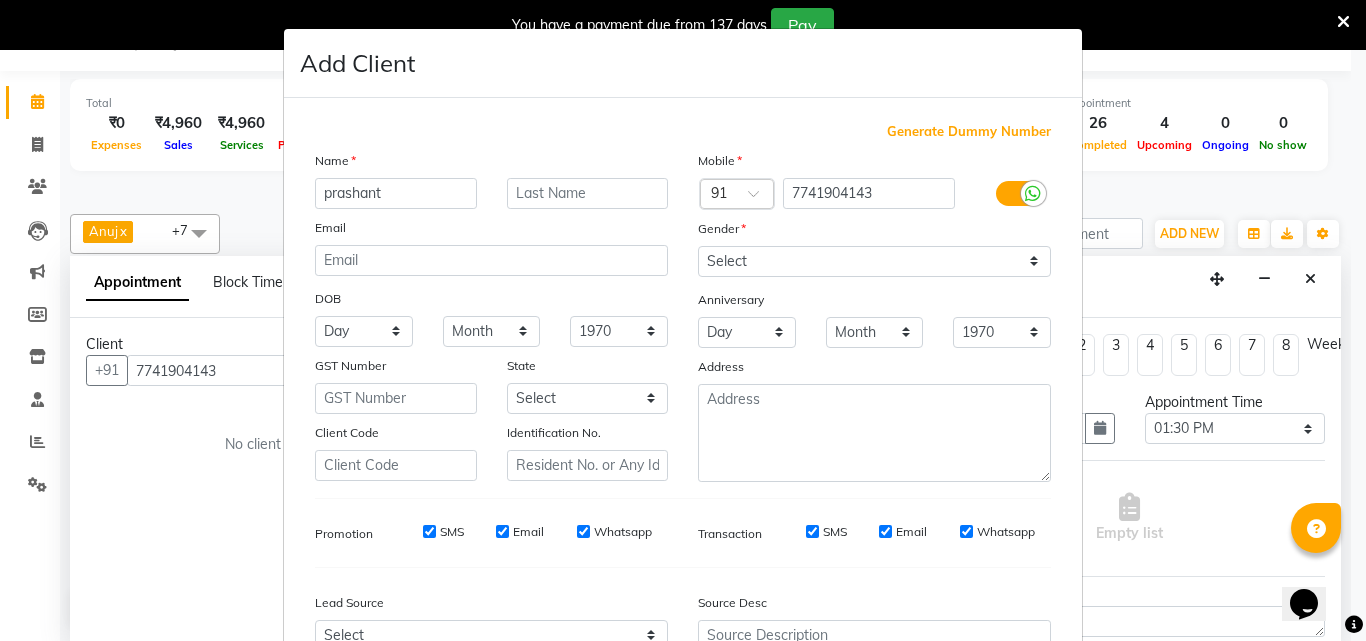 type on "prashant" 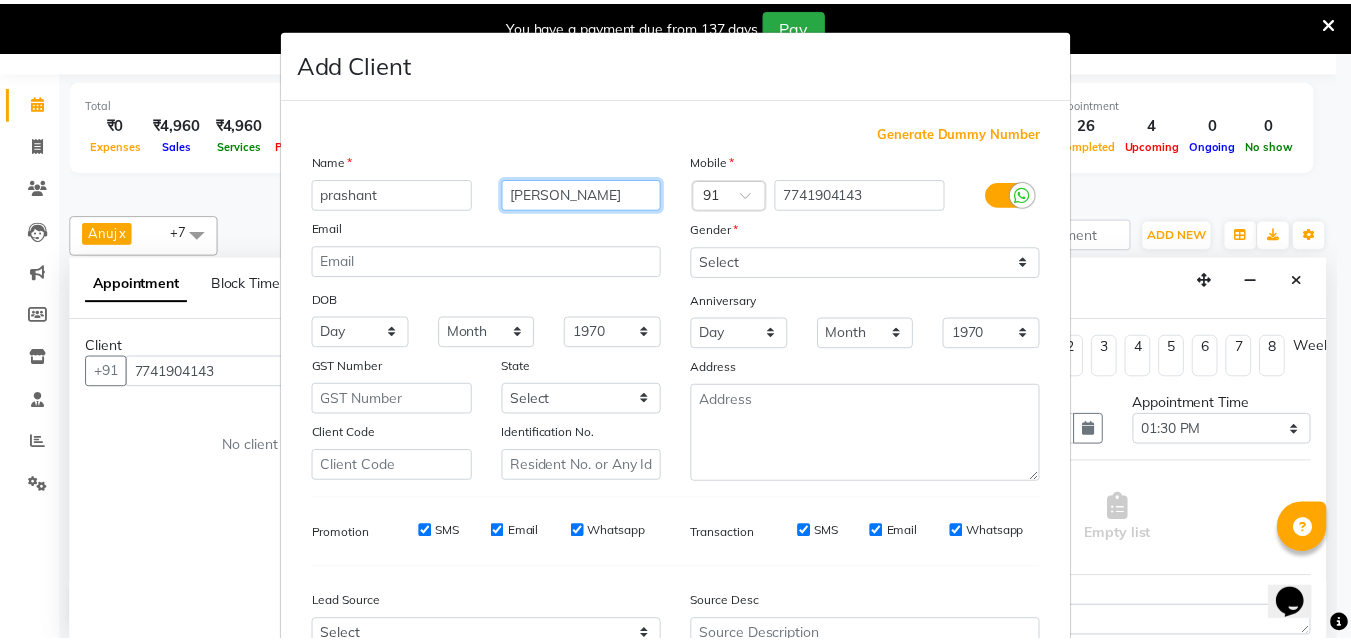scroll, scrollTop: 208, scrollLeft: 0, axis: vertical 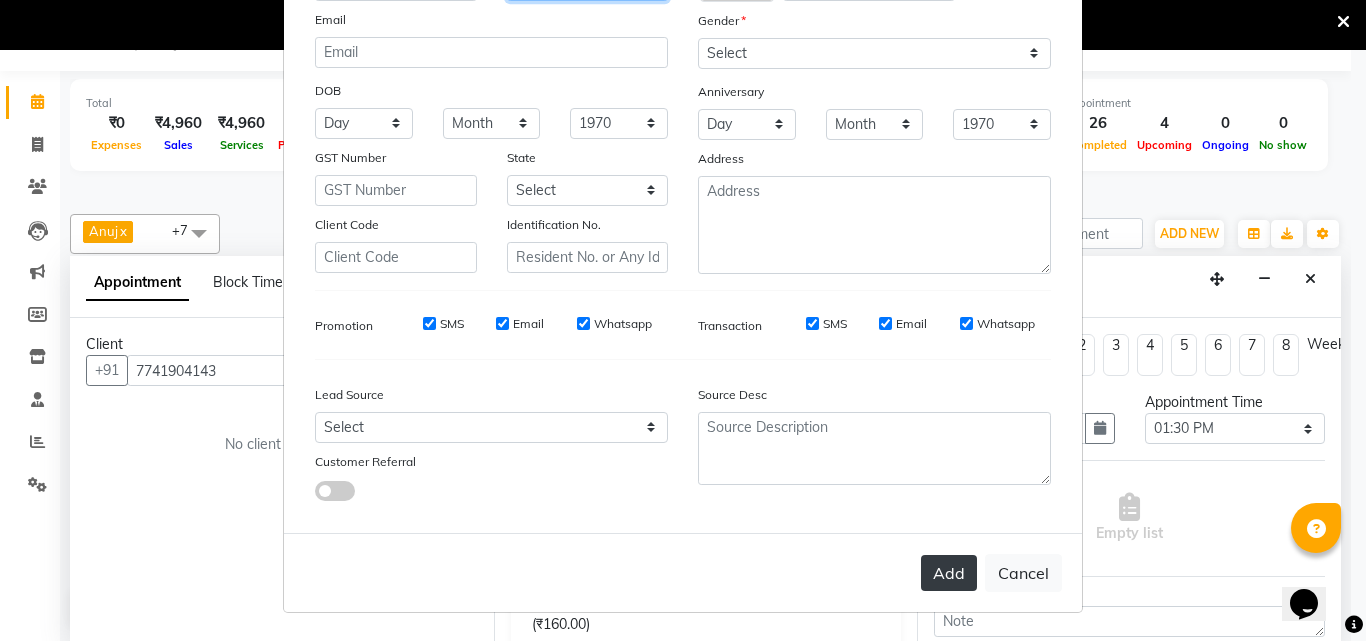 type on "[PERSON_NAME]" 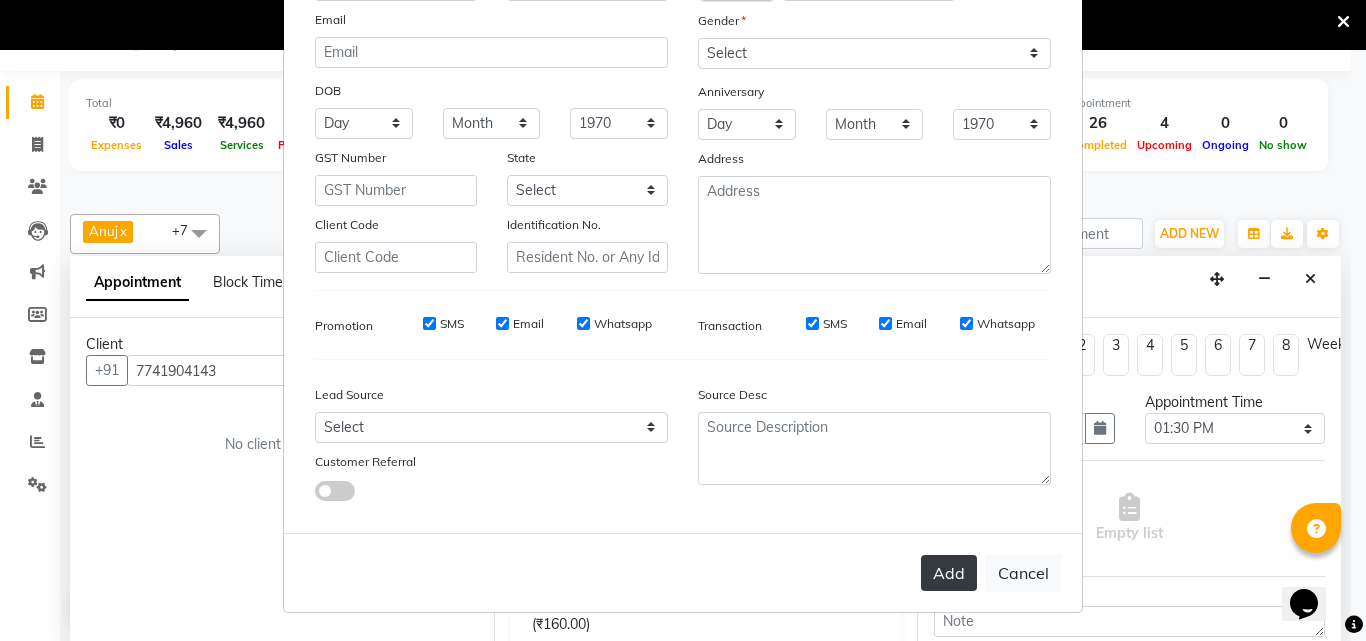 click on "Add" at bounding box center [949, 573] 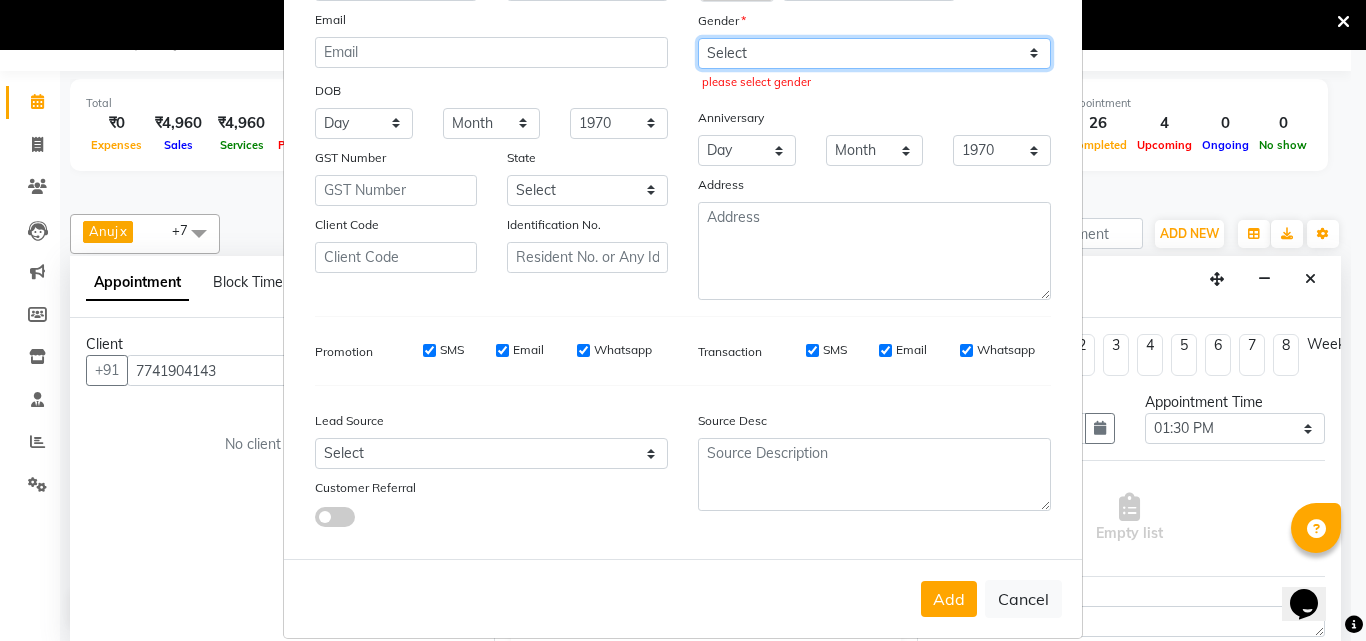 click on "Select [DEMOGRAPHIC_DATA] [DEMOGRAPHIC_DATA] Other Prefer Not To Say" at bounding box center (874, 53) 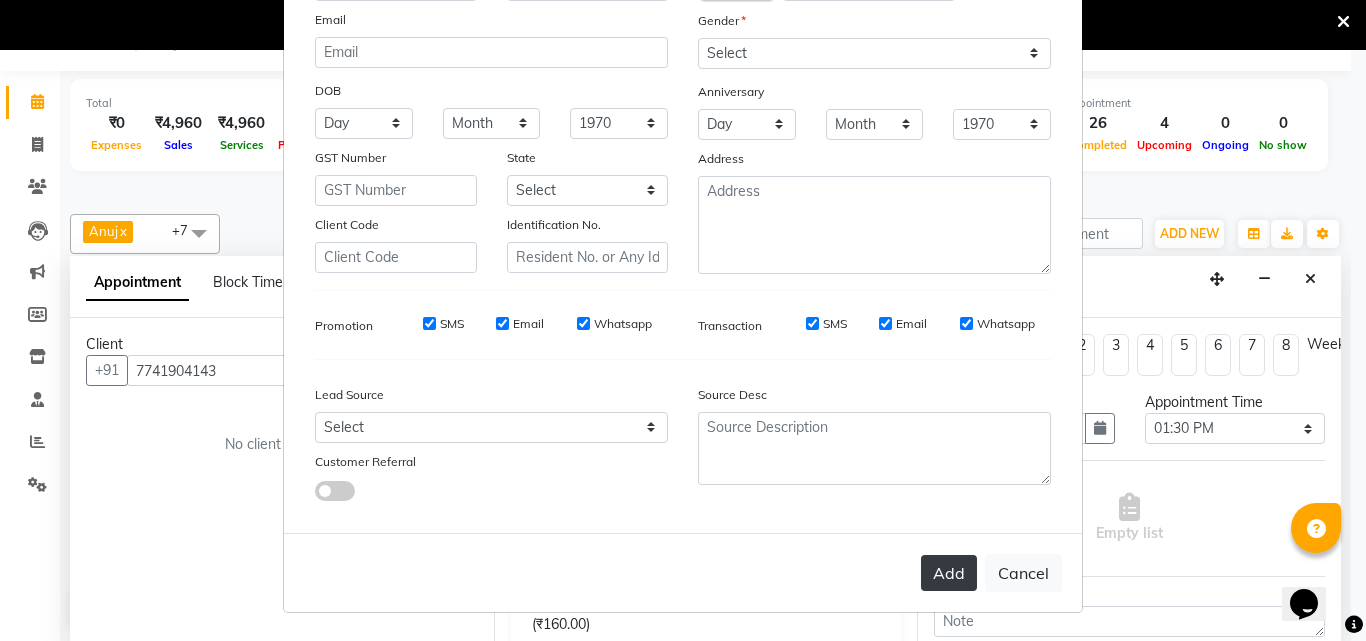 click on "Add" at bounding box center [949, 573] 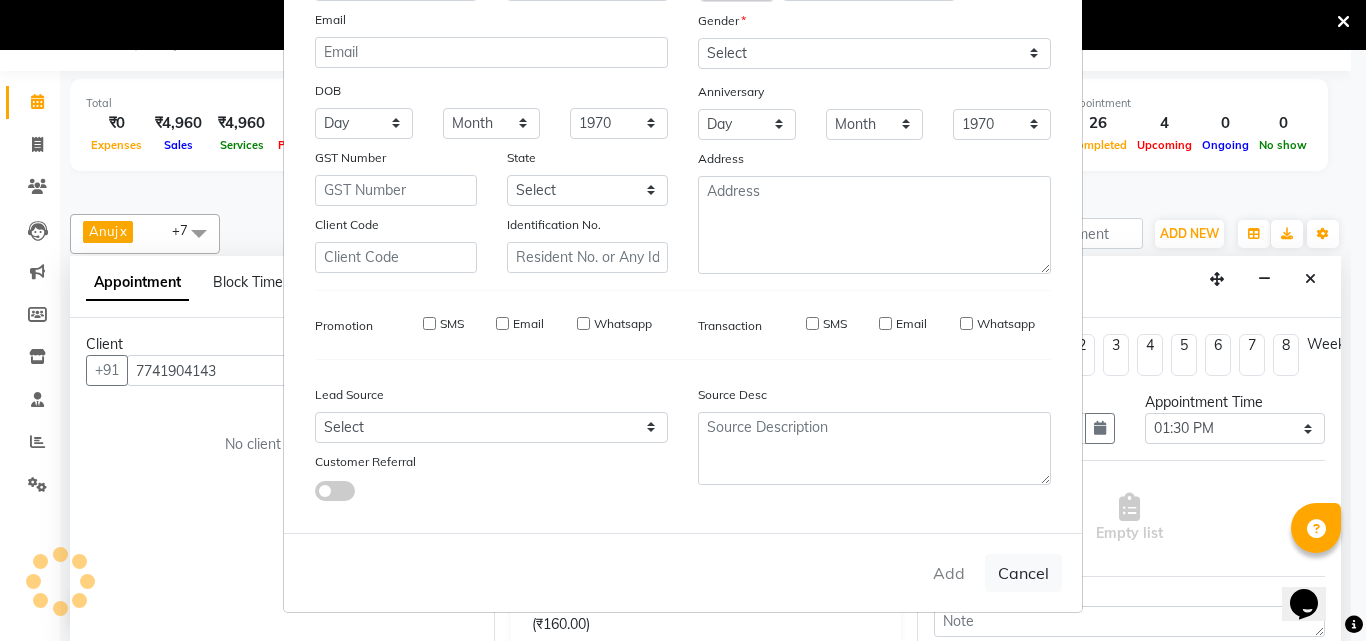 type 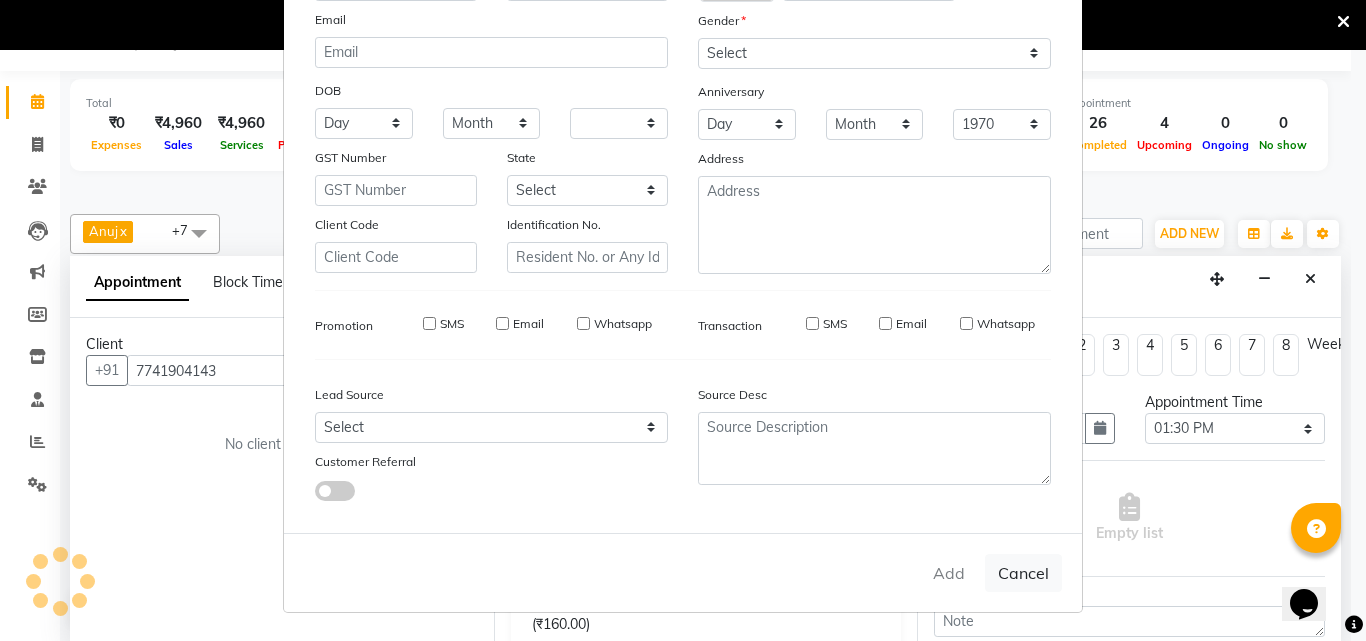 select 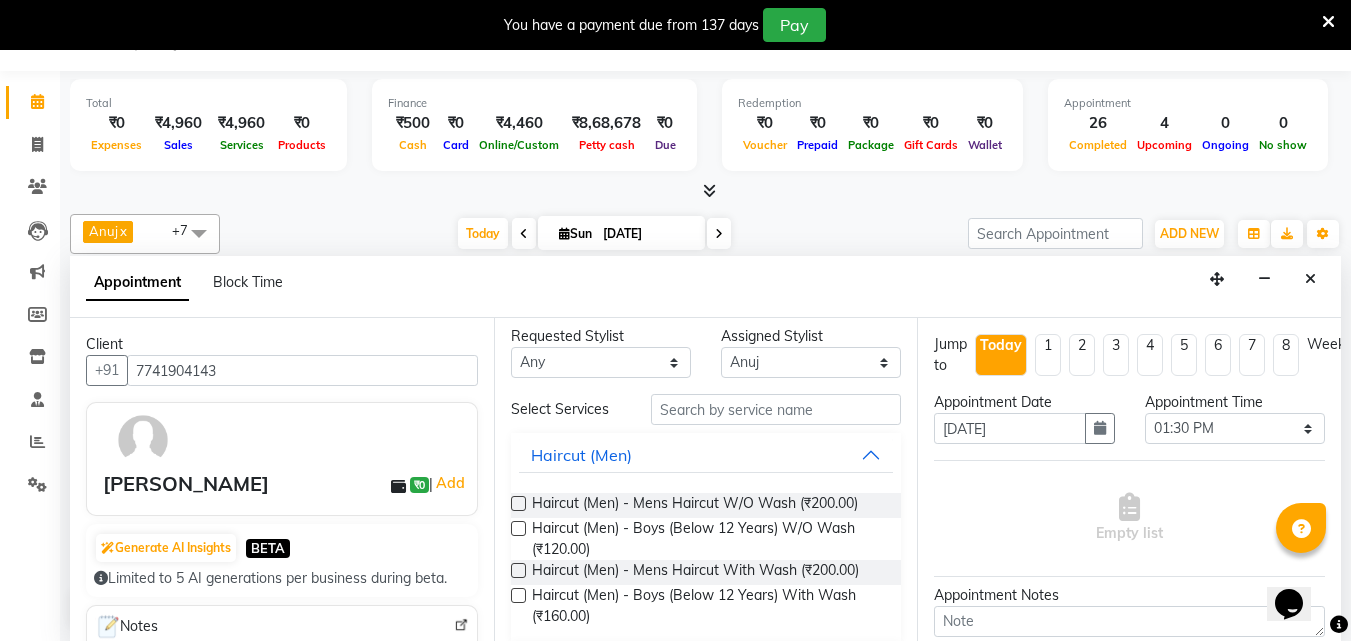 scroll, scrollTop: 1, scrollLeft: 0, axis: vertical 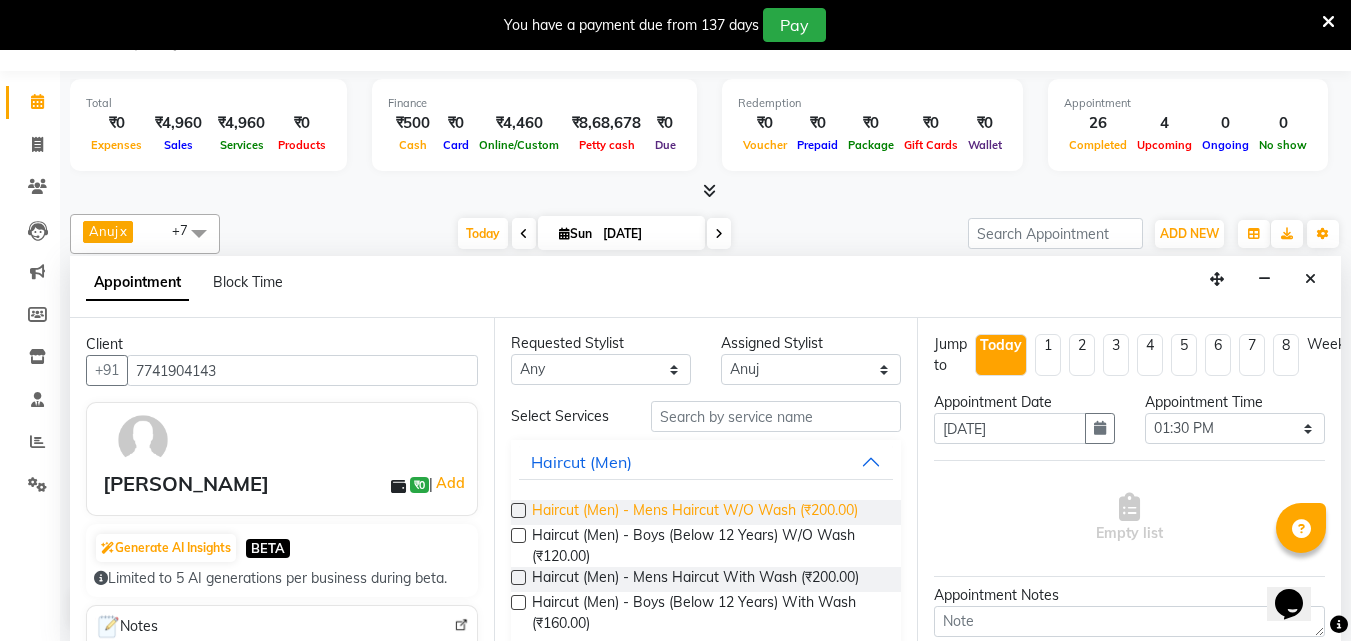 click on "Haircut (Men)  - Mens Haircut W/O Wash (₹200.00)" at bounding box center [695, 512] 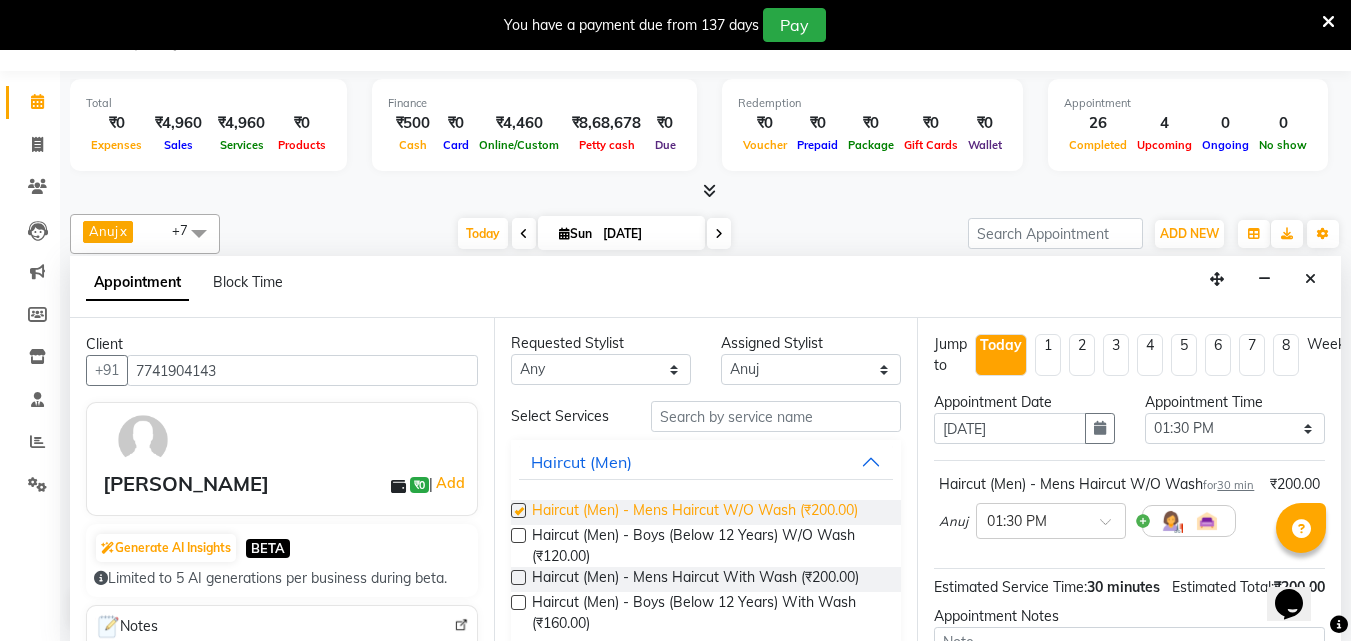 checkbox on "false" 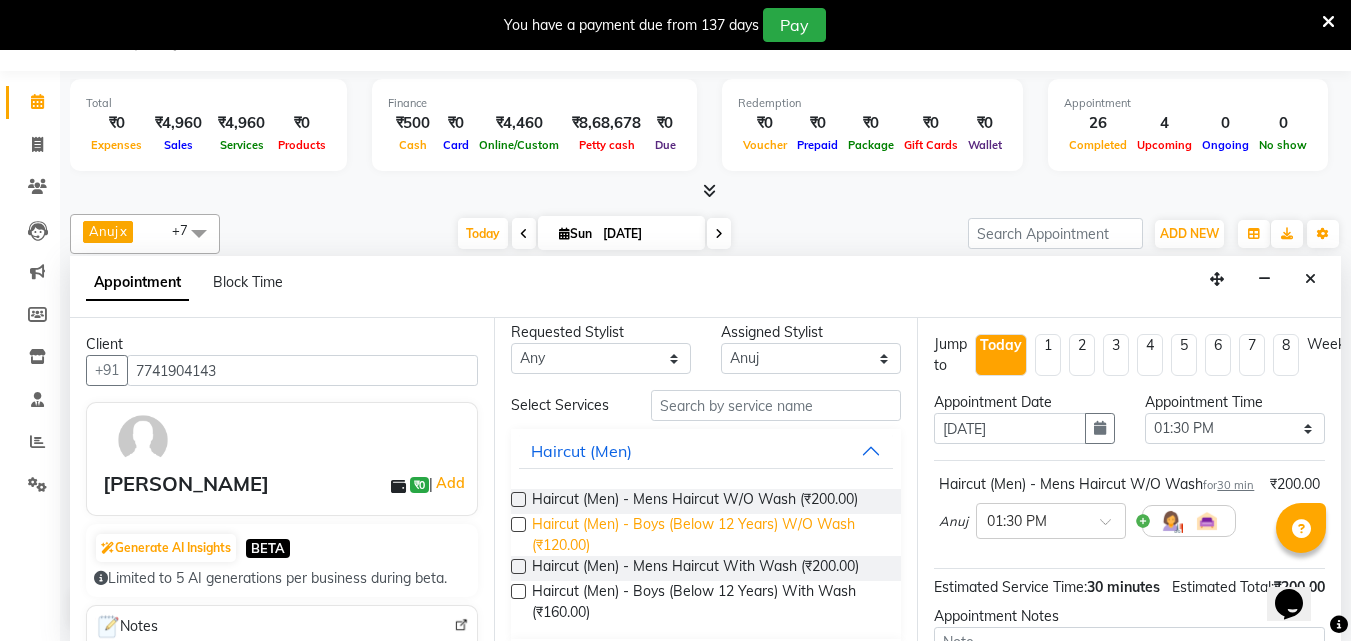 scroll, scrollTop: 11, scrollLeft: 0, axis: vertical 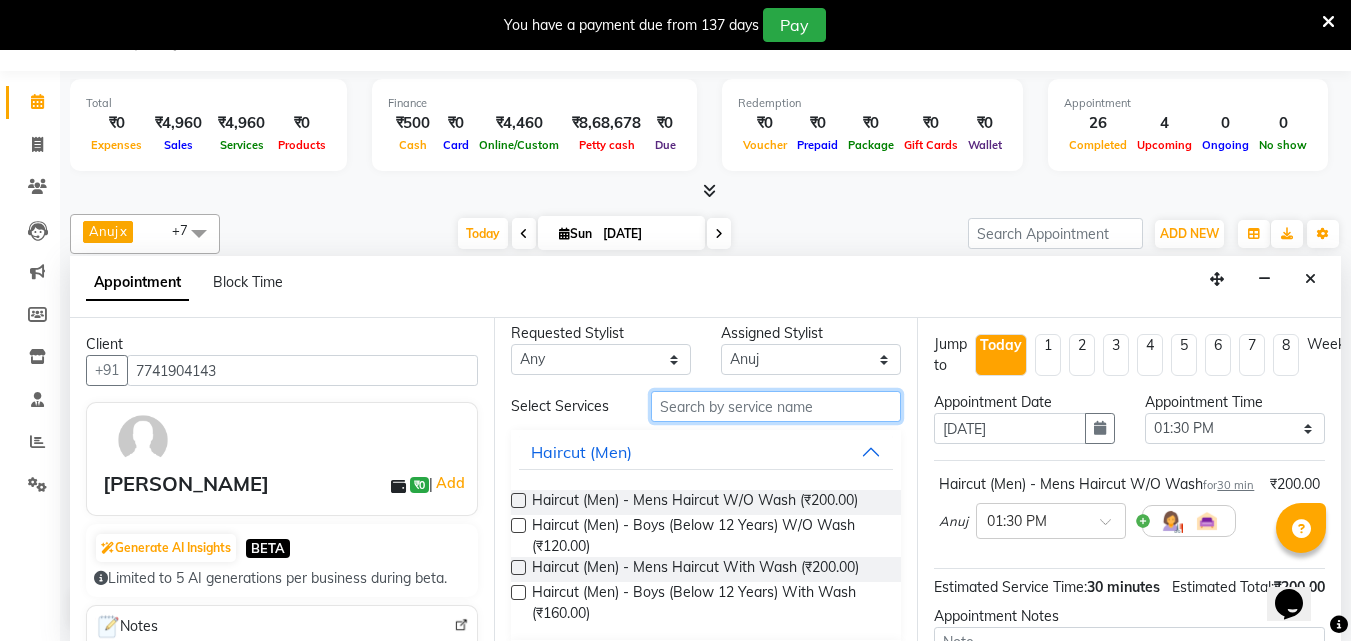 click at bounding box center [776, 406] 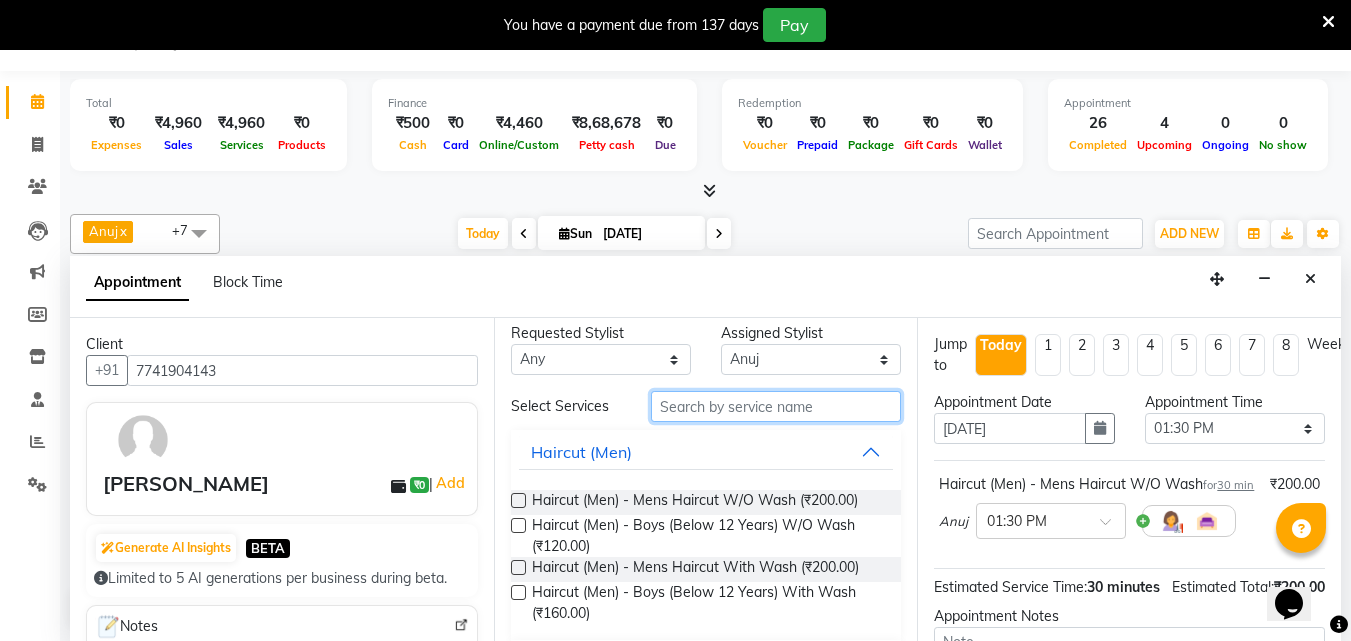 type on "b" 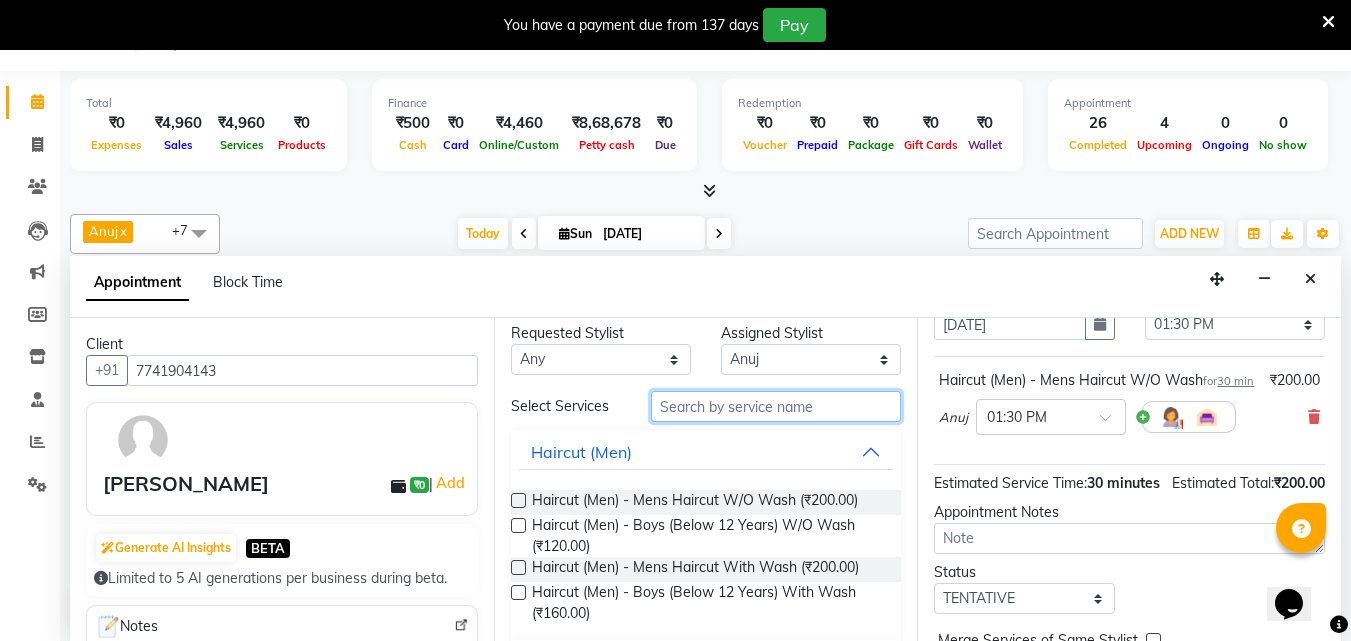 scroll, scrollTop: 107, scrollLeft: 0, axis: vertical 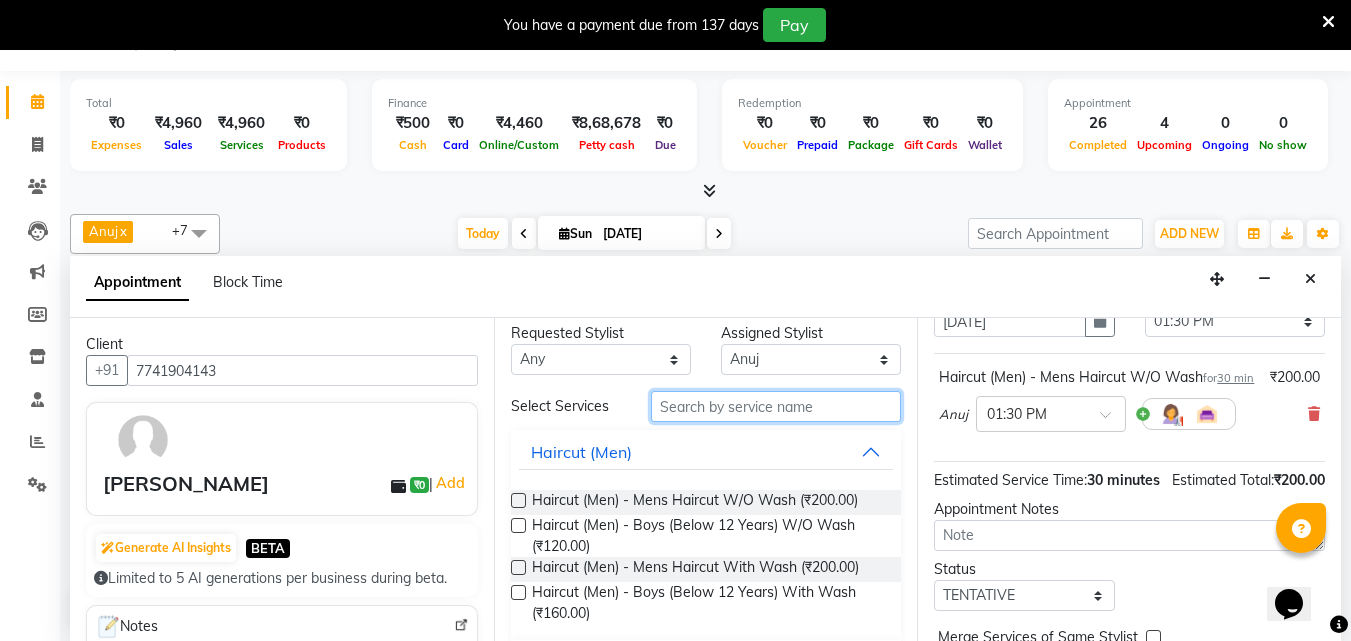 click at bounding box center (776, 406) 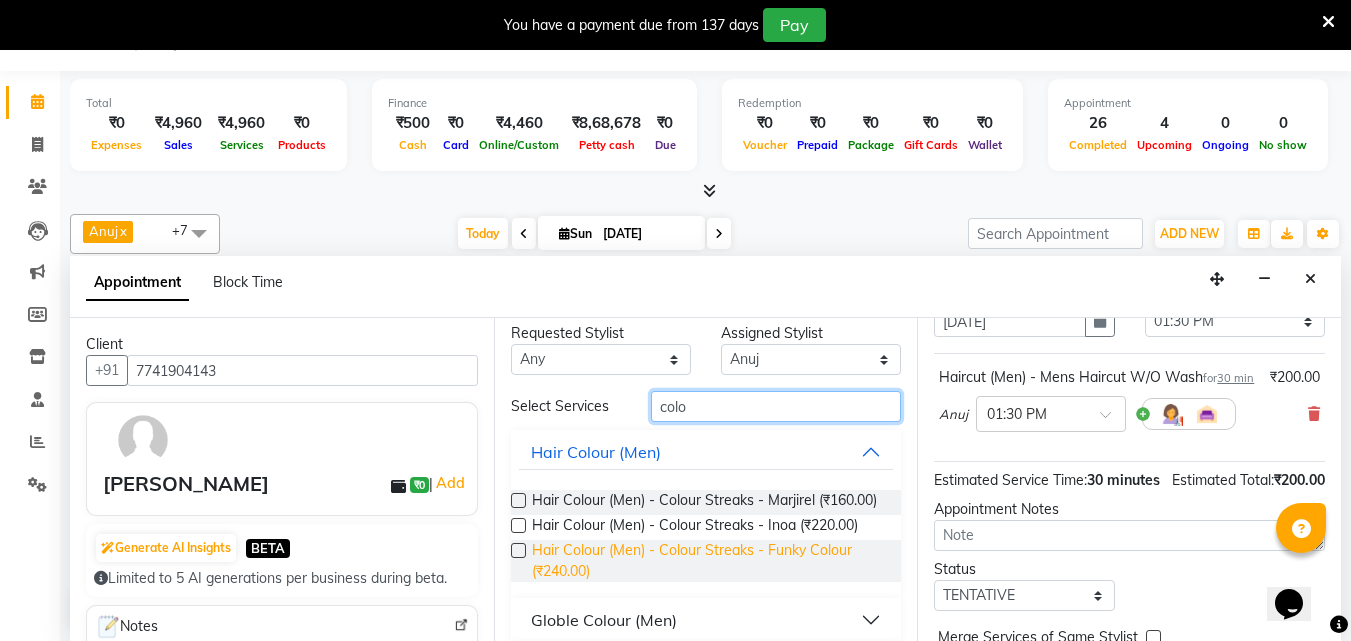 type on "colo" 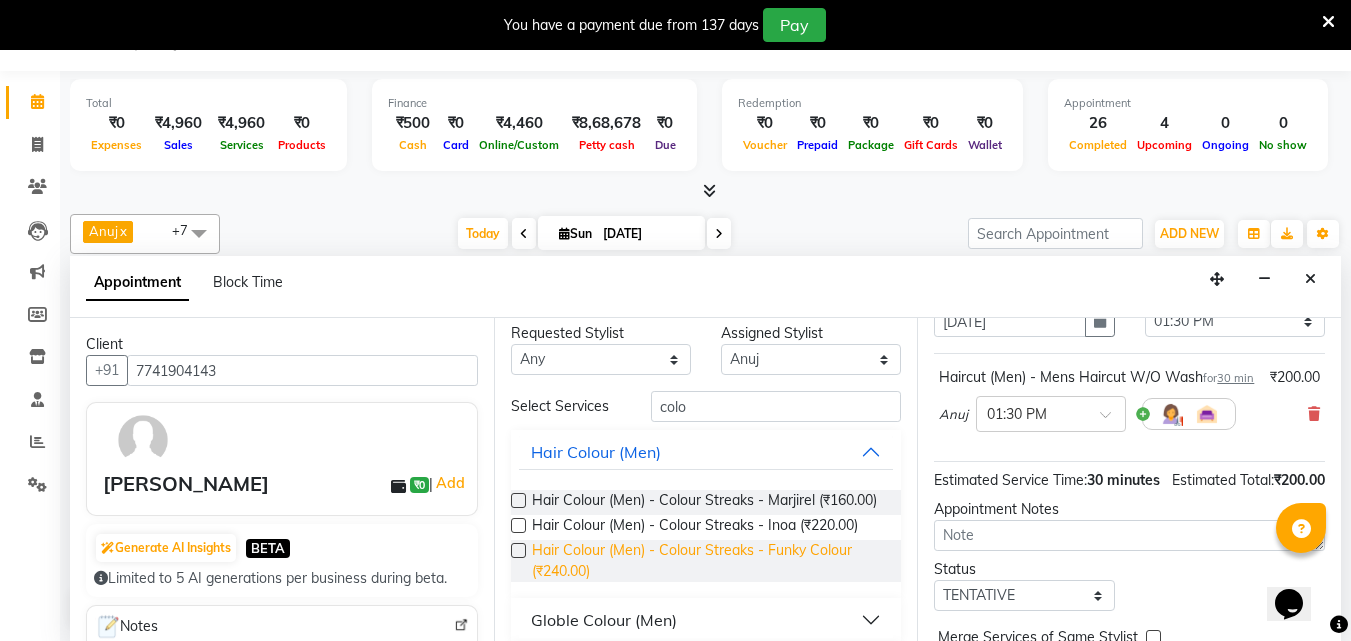 click on "Hair Colour (Men)  - Colour Streaks - Funky Colour (₹240.00)" at bounding box center [709, 561] 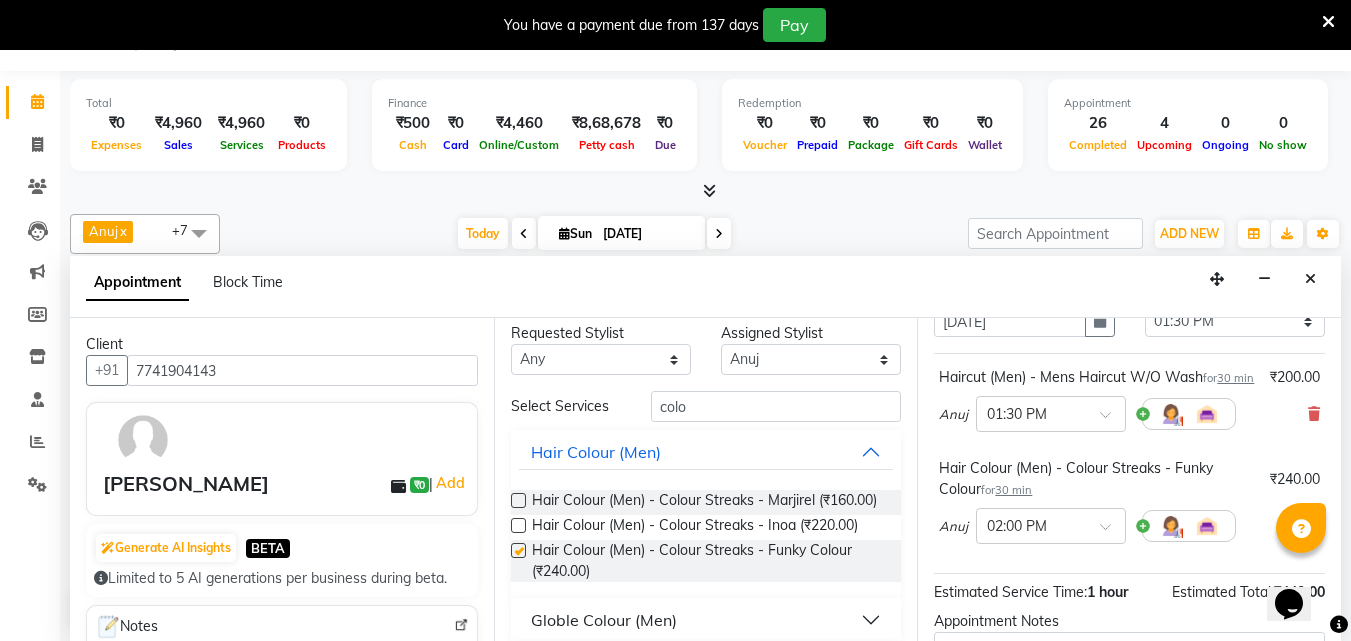 checkbox on "false" 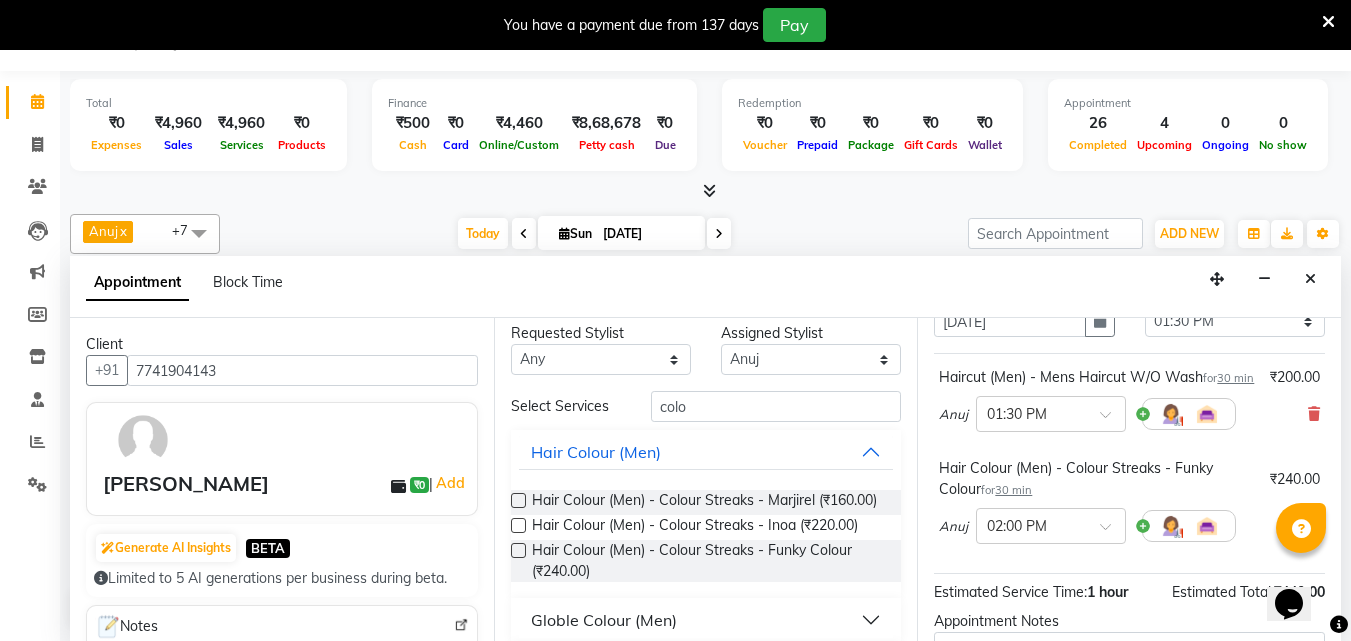 scroll, scrollTop: 351, scrollLeft: 27, axis: both 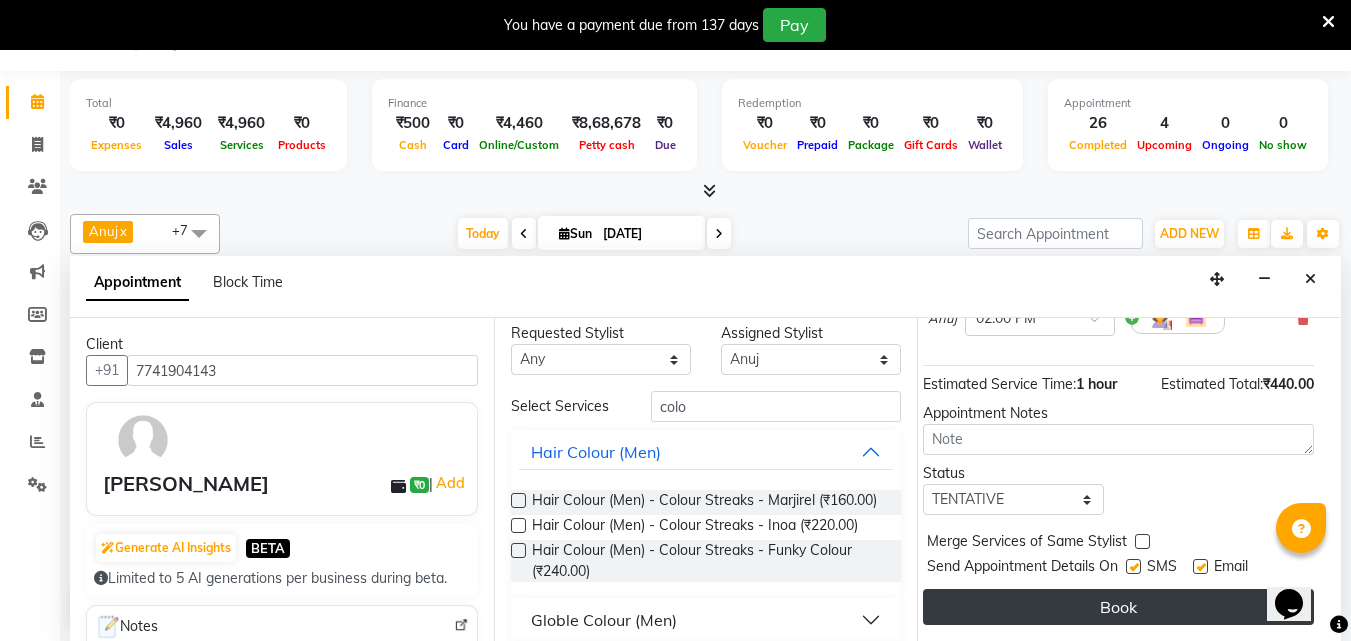 click on "Book" at bounding box center (1118, 607) 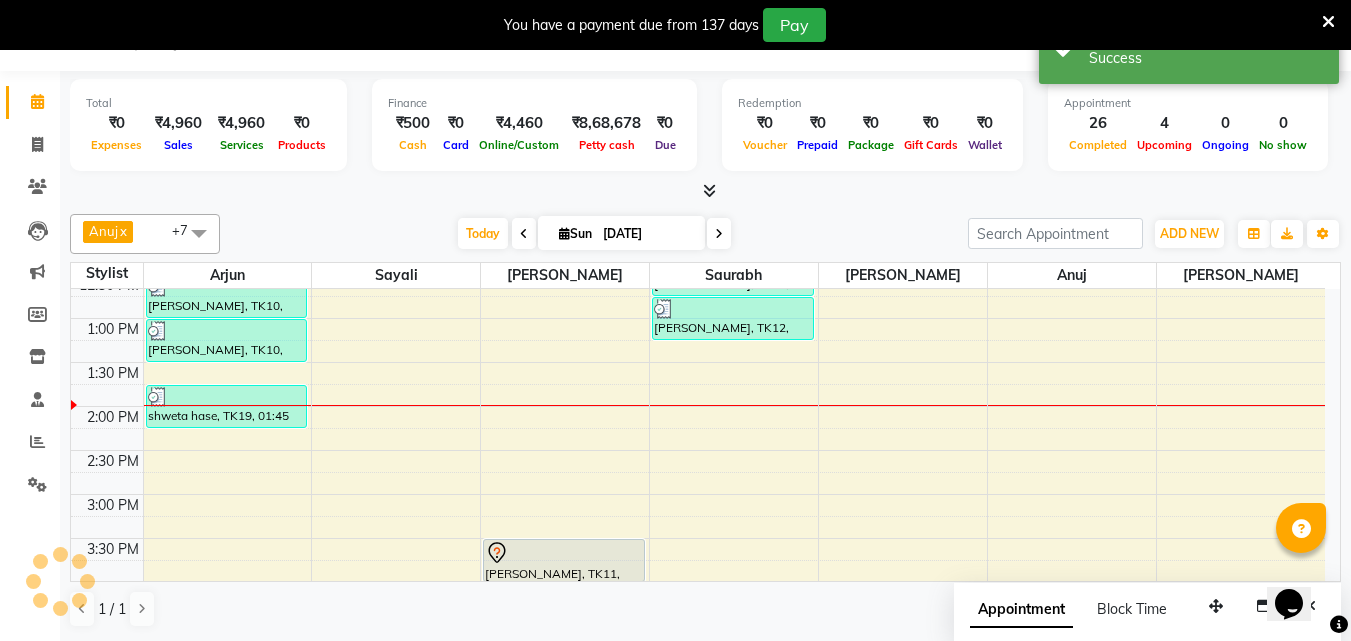 scroll, scrollTop: 0, scrollLeft: 0, axis: both 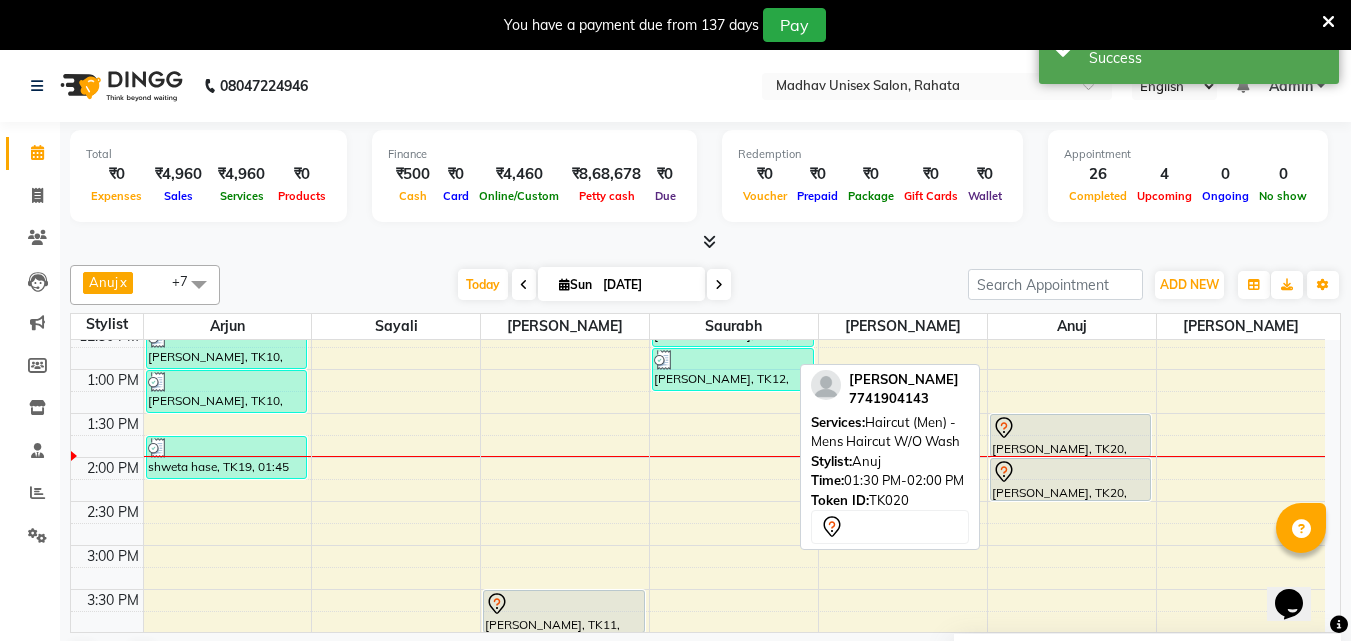 click on "[PERSON_NAME], TK20, 01:30 PM-02:00 PM, Haircut (Men)  - Mens Haircut W/O Wash" at bounding box center (1071, 435) 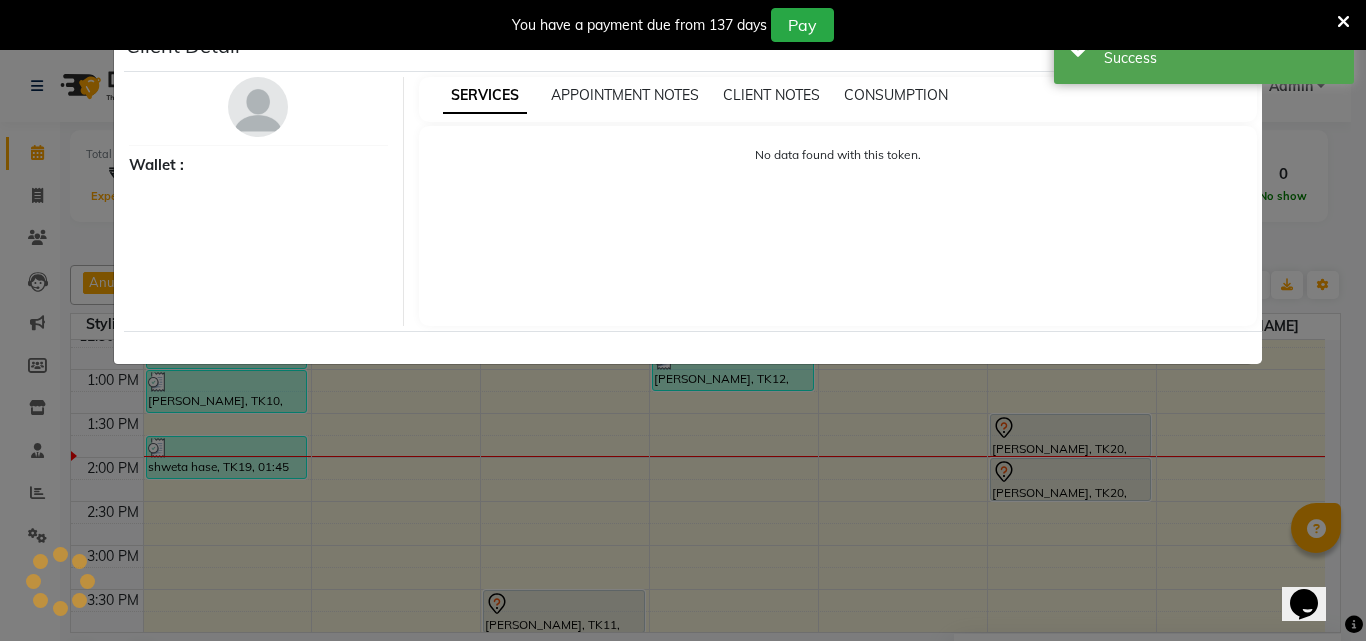 select on "7" 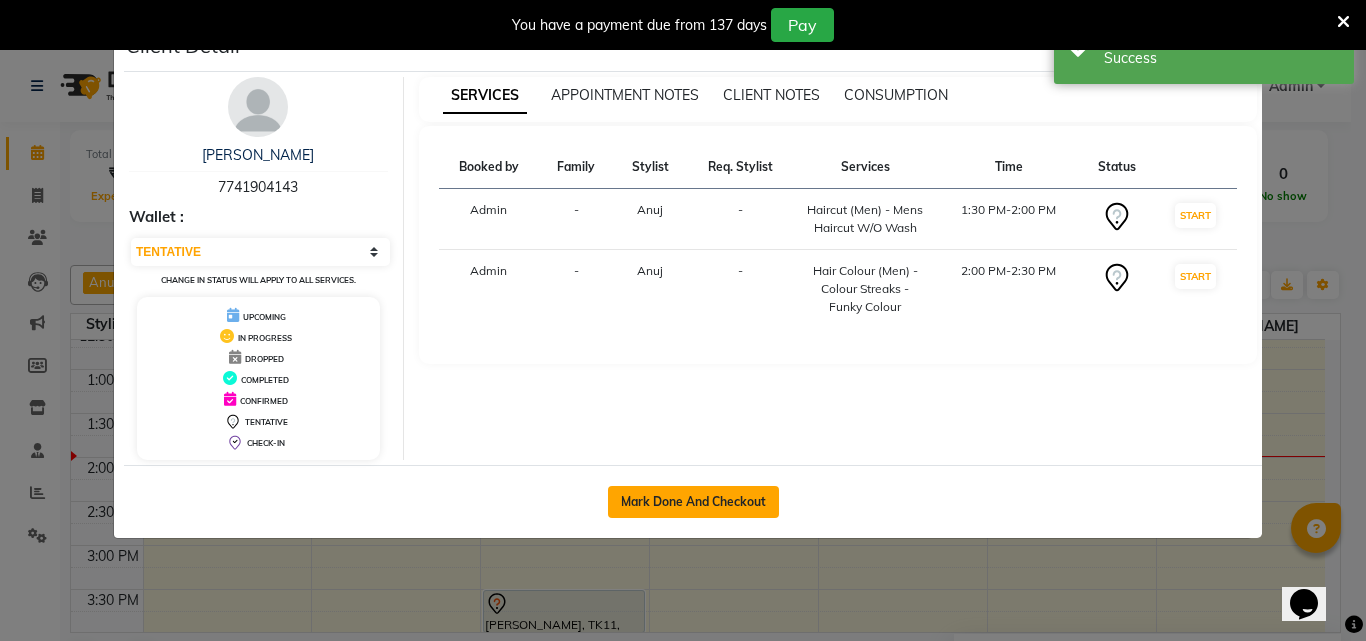 click on "Mark Done And Checkout" 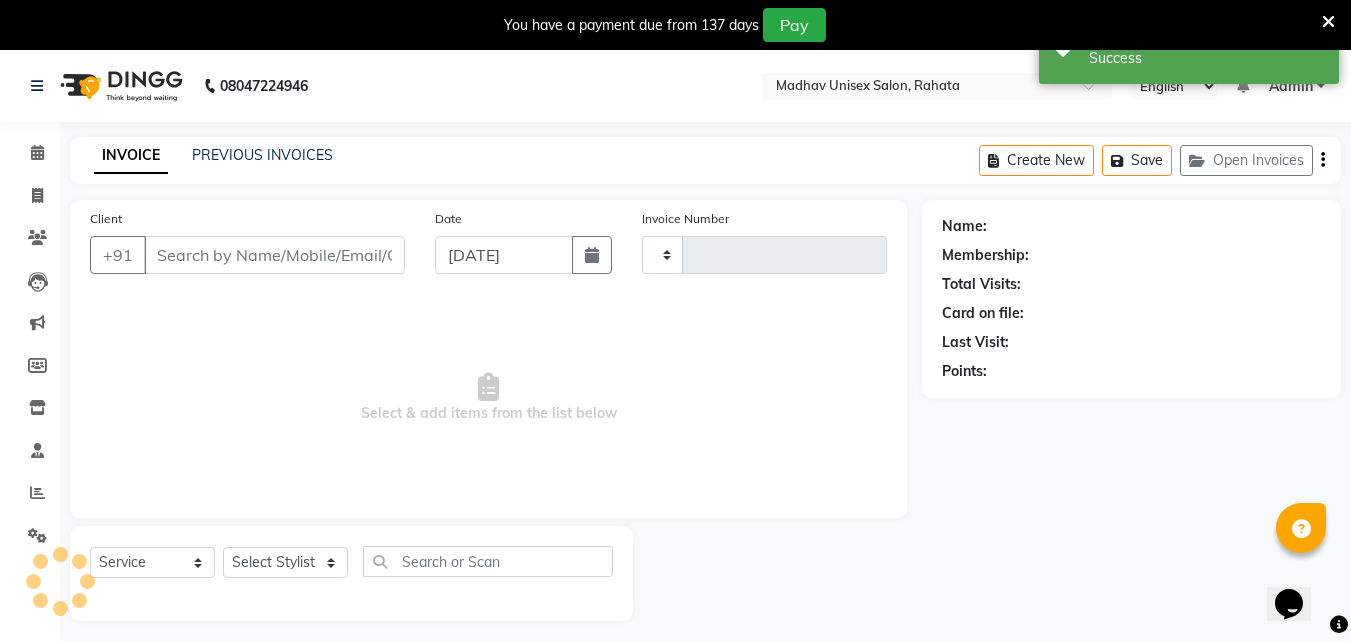 type on "1870" 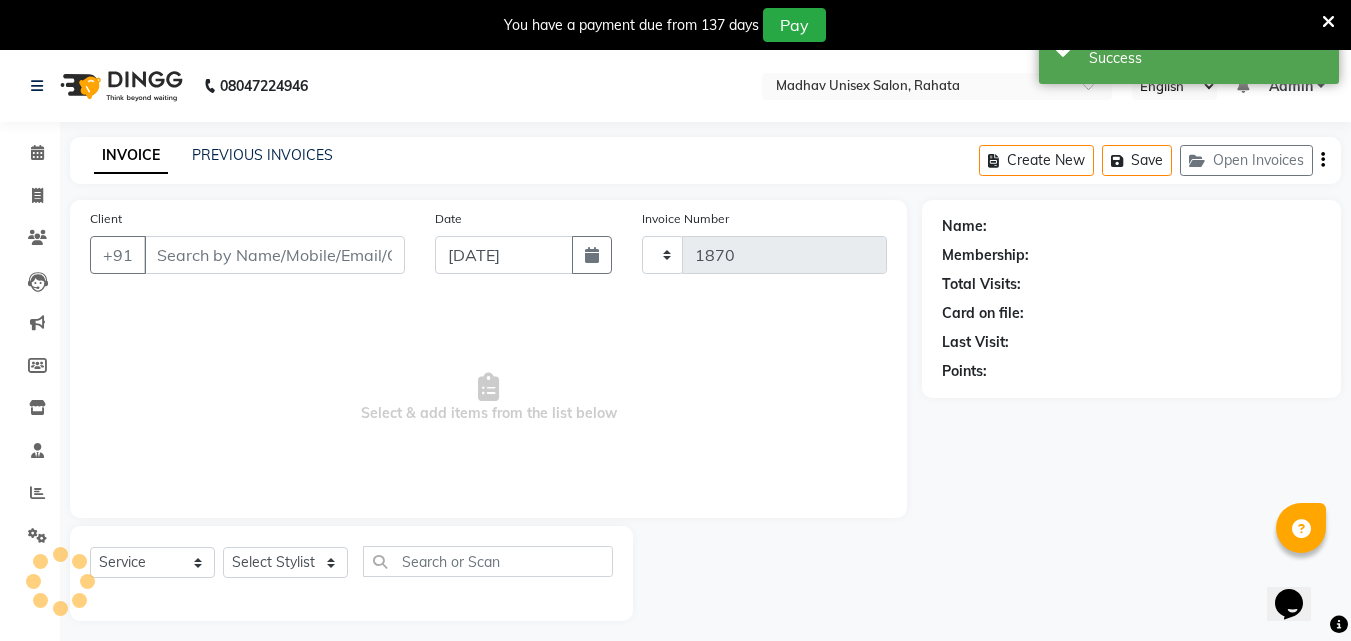 select on "870" 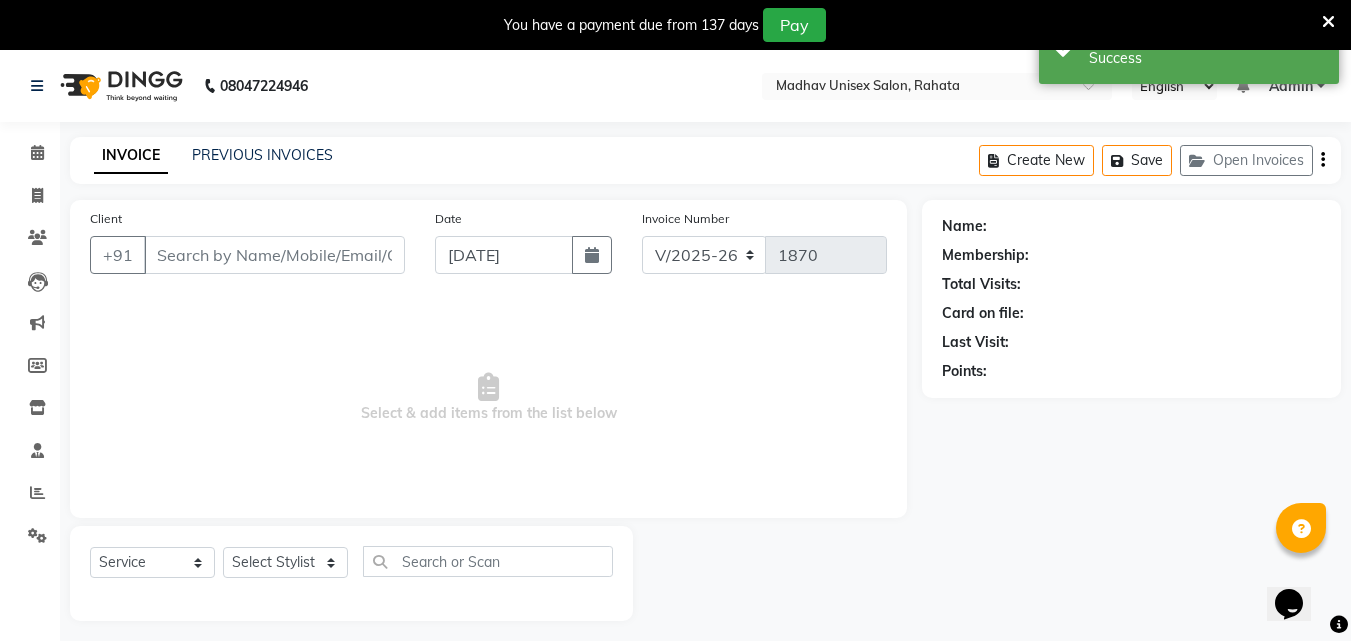 type on "7741904143" 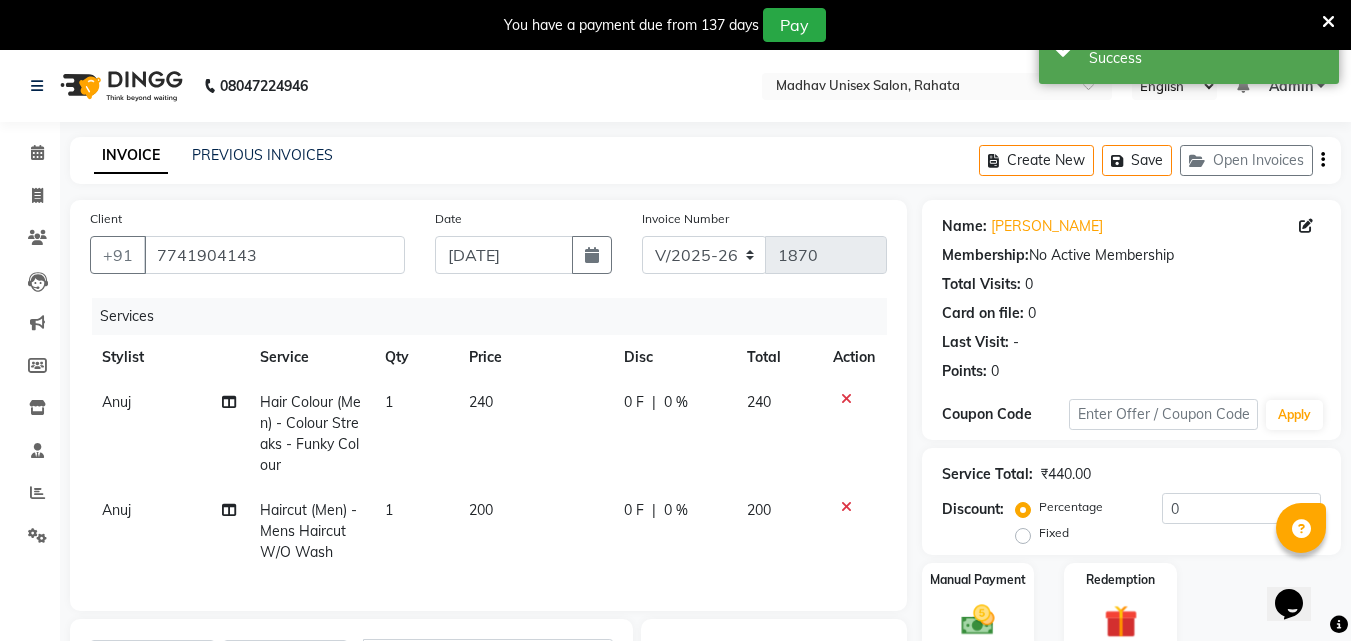 click on "240" 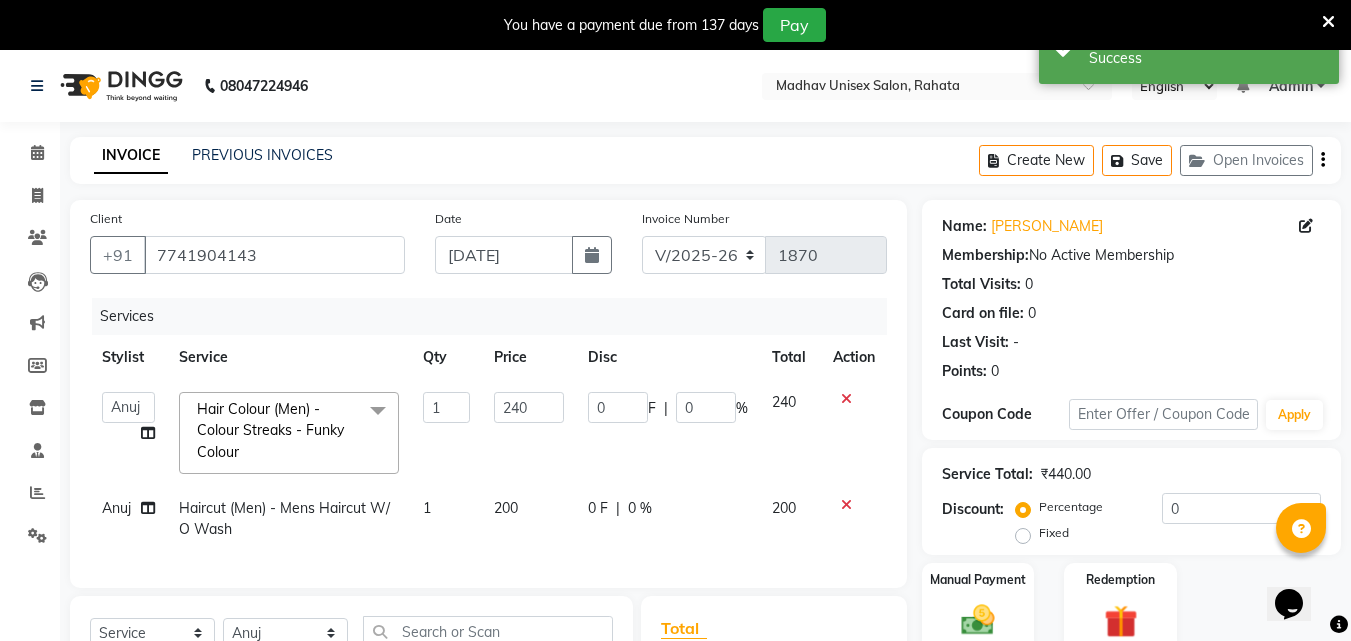 click on "1" 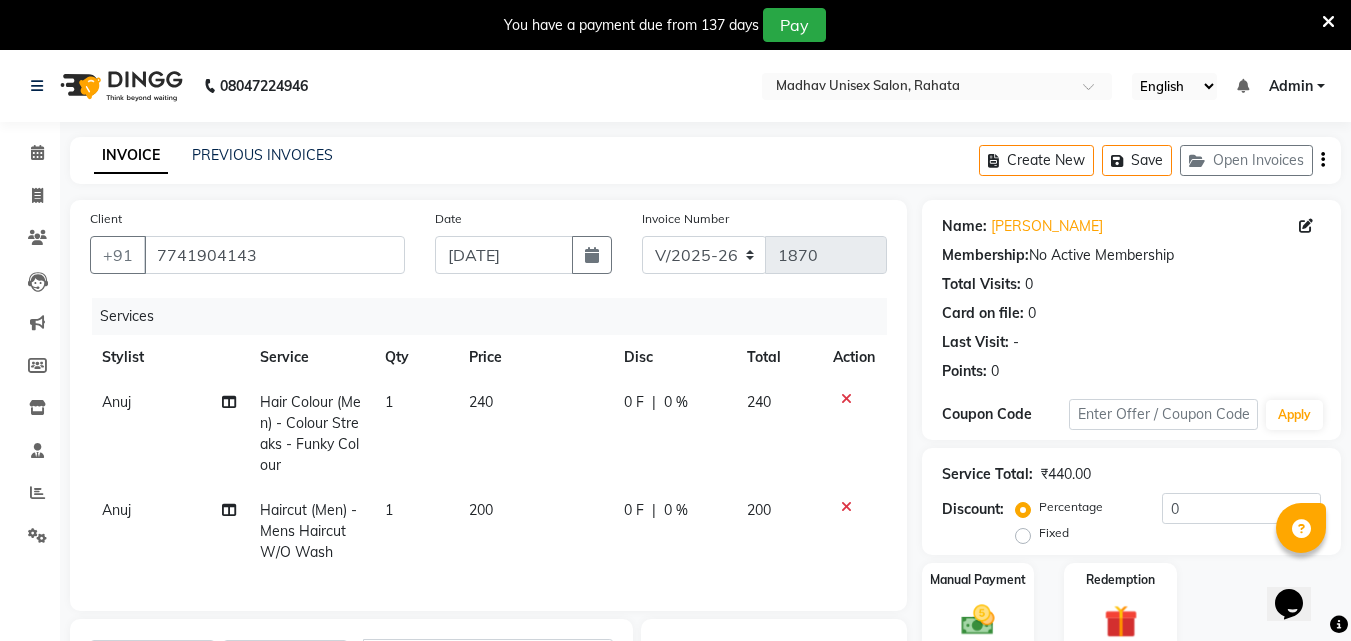 click on "240" 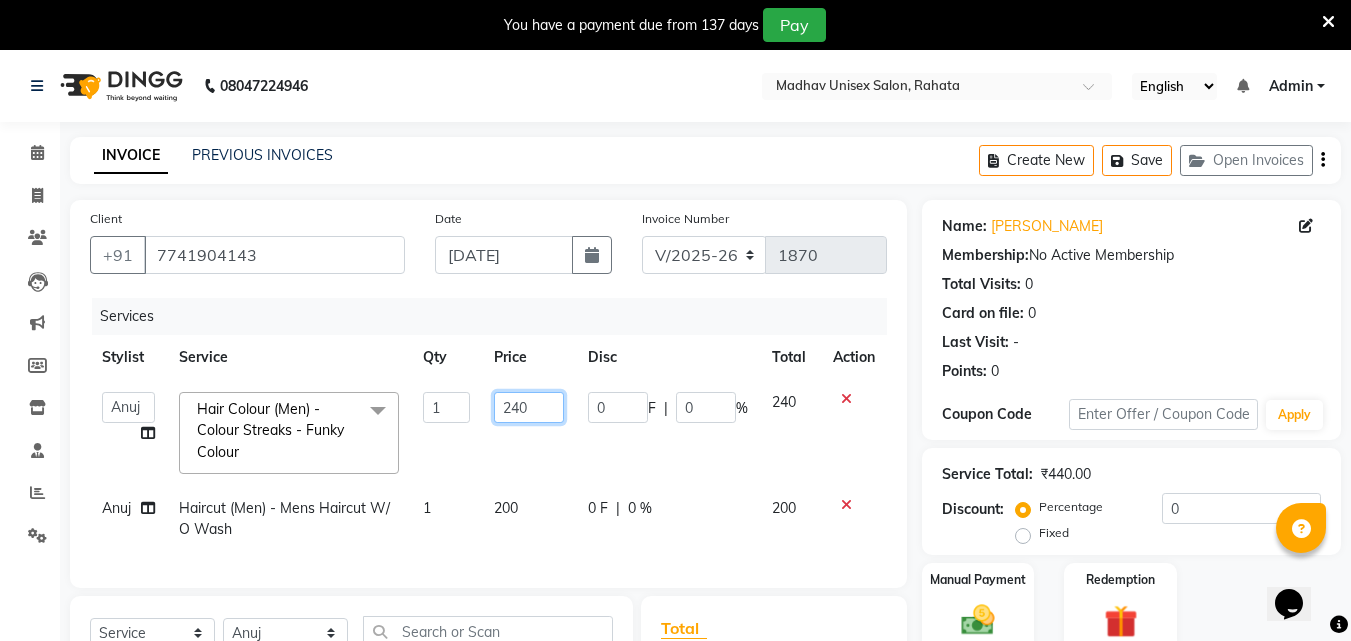 click on "240" 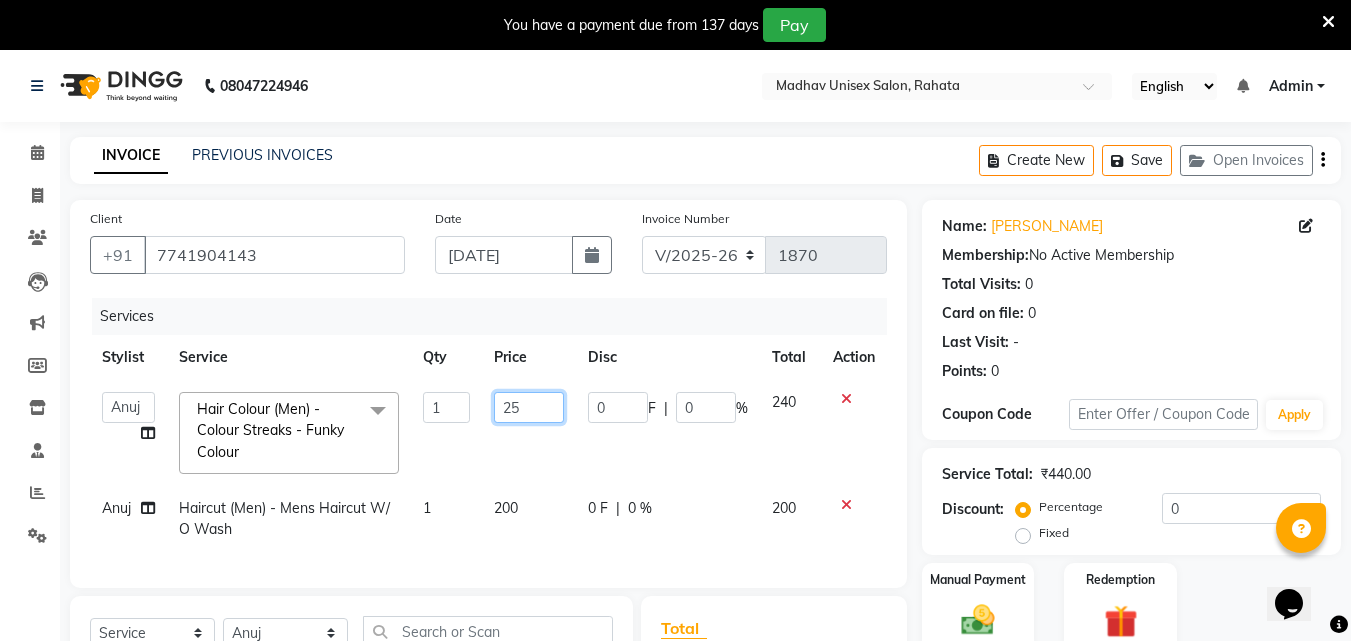 type on "250" 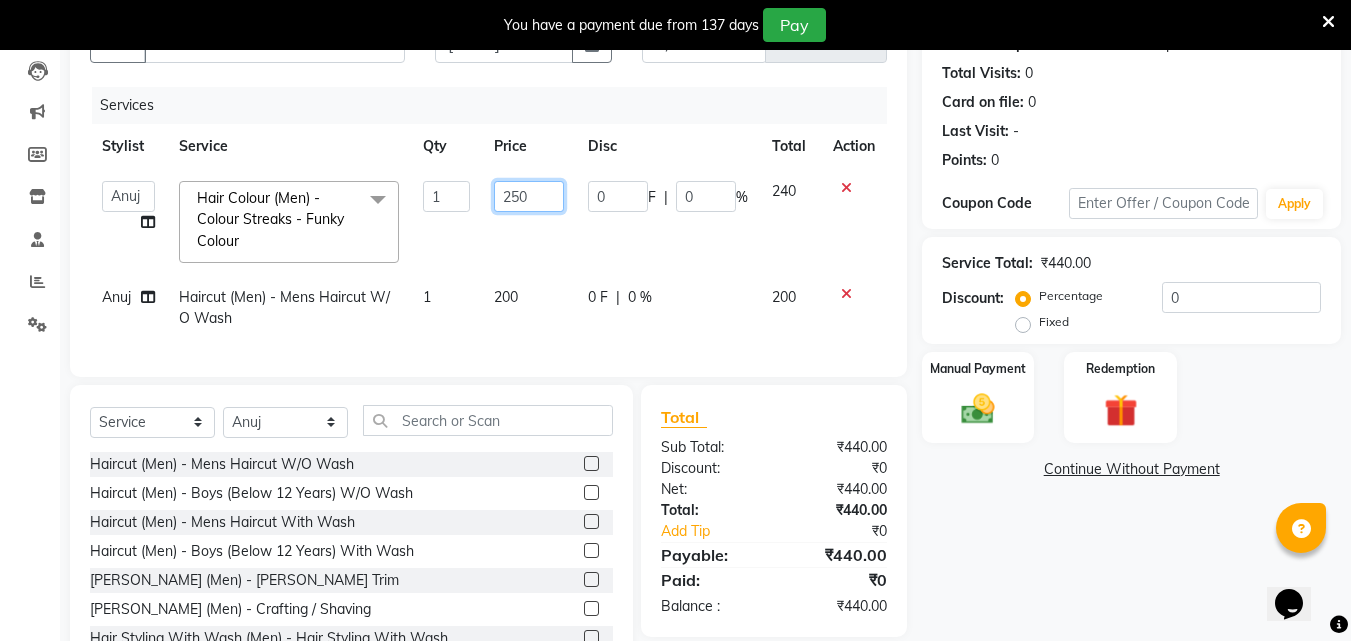 scroll, scrollTop: 212, scrollLeft: 0, axis: vertical 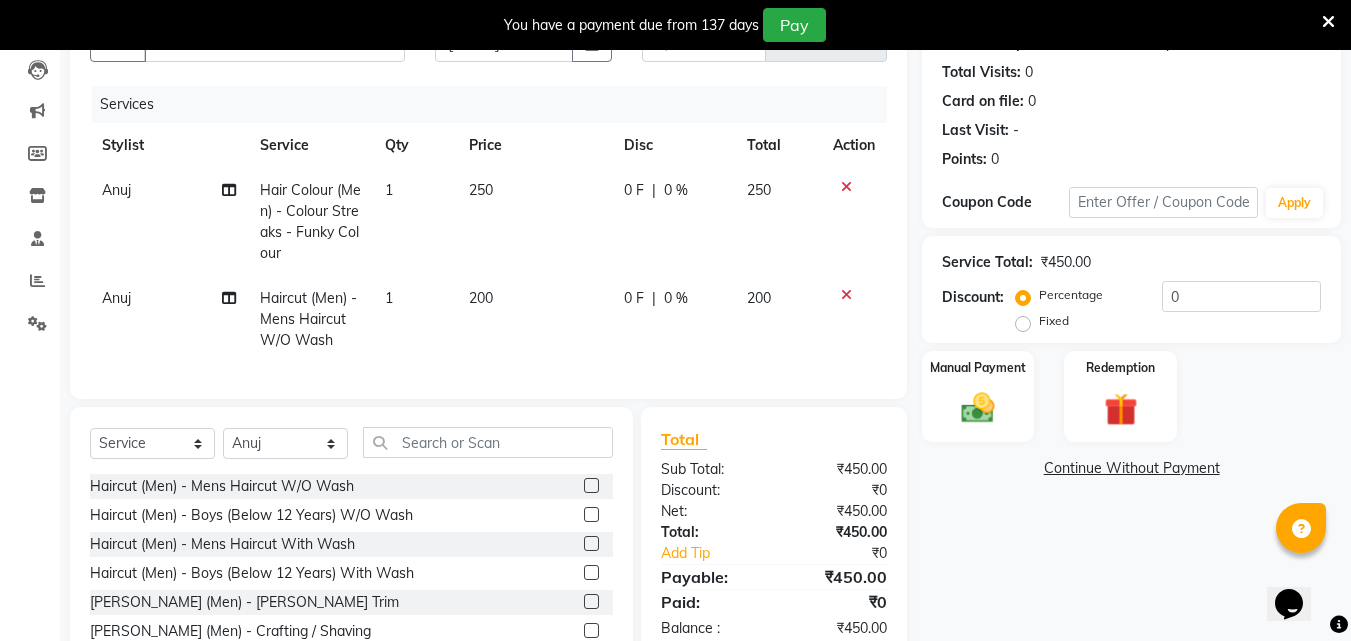 click on "200" 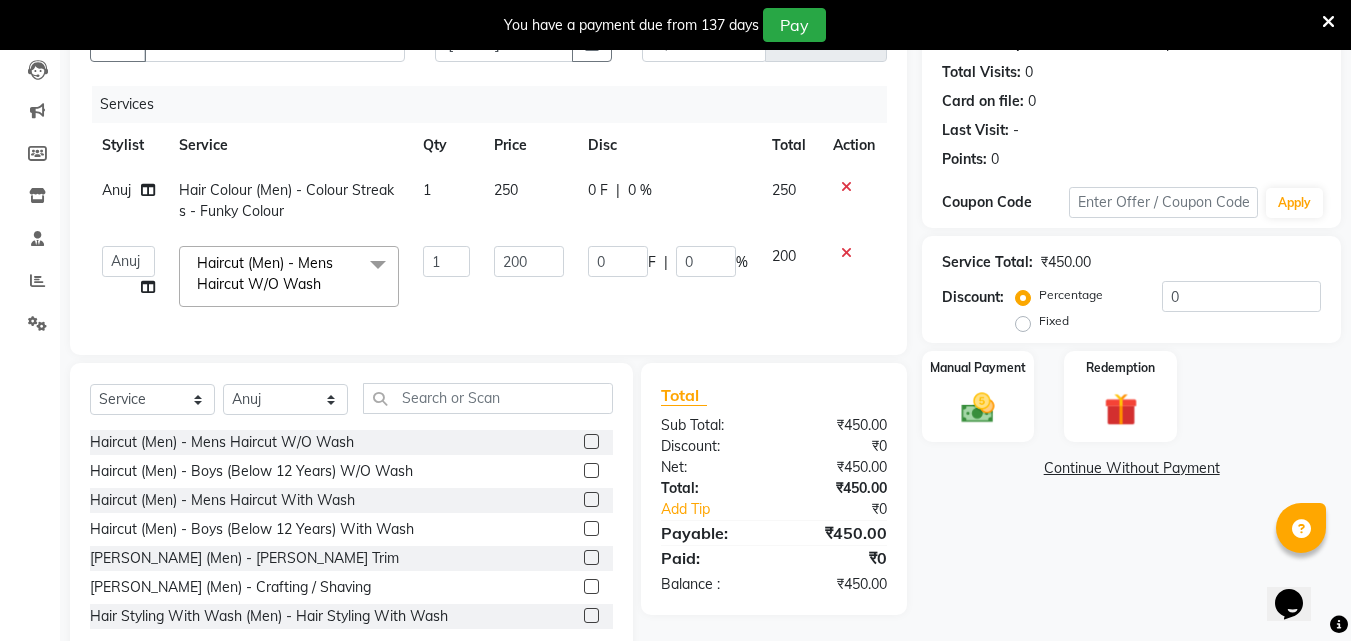 click on "200" 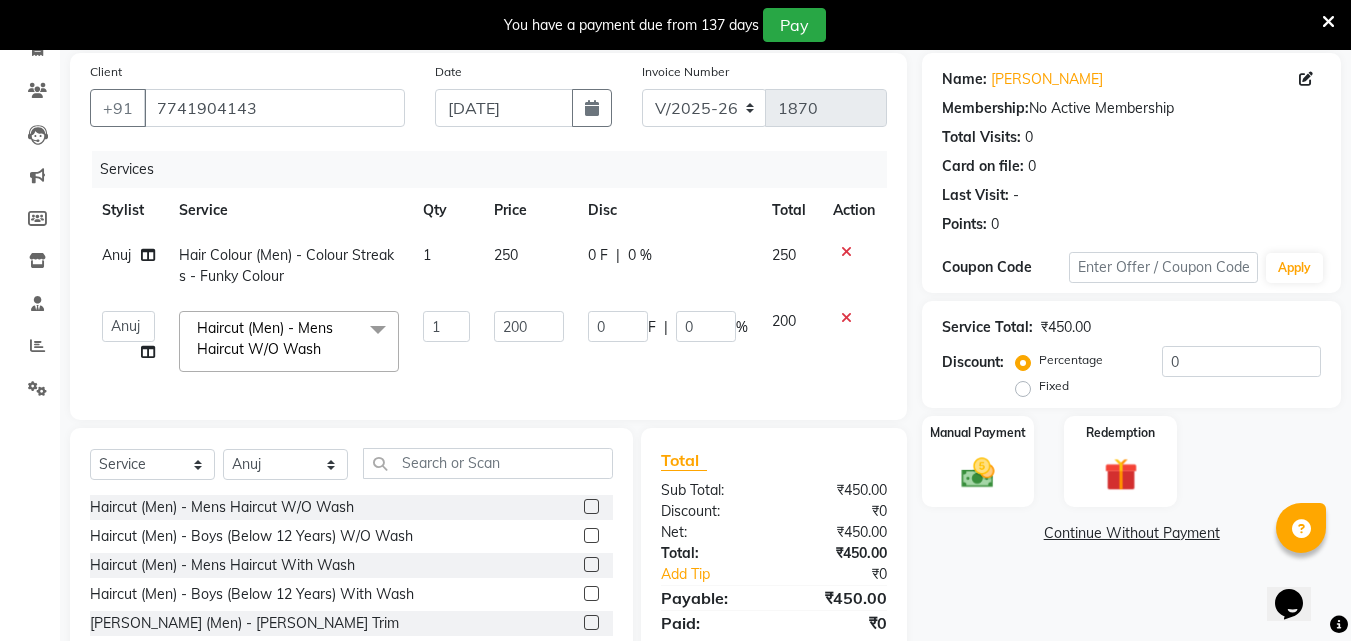 scroll, scrollTop: 210, scrollLeft: 0, axis: vertical 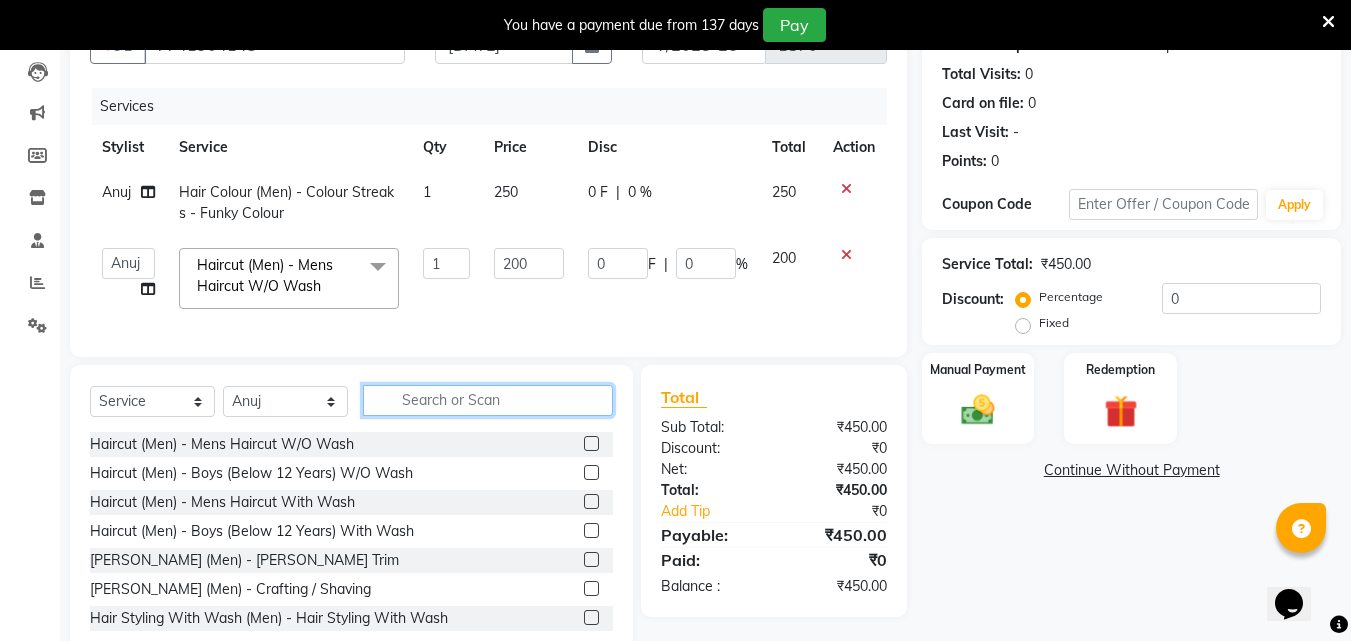 click 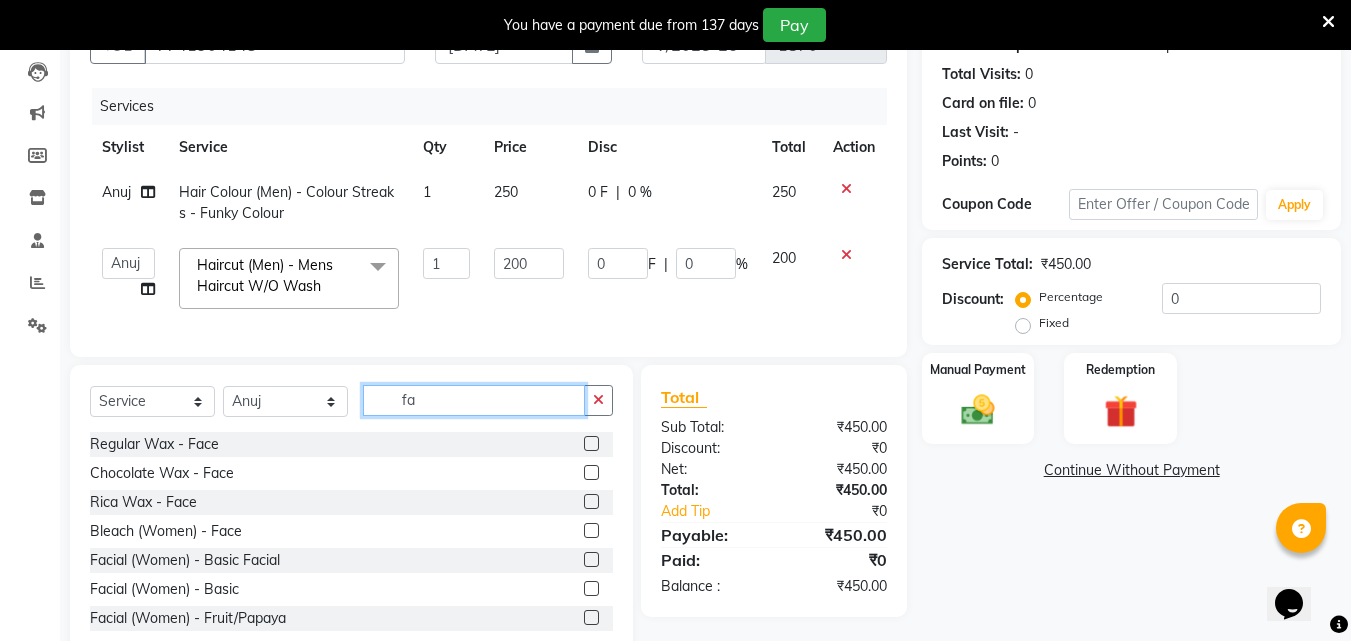 type on "f" 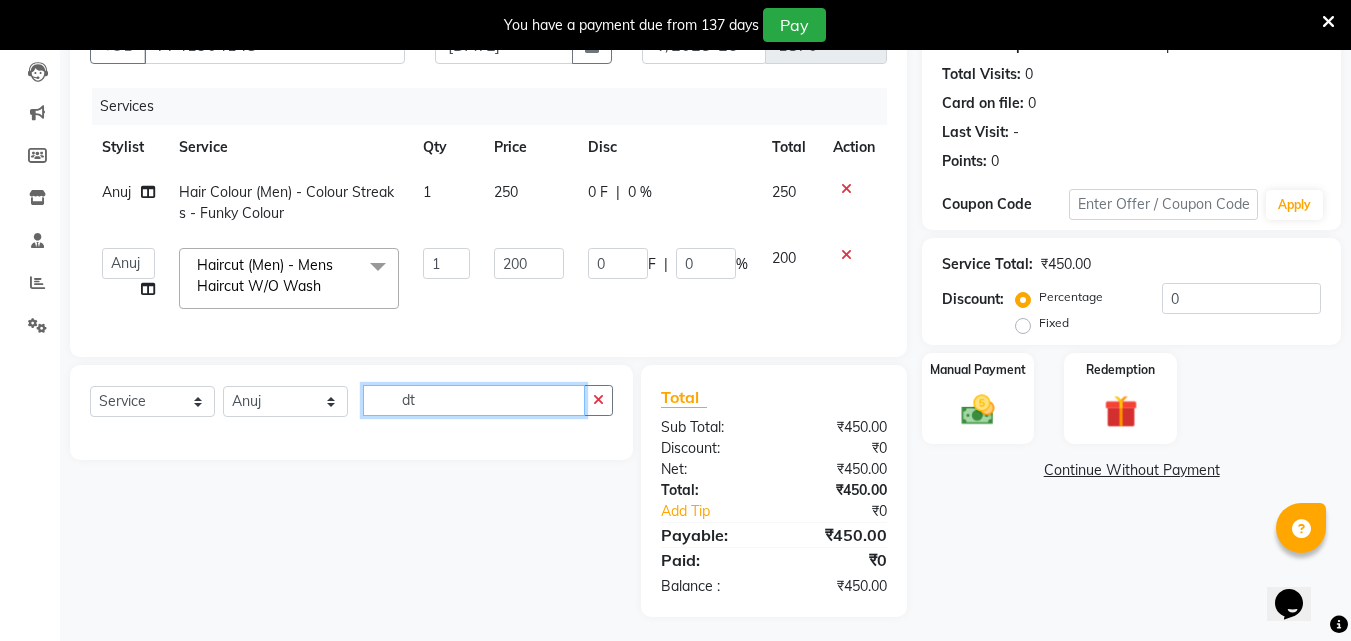 type on "d" 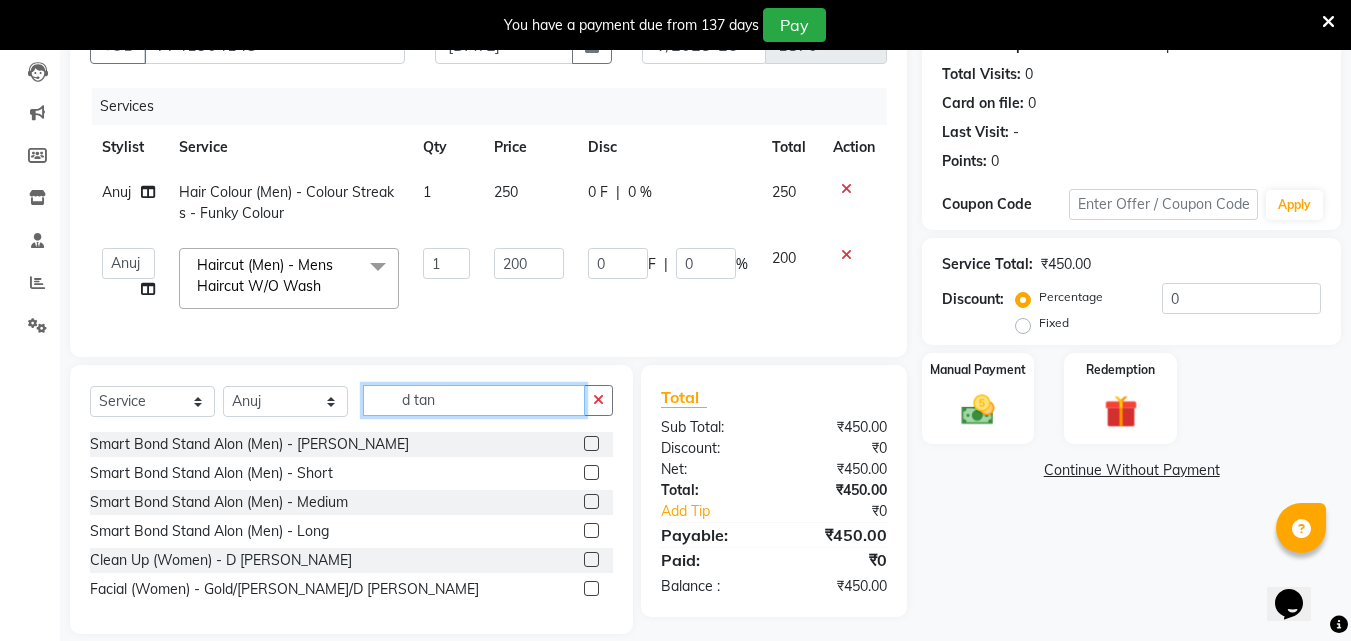 scroll, scrollTop: 248, scrollLeft: 0, axis: vertical 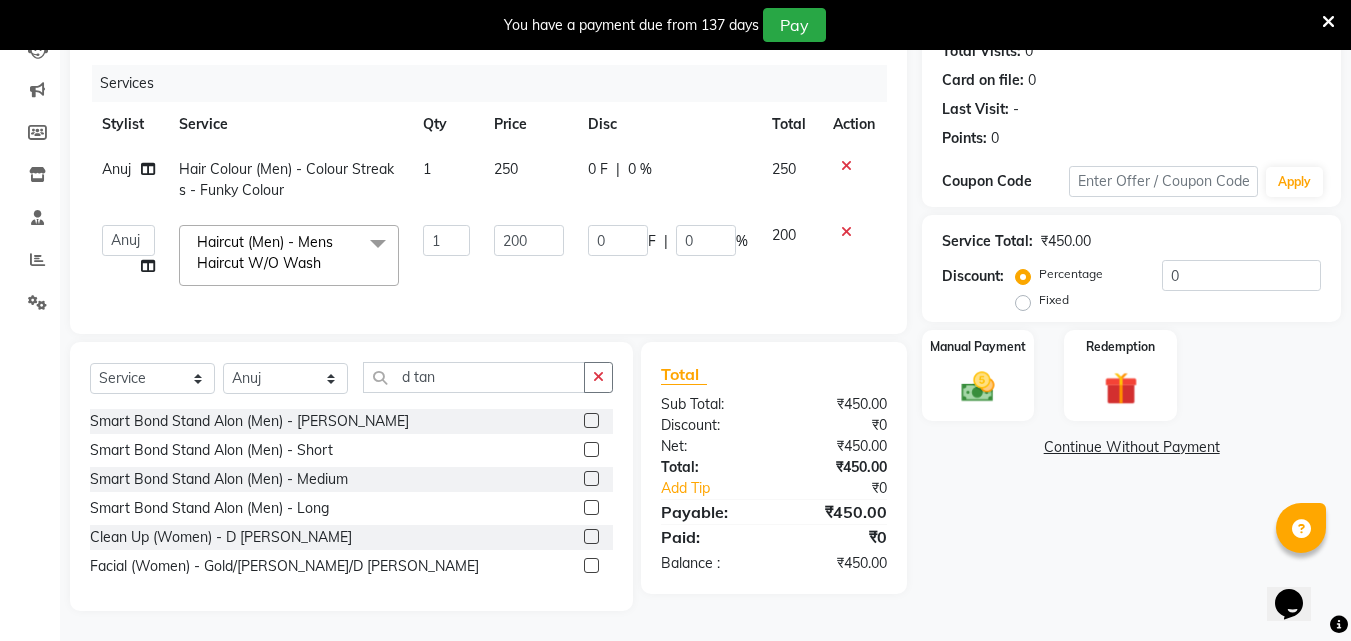 click on "Facial (Women)  - Gold/[PERSON_NAME]/D [PERSON_NAME]" 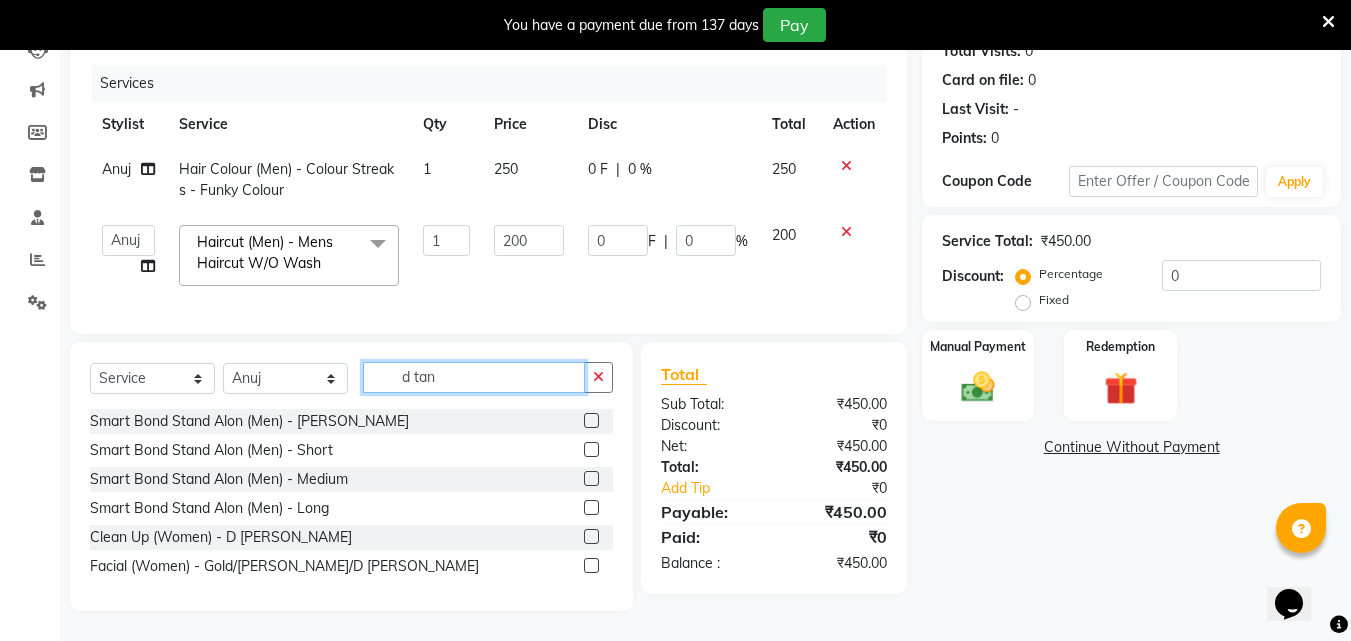 click on "d tan" 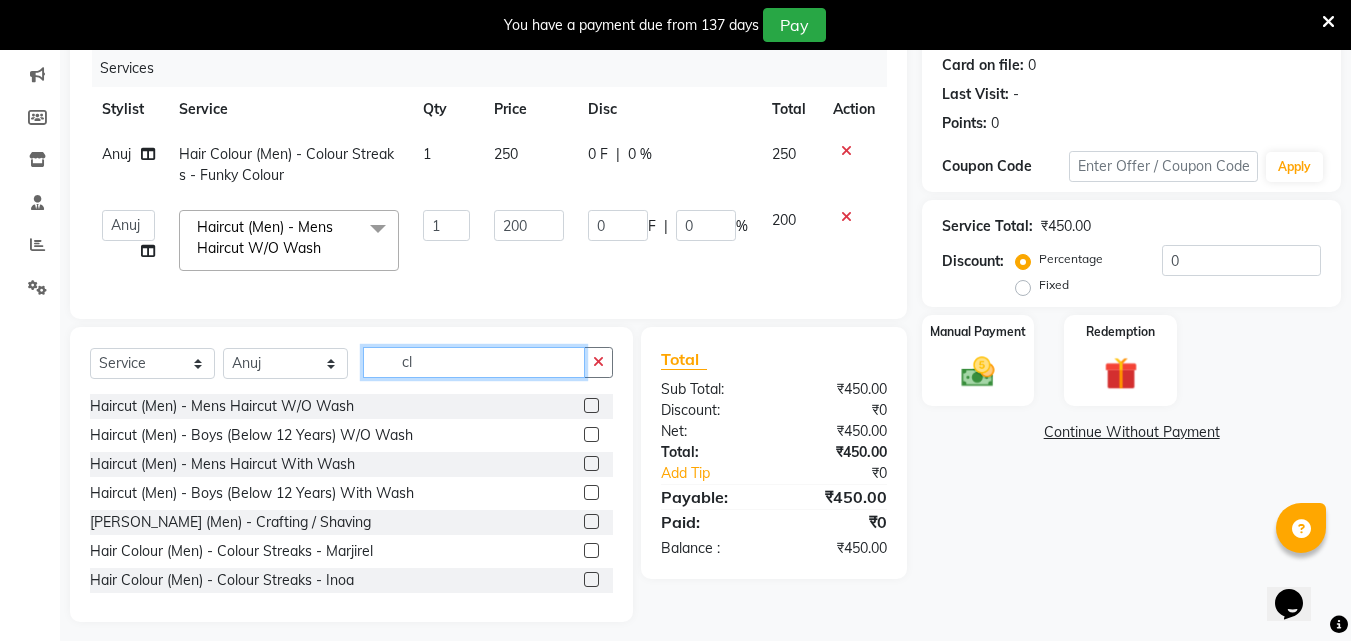 scroll, scrollTop: 231, scrollLeft: 0, axis: vertical 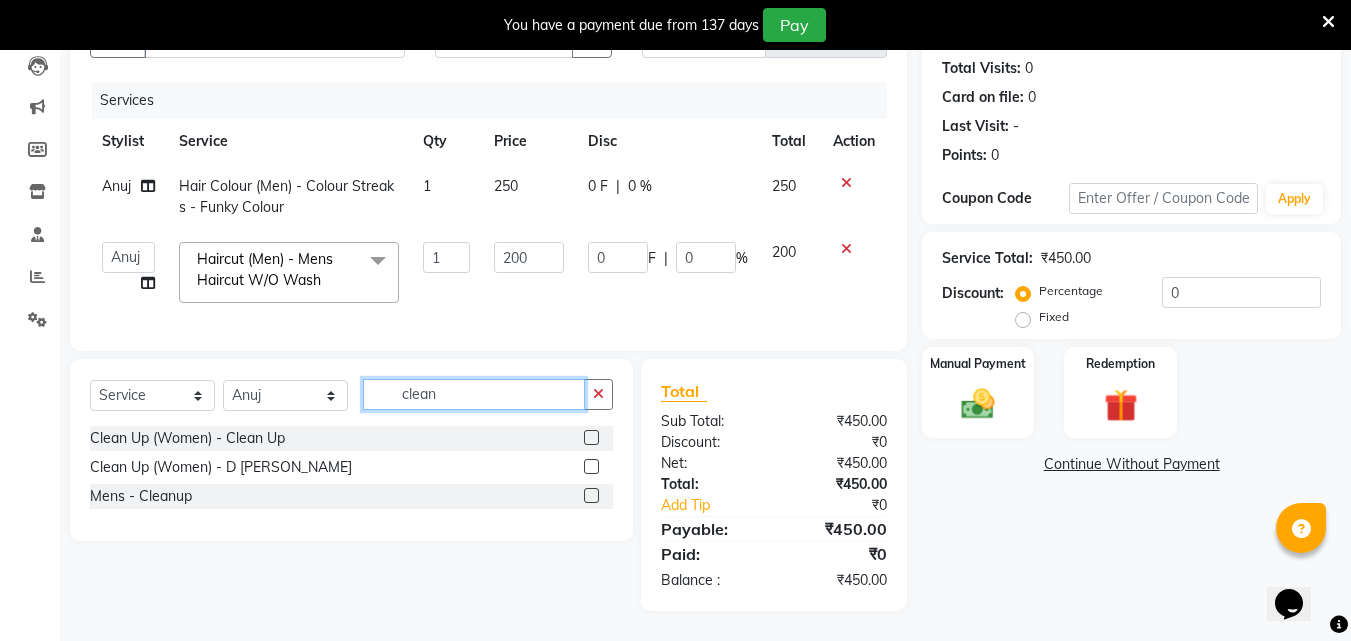 type on "clean" 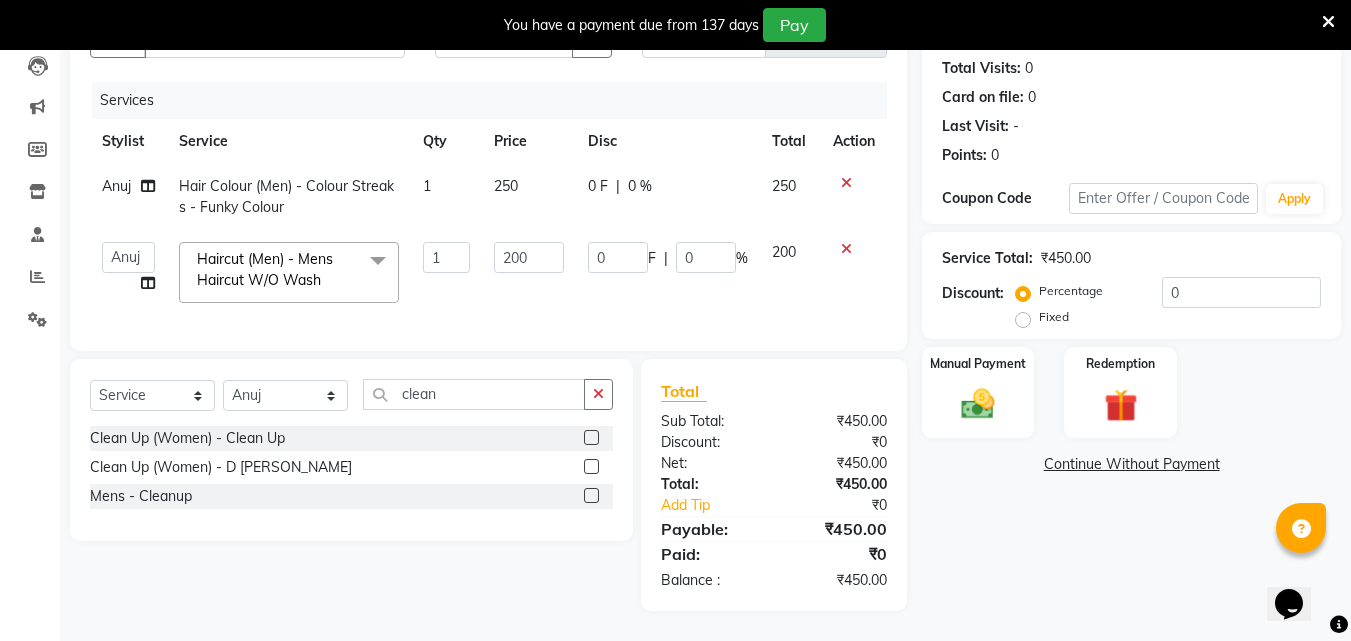 click on "Mens - Cleanup" 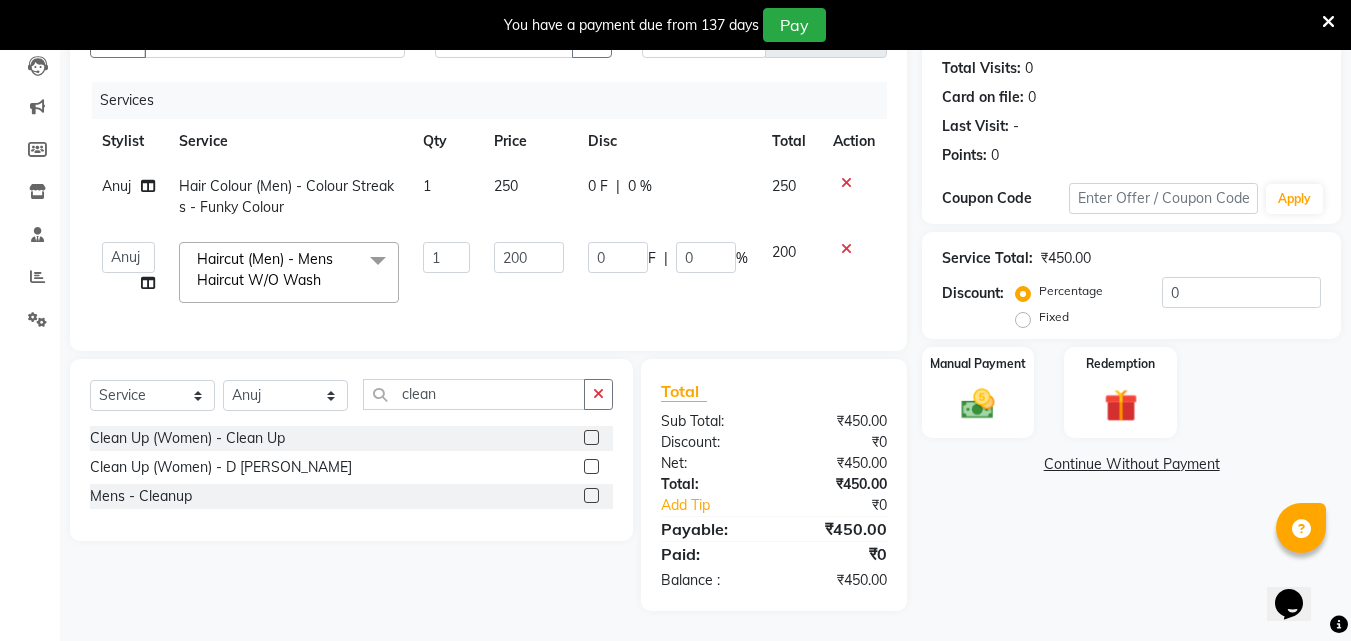 click 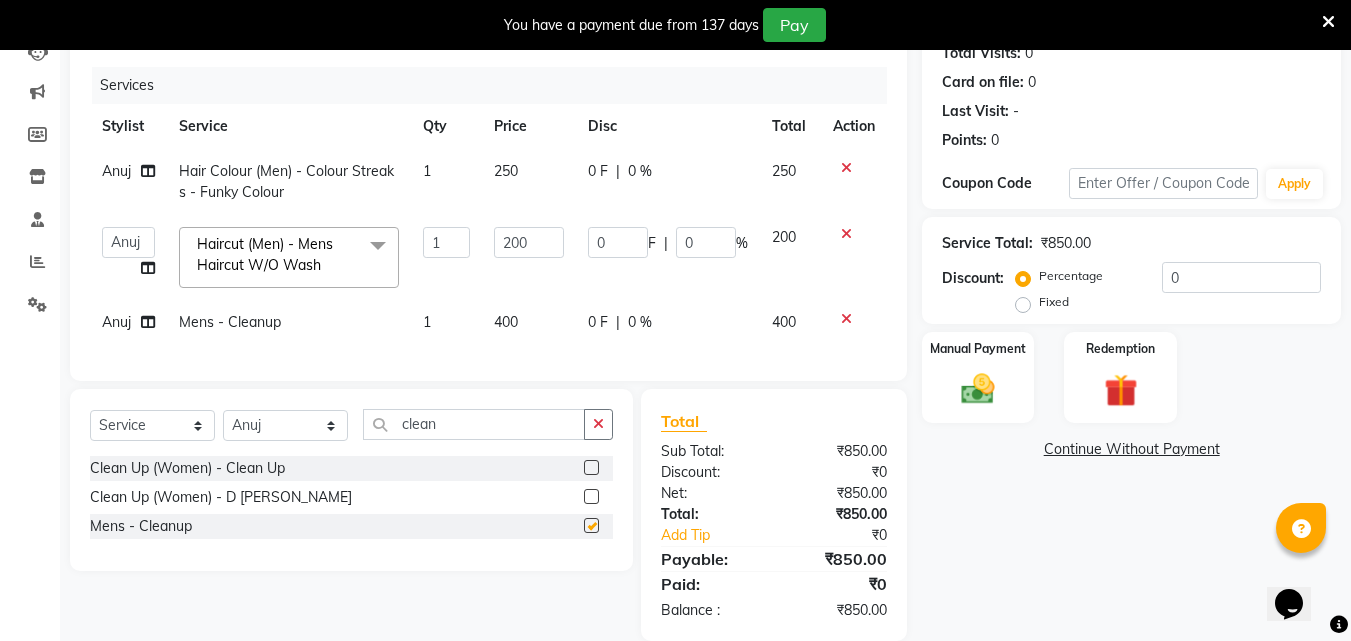 checkbox on "false" 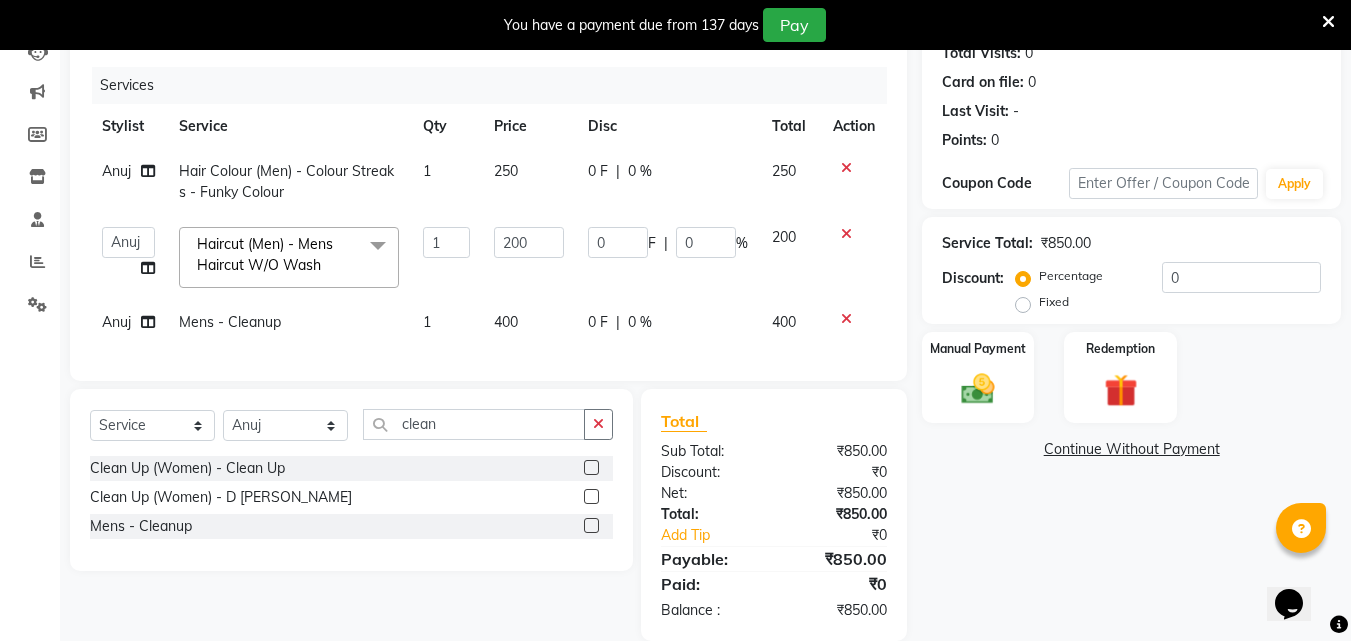 click on "400" 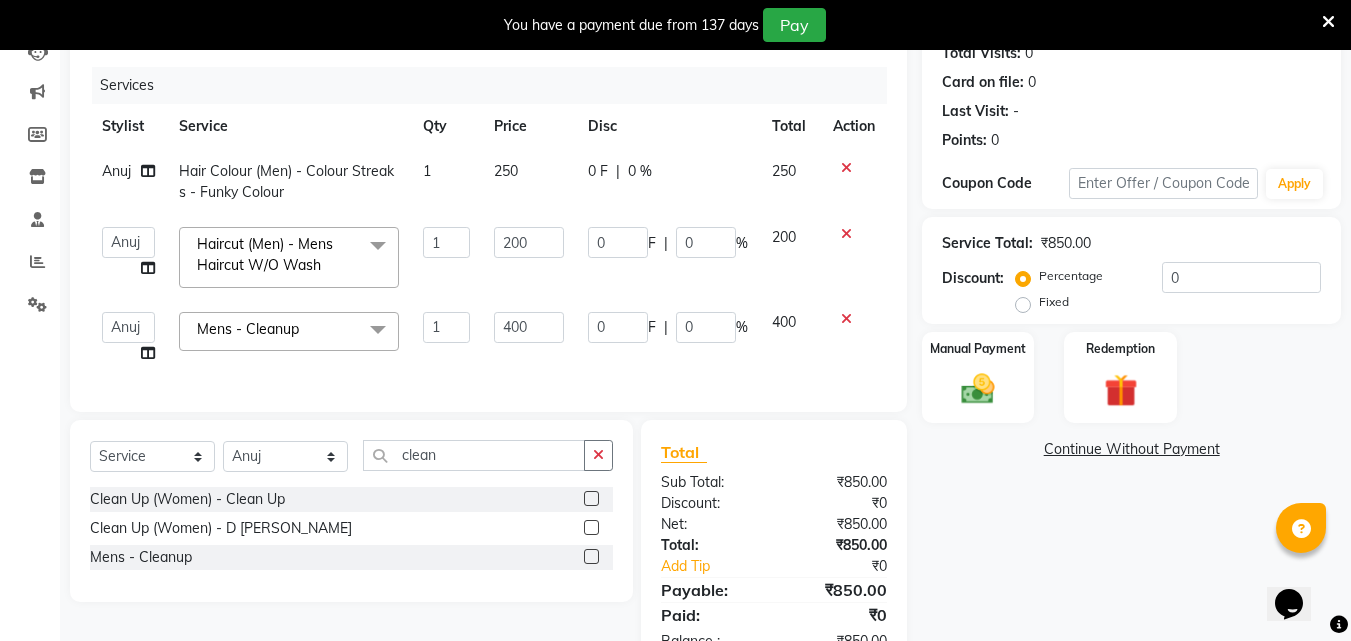 click on "400" 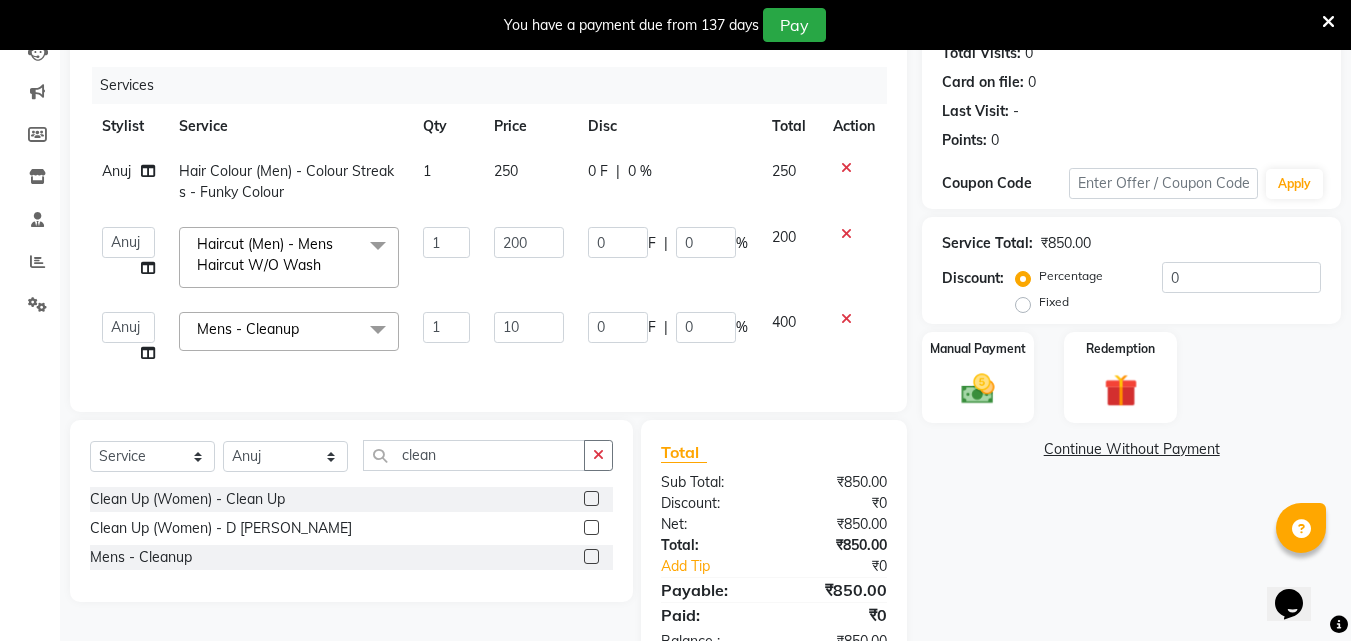 type on "100" 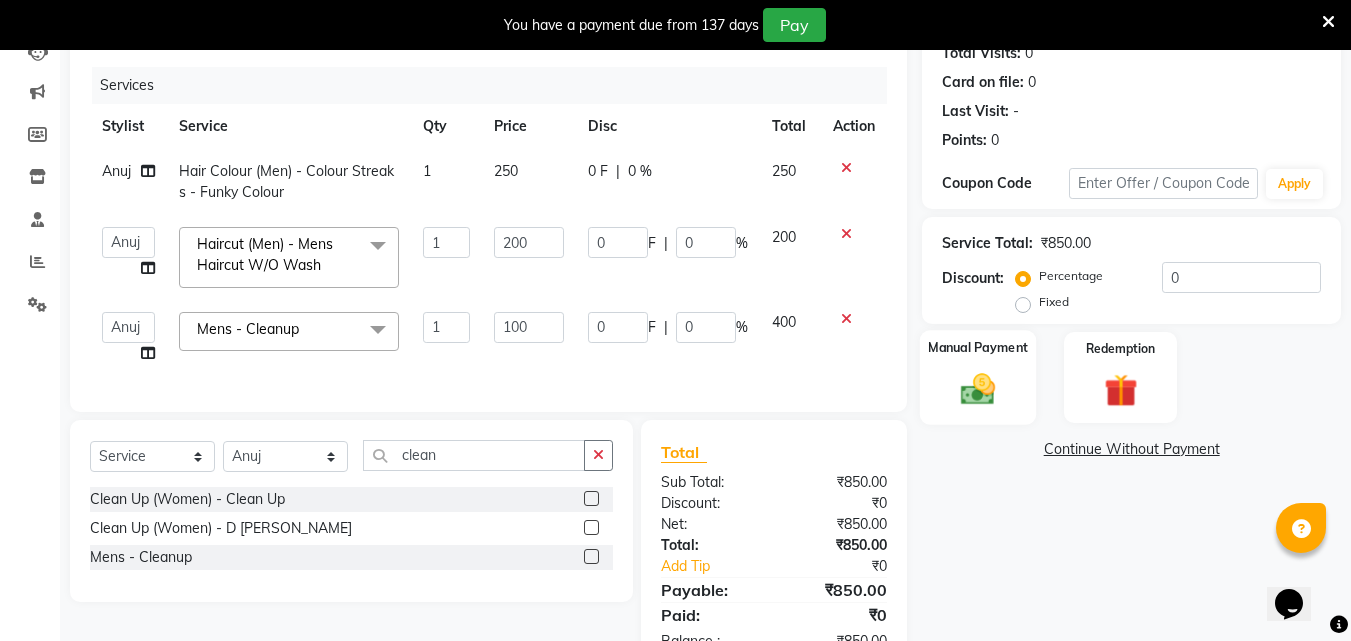 click on "Manual Payment" 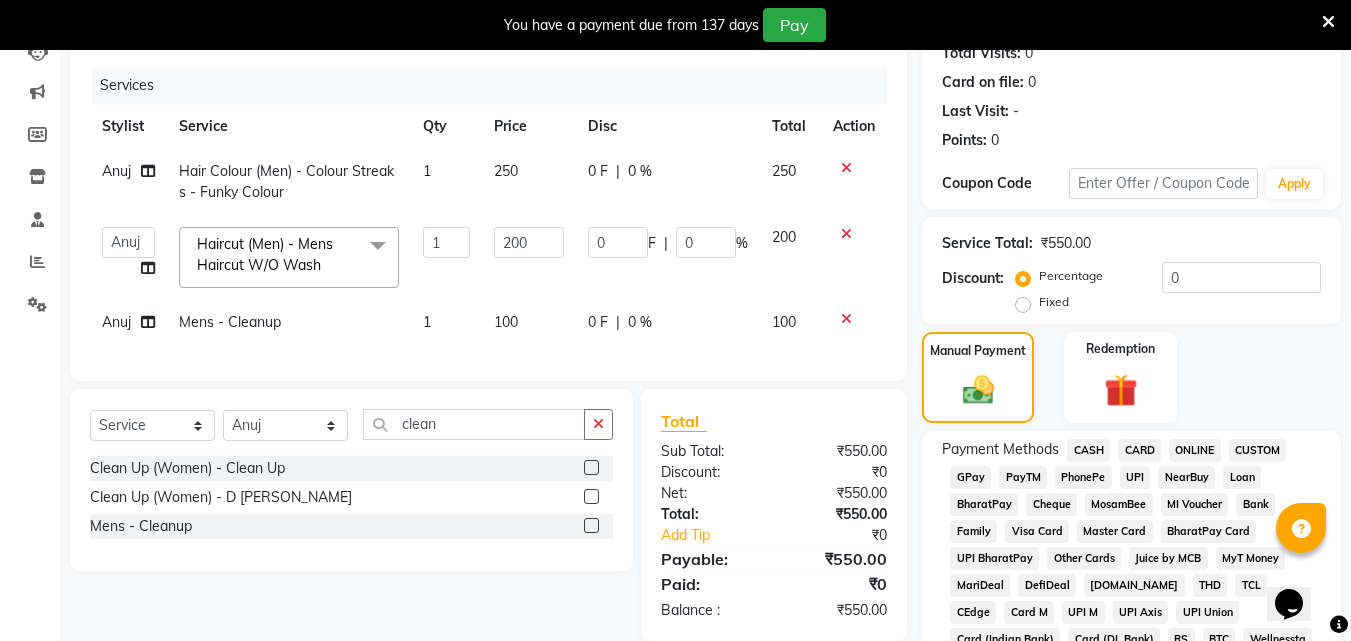 click on "CASH" 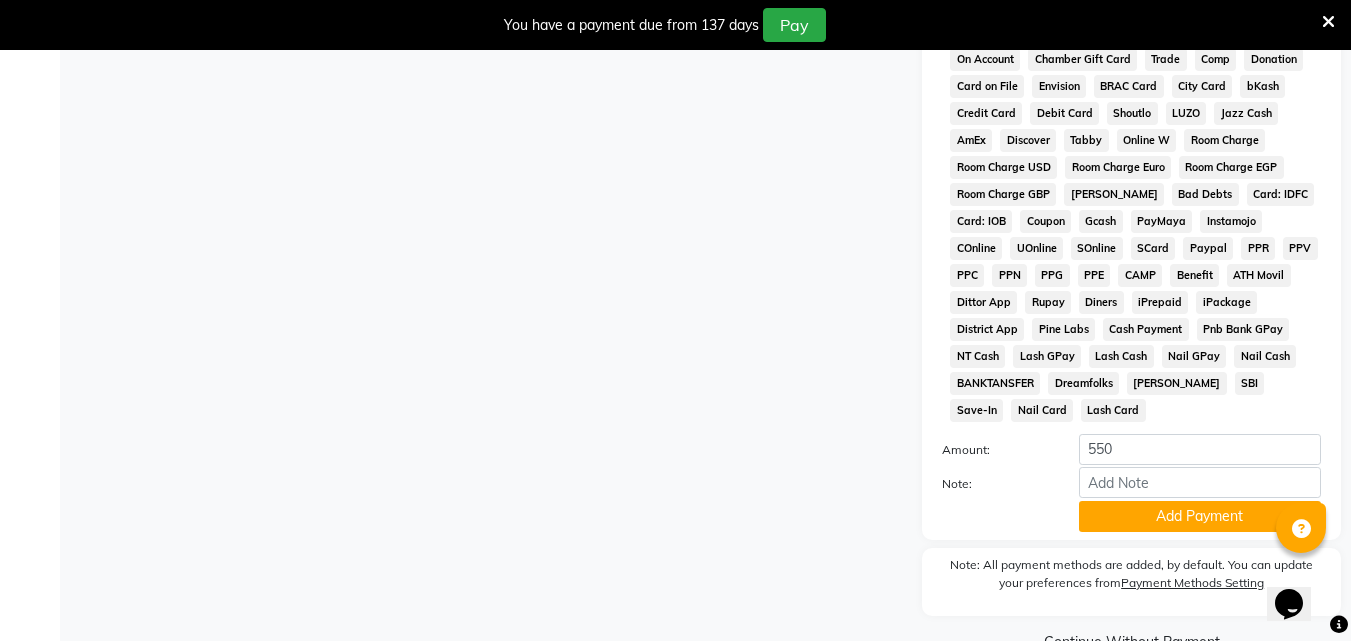 scroll, scrollTop: 898, scrollLeft: 0, axis: vertical 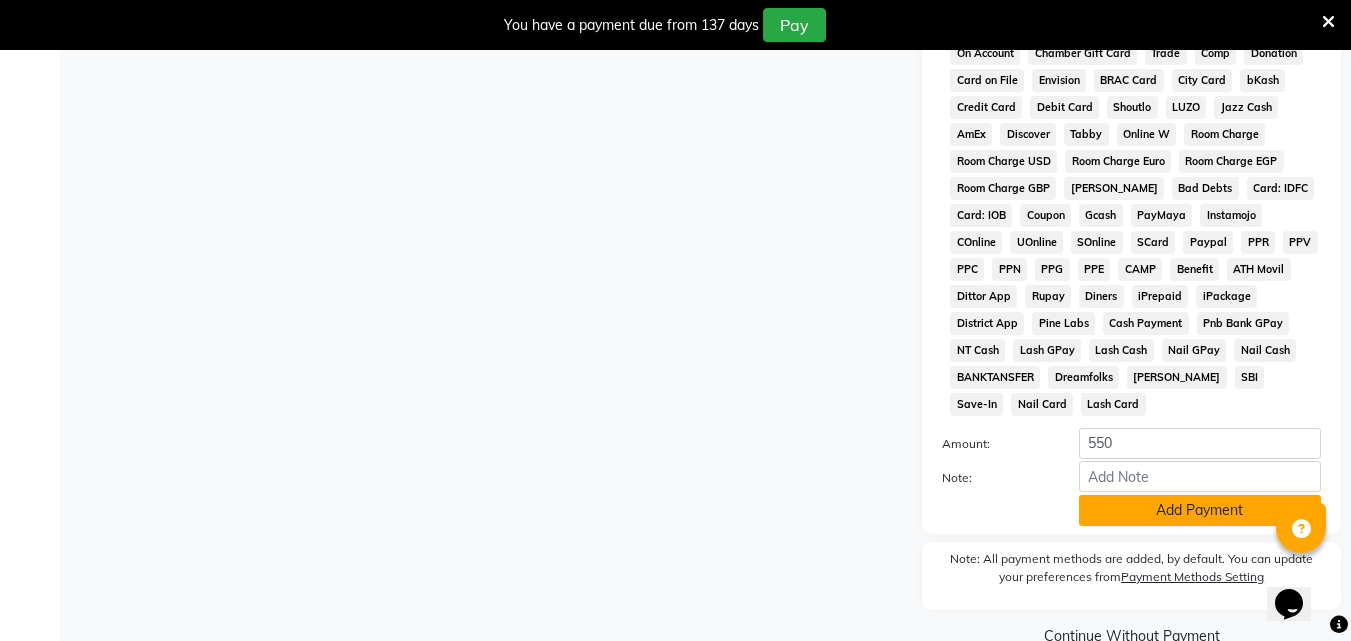 click on "Add Payment" 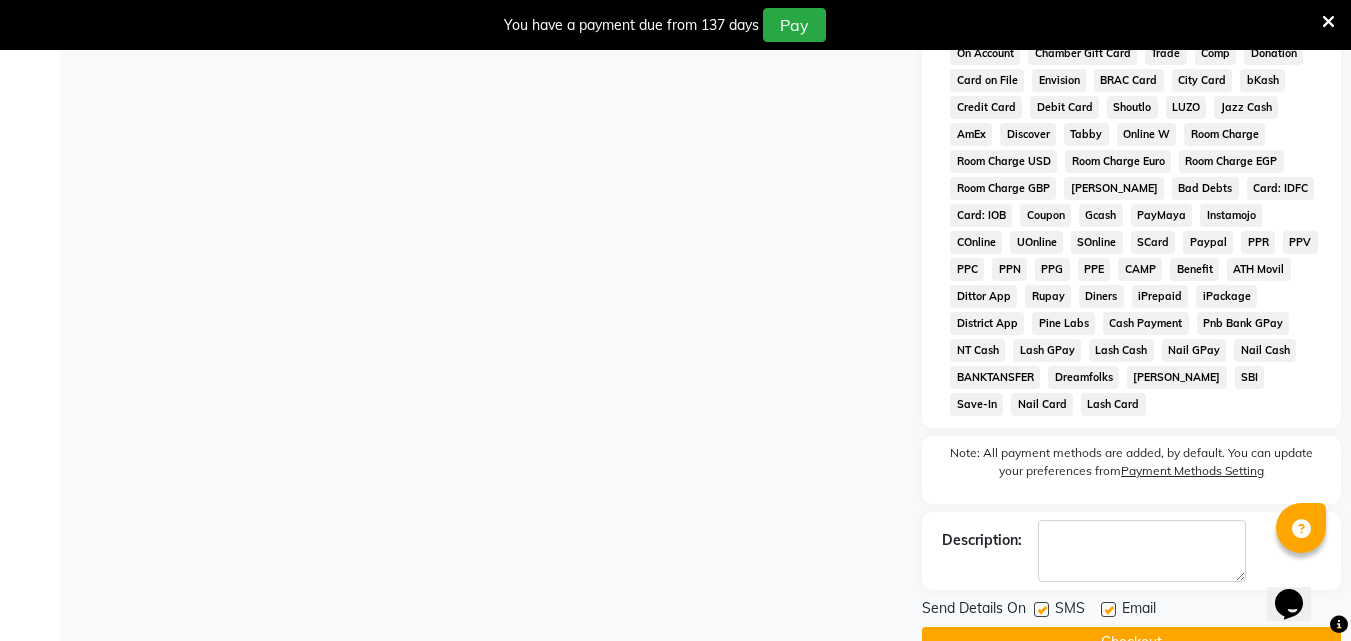 scroll, scrollTop: 918, scrollLeft: 0, axis: vertical 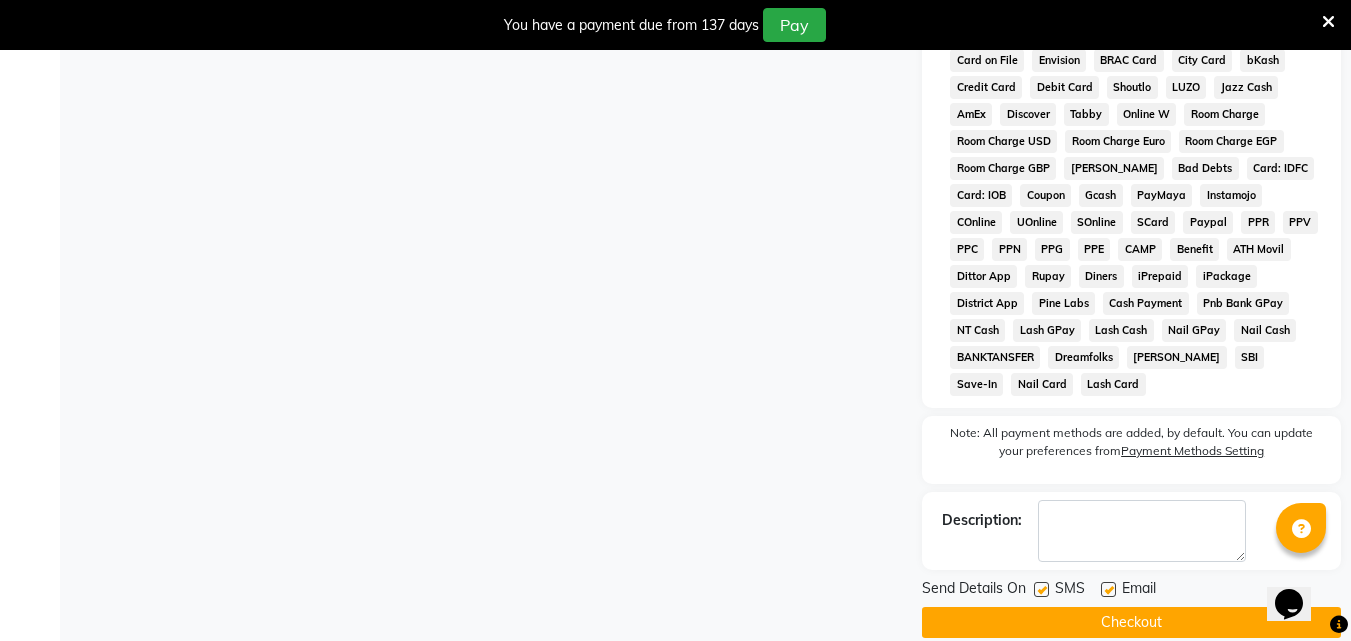click on "Checkout" 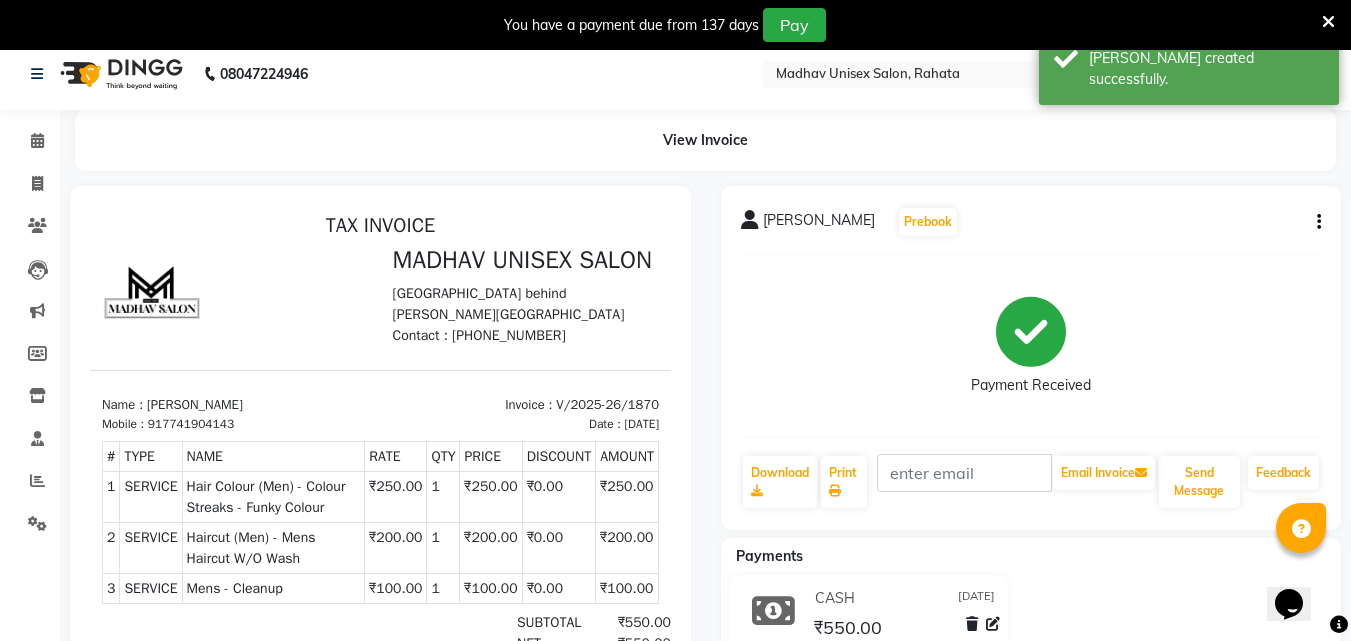 scroll, scrollTop: 0, scrollLeft: 0, axis: both 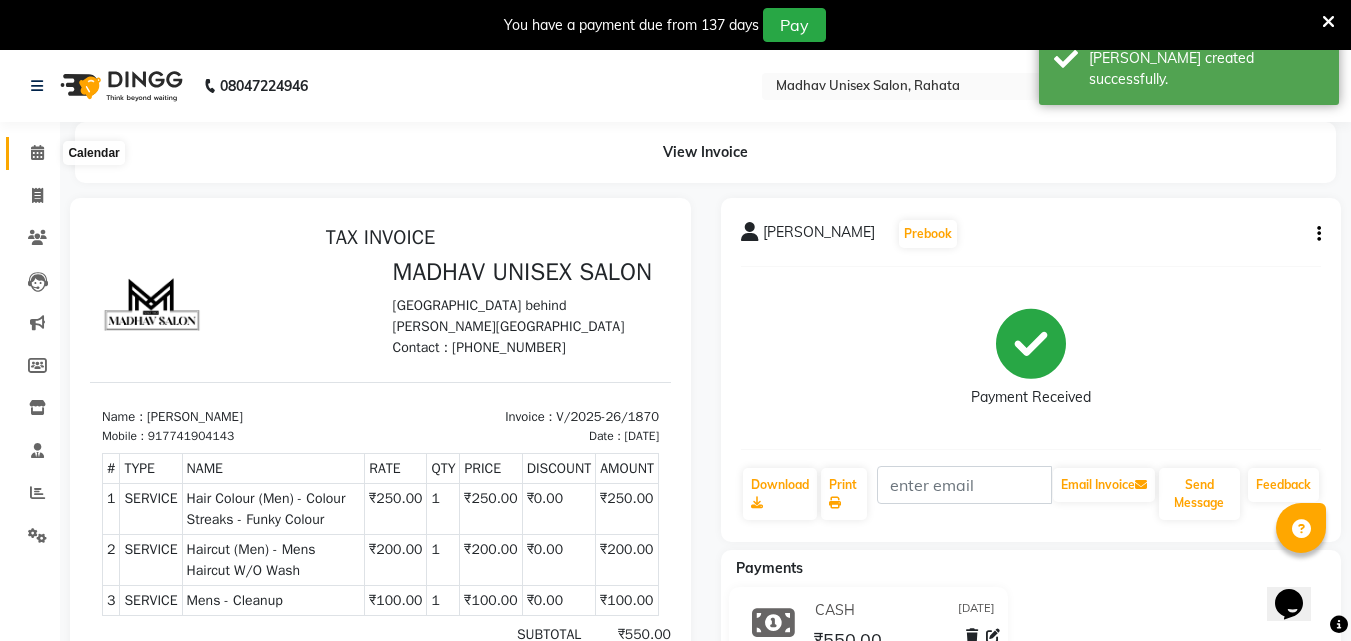 click 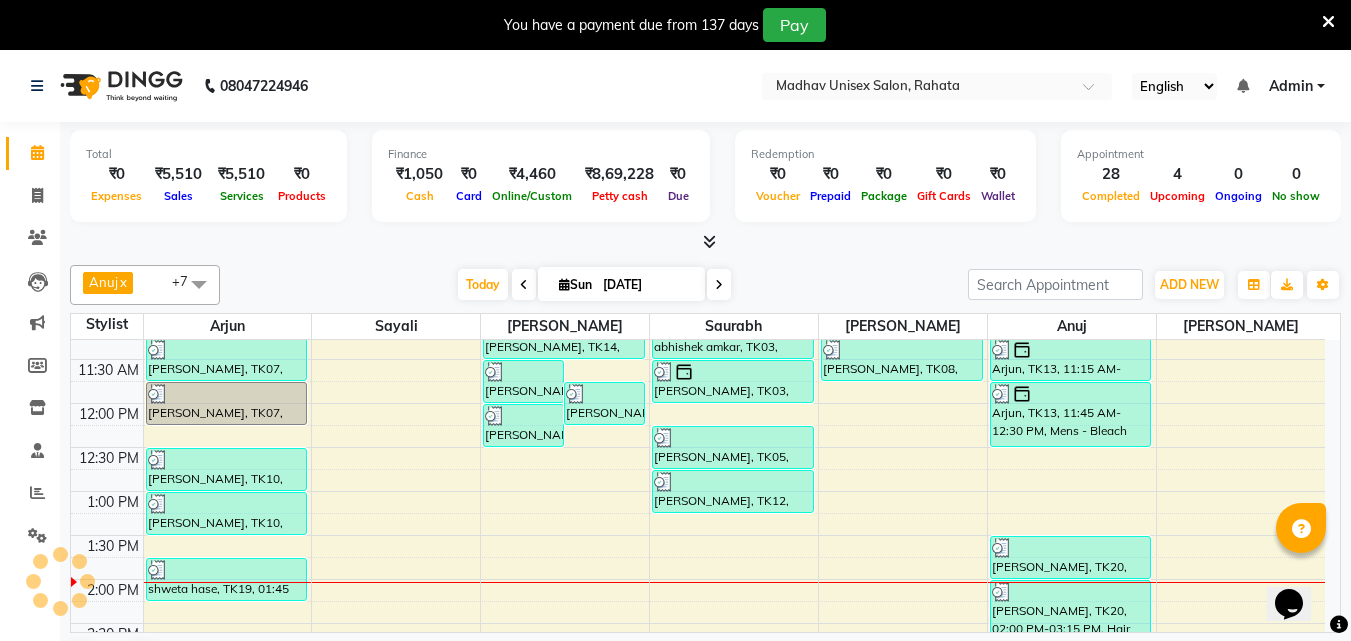 scroll, scrollTop: 489, scrollLeft: 0, axis: vertical 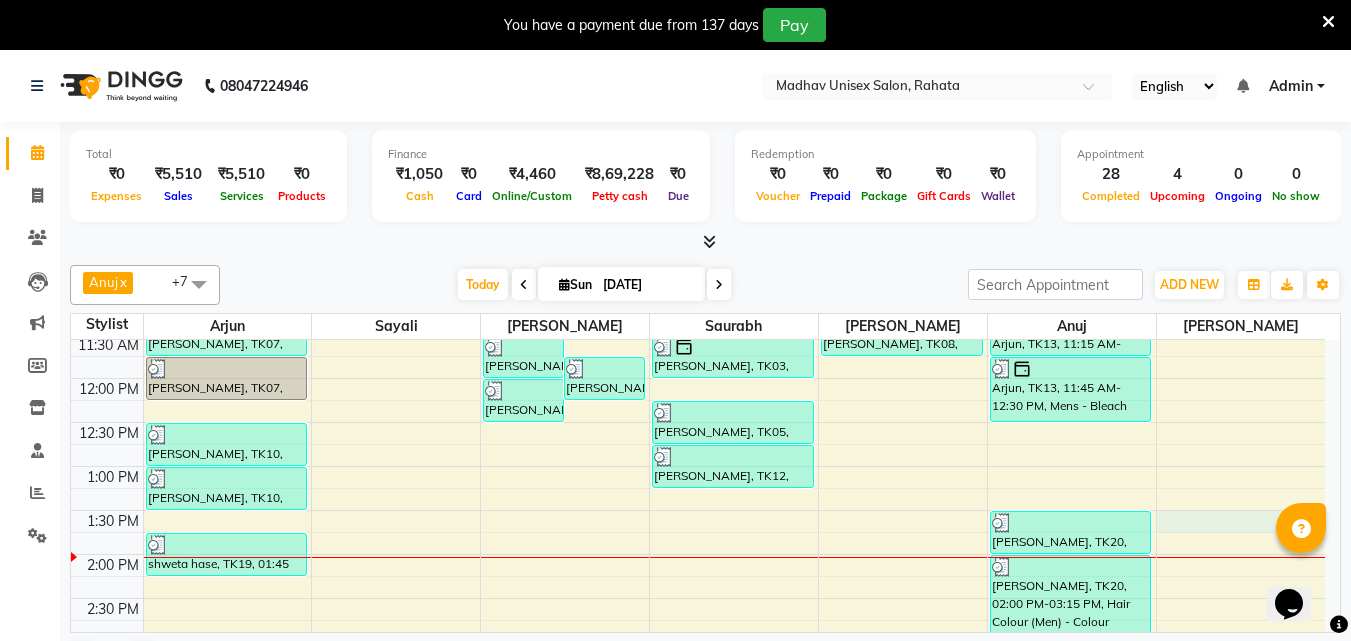 click on "6:00 AM 6:30 AM 7:00 AM 7:30 AM 8:00 AM 8:30 AM 9:00 AM 9:30 AM 10:00 AM 10:30 AM 11:00 AM 11:30 AM 12:00 PM 12:30 PM 1:00 PM 1:30 PM 2:00 PM 2:30 PM 3:00 PM 3:30 PM 4:00 PM 4:30 PM 5:00 PM 5:30 PM 6:00 PM 6:30 PM 7:00 PM 7:30 PM 8:00 PM 8:30 PM 9:00 PM 9:30 PM 10:00 PM 10:30 PM     [PERSON_NAME], TK06, 10:15 AM-10:45 AM, Haircut (Men)  - Mens Haircut W/O Wash     [PERSON_NAME], TK02, 10:30 AM-11:00 AM, Haircut (Men)  - Mens Haircut W/O Wash     [PERSON_NAME], TK06, 10:45 AM-11:15 AM, [PERSON_NAME] (Men)  - [PERSON_NAME] Trim     [PERSON_NAME], TK07, 11:15 AM-11:45 AM, Haircut (Men)  - Mens Haircut W/O Wash     [PERSON_NAME], TK07, 11:45 AM-12:15 PM, [PERSON_NAME] (Men)  - [PERSON_NAME] Trim     [PERSON_NAME], TK10, 12:30 PM-01:00 PM, Haircut (Men)  - Mens Haircut W/O Wash     [PERSON_NAME], TK10, 01:00 PM-01:30 PM, Haircut (Women)  - Womens Haircut Without Wash     shweta hase, TK19, 01:45 PM-02:15 PM, Haircut (Women)  - Womens Haircut Without Wash     [PERSON_NAME], TK14, 11:30 AM-12:00 PM, [PERSON_NAME] (Men)  - [PERSON_NAME] Trim" at bounding box center (698, 598) 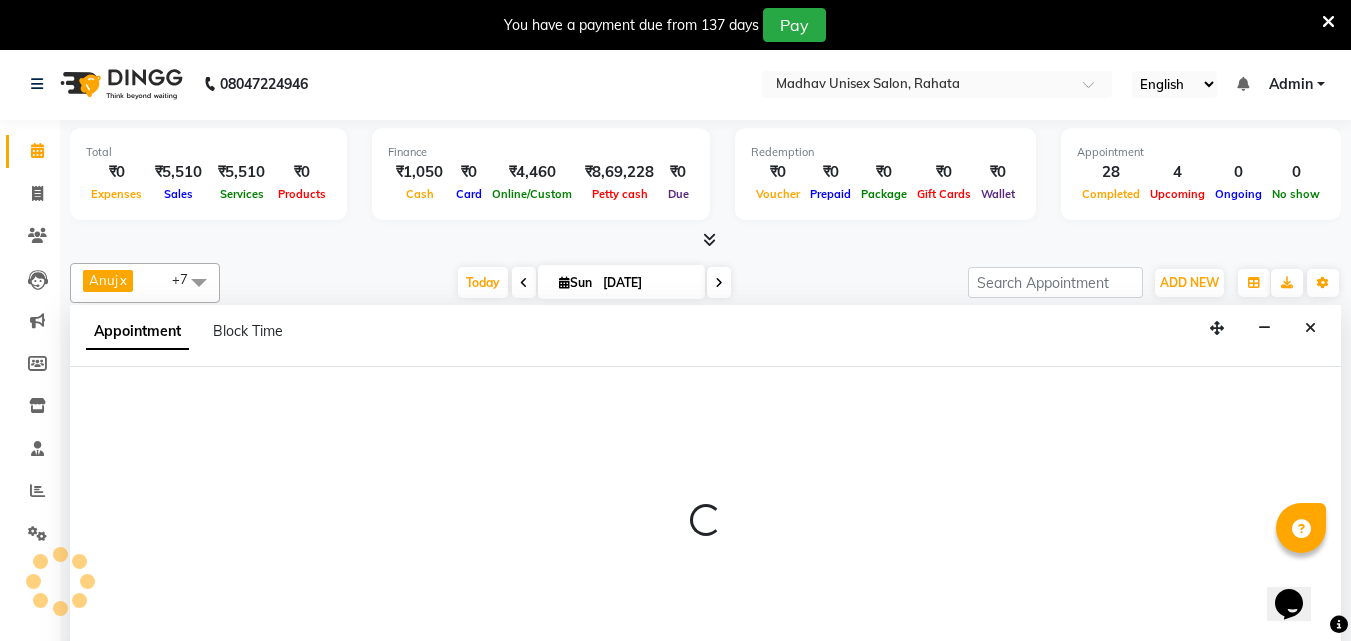 scroll, scrollTop: 51, scrollLeft: 0, axis: vertical 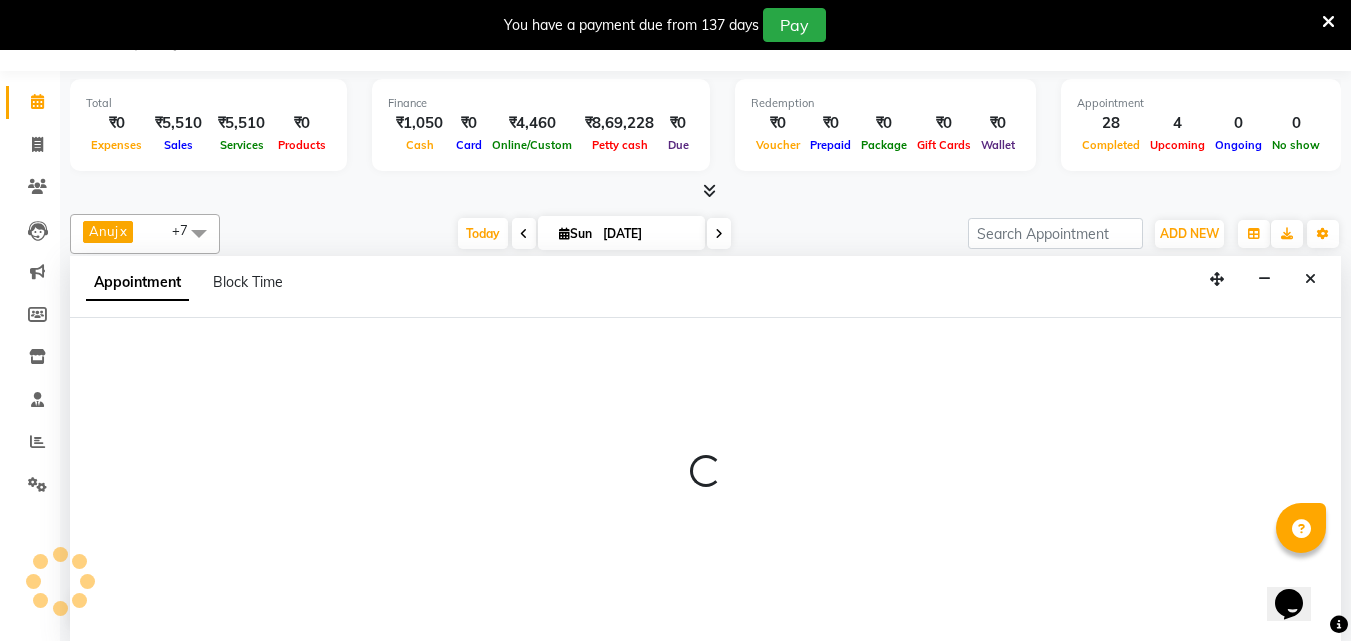 select on "82393" 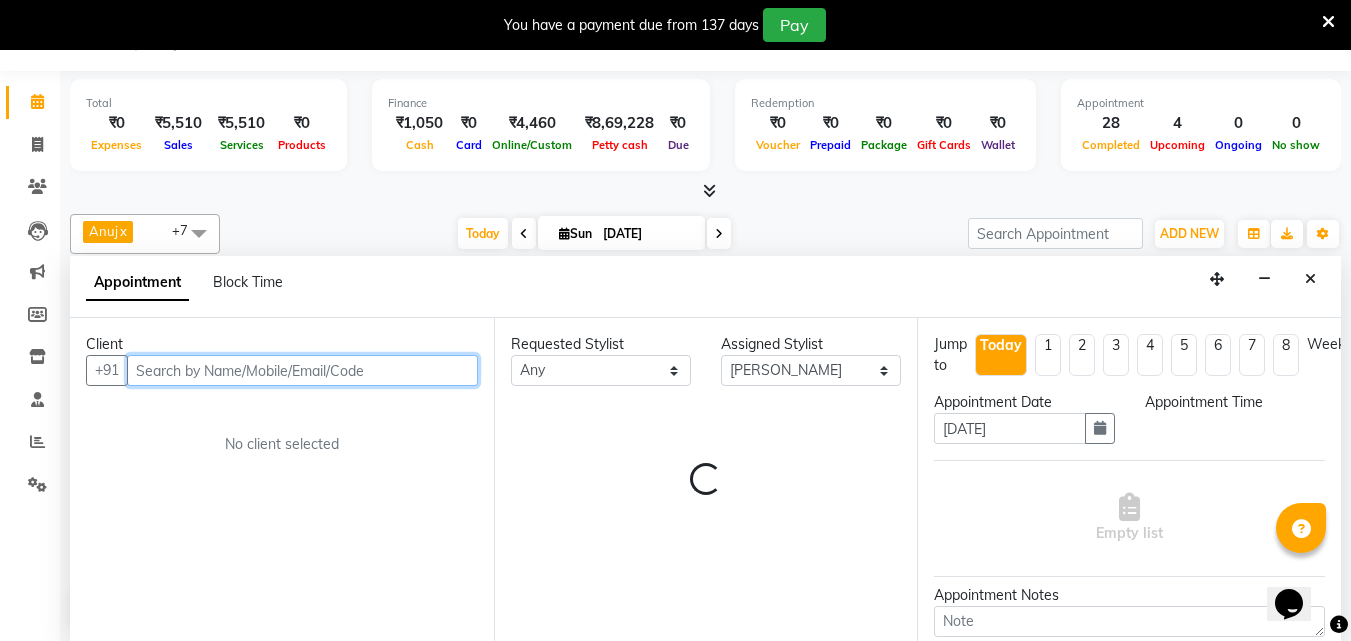 select on "810" 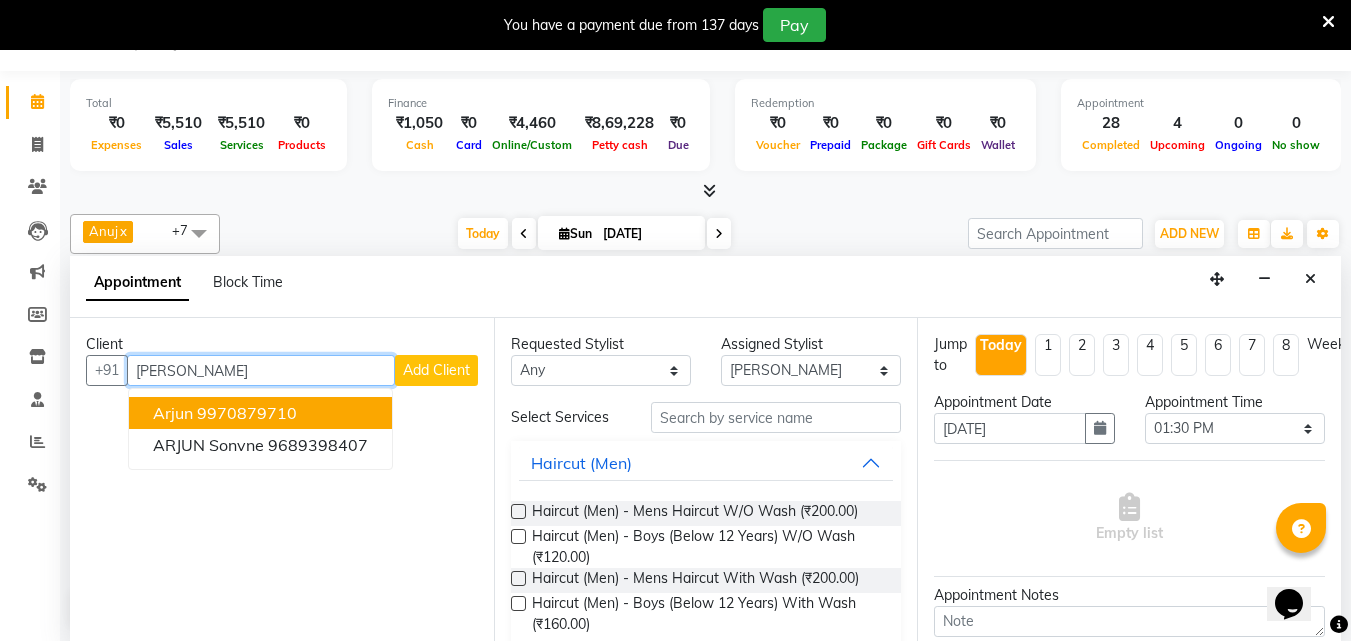 click on "Arjun  9970879710" at bounding box center [260, 413] 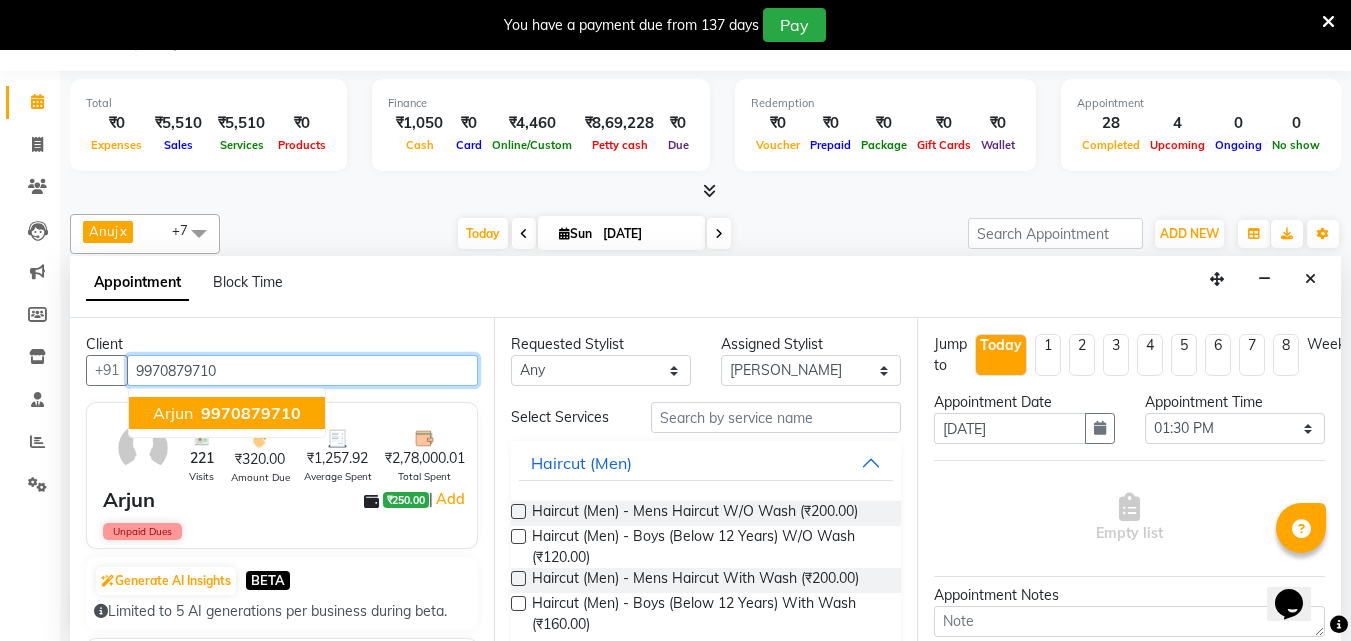 click on "Arjun   9970879710" at bounding box center [227, 413] 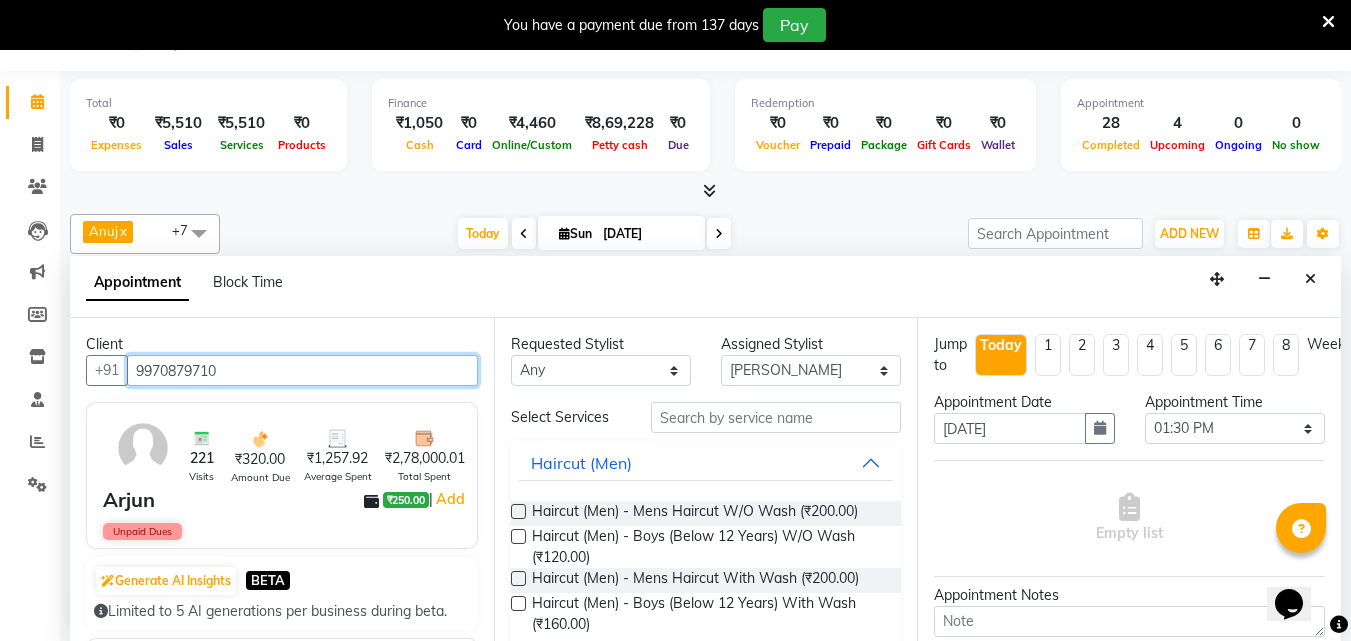 type on "9970879710" 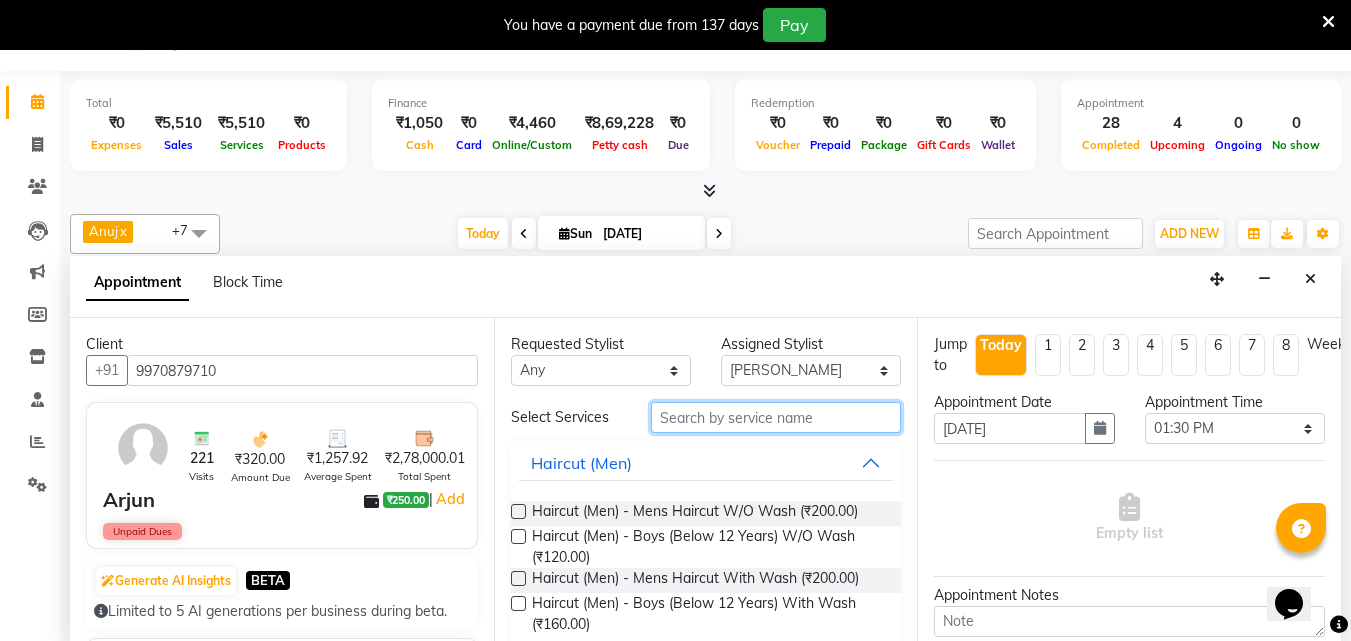 click at bounding box center (776, 417) 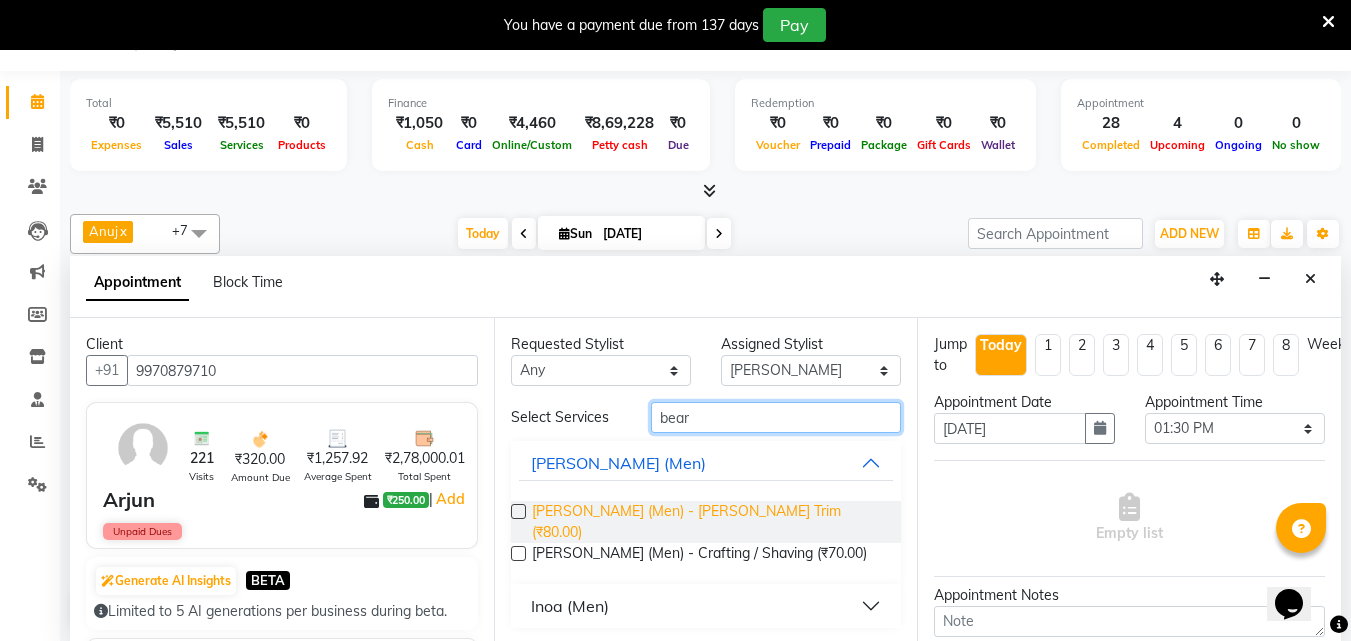 type on "bear" 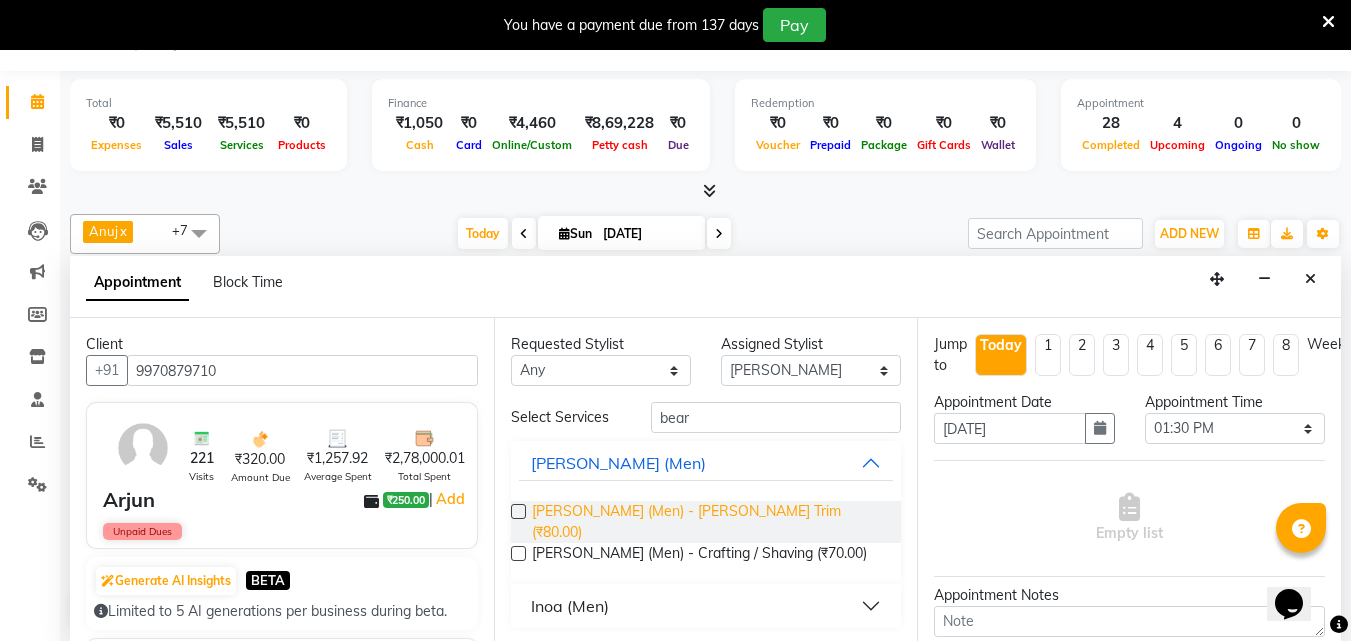 click on "[PERSON_NAME] (Men)  - [PERSON_NAME] Trim (₹80.00)" at bounding box center (709, 522) 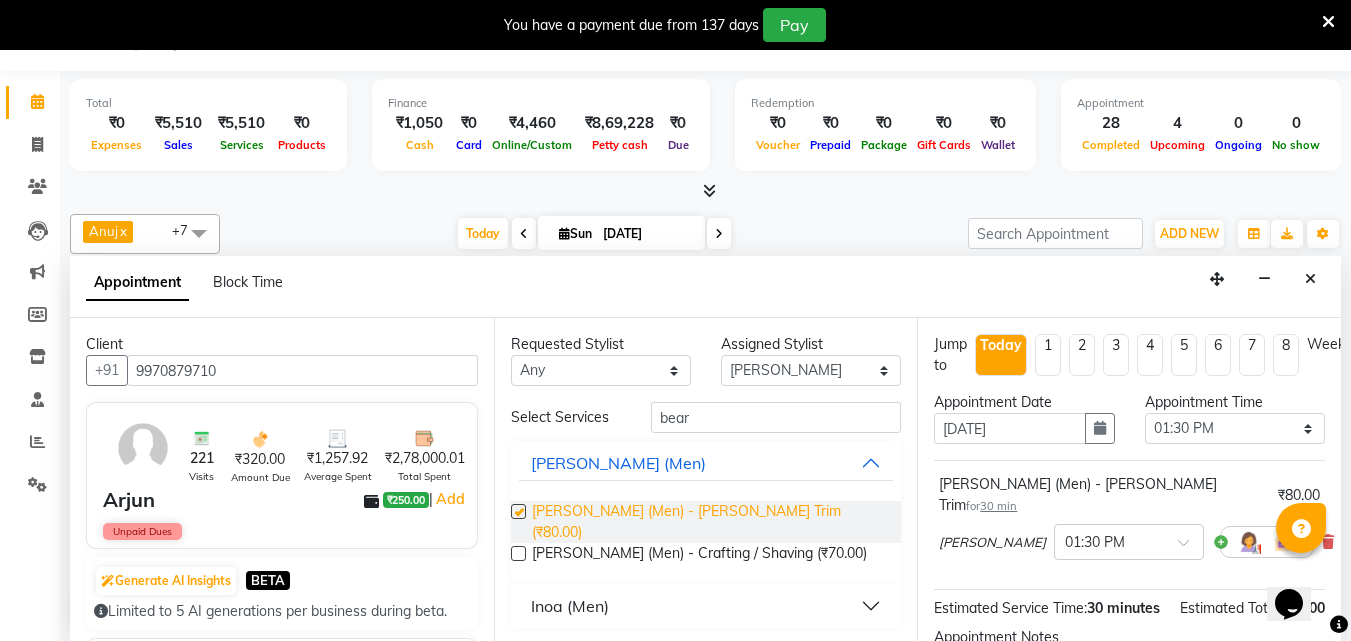 checkbox on "false" 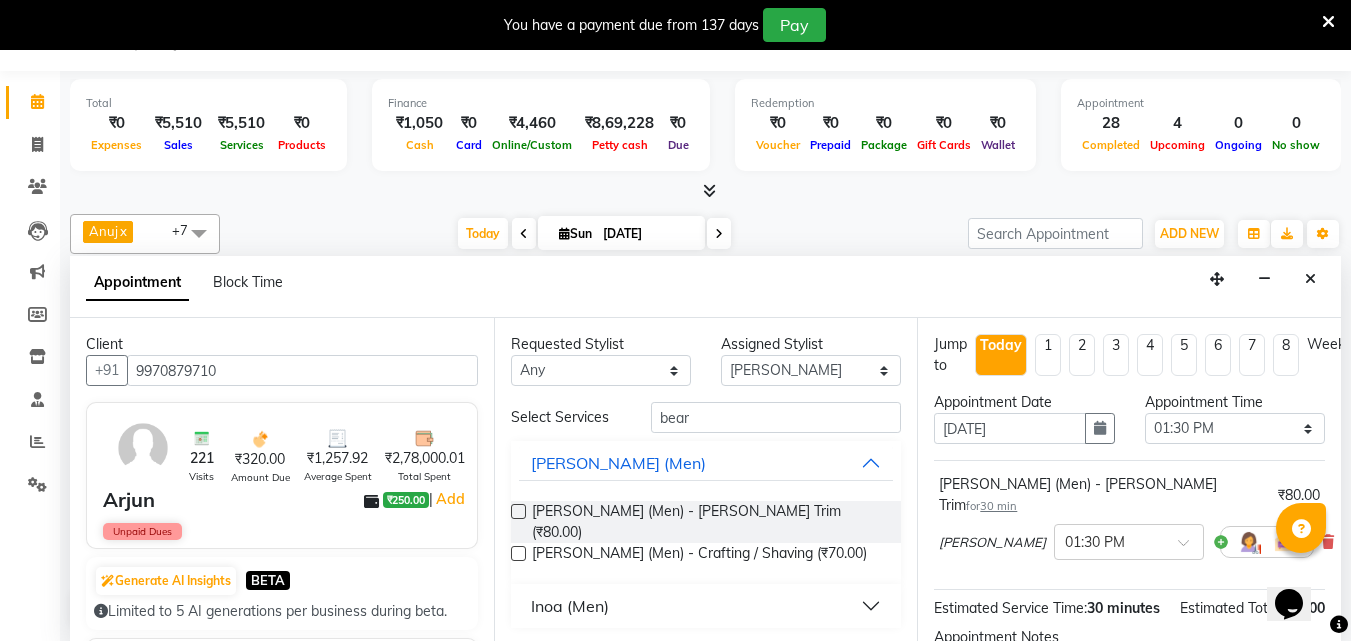 scroll, scrollTop: 239, scrollLeft: 0, axis: vertical 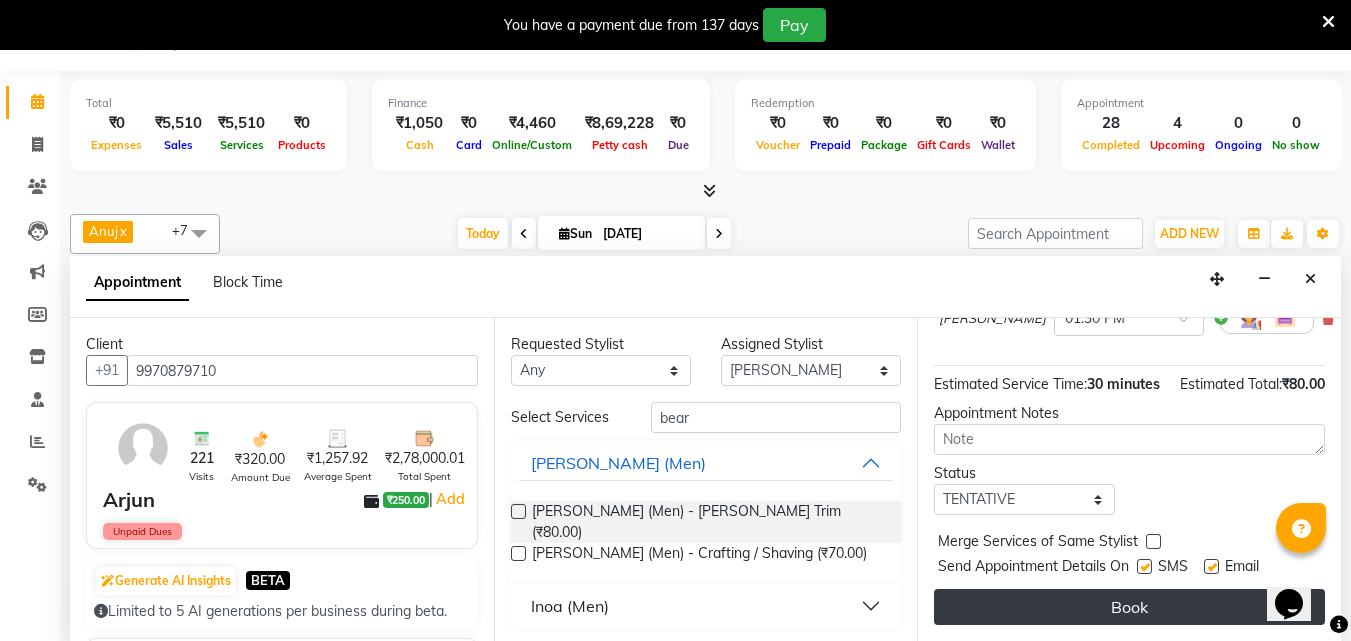 click on "Book" at bounding box center [1129, 607] 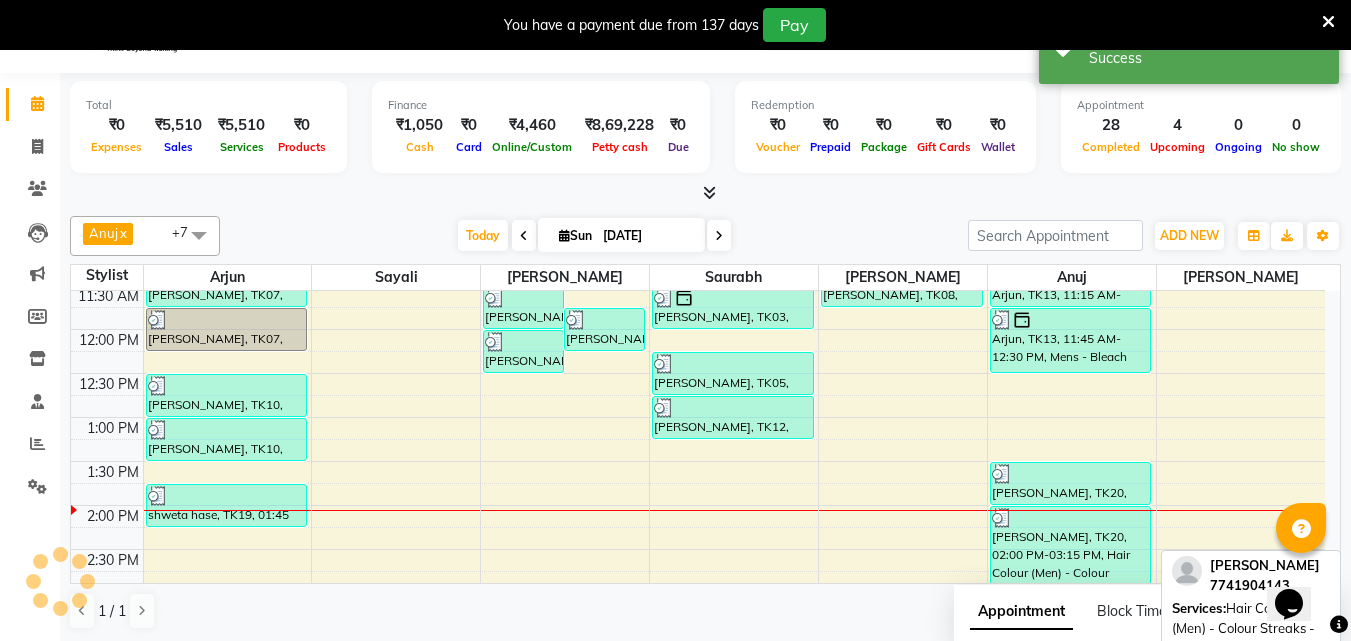 scroll, scrollTop: 0, scrollLeft: 0, axis: both 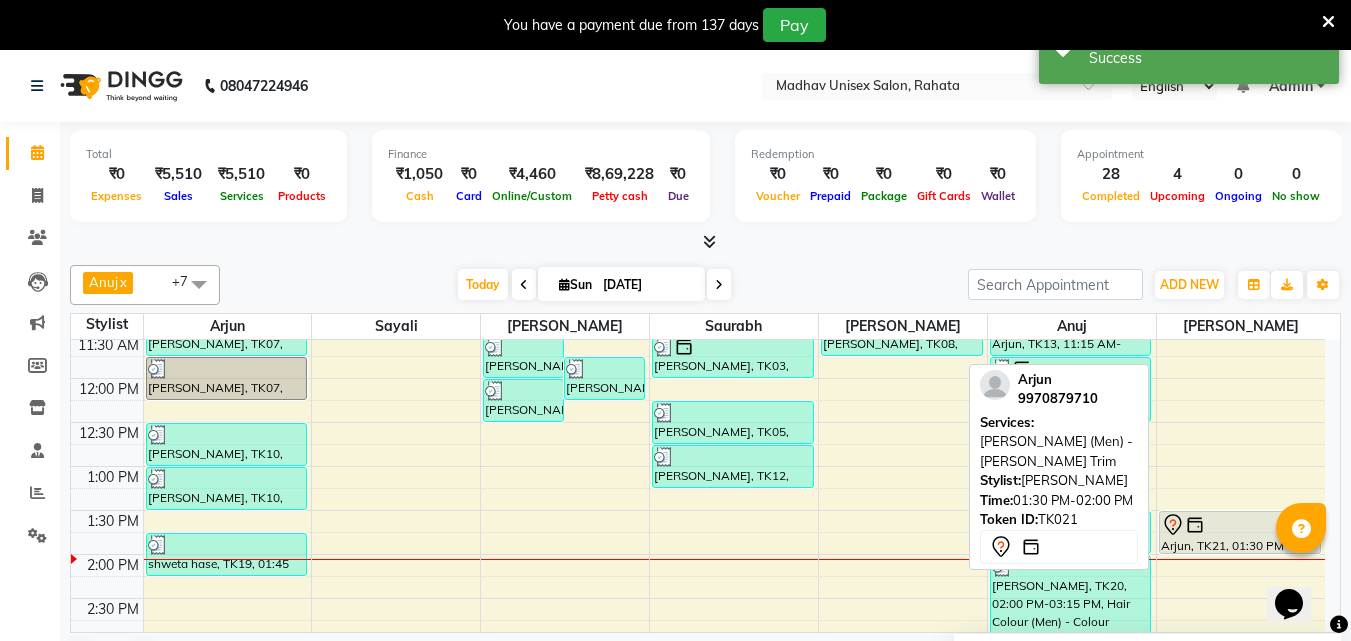click at bounding box center (1240, 525) 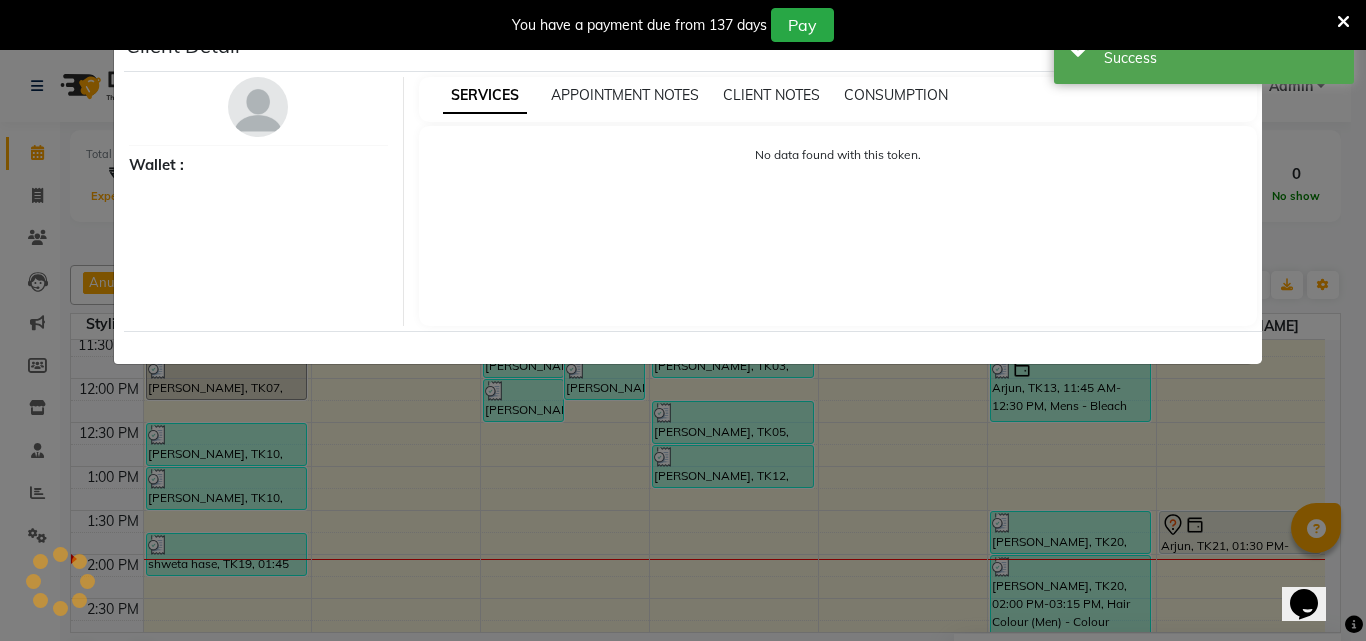 select on "7" 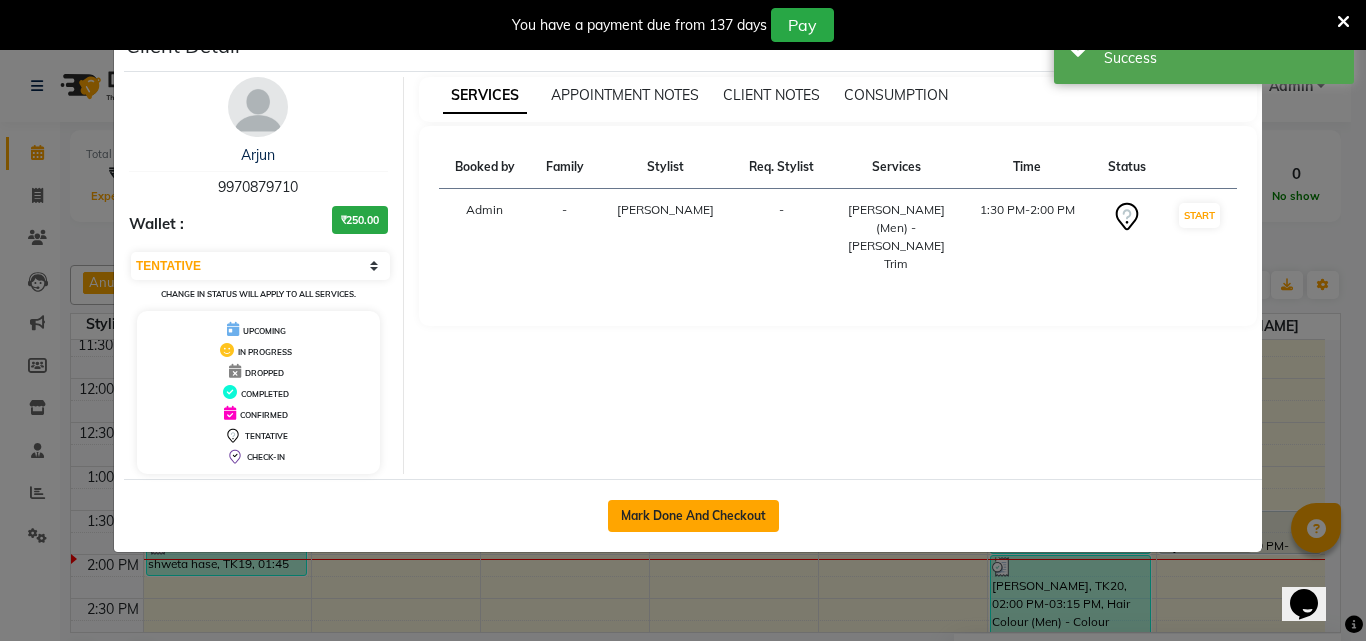 click on "Mark Done And Checkout" 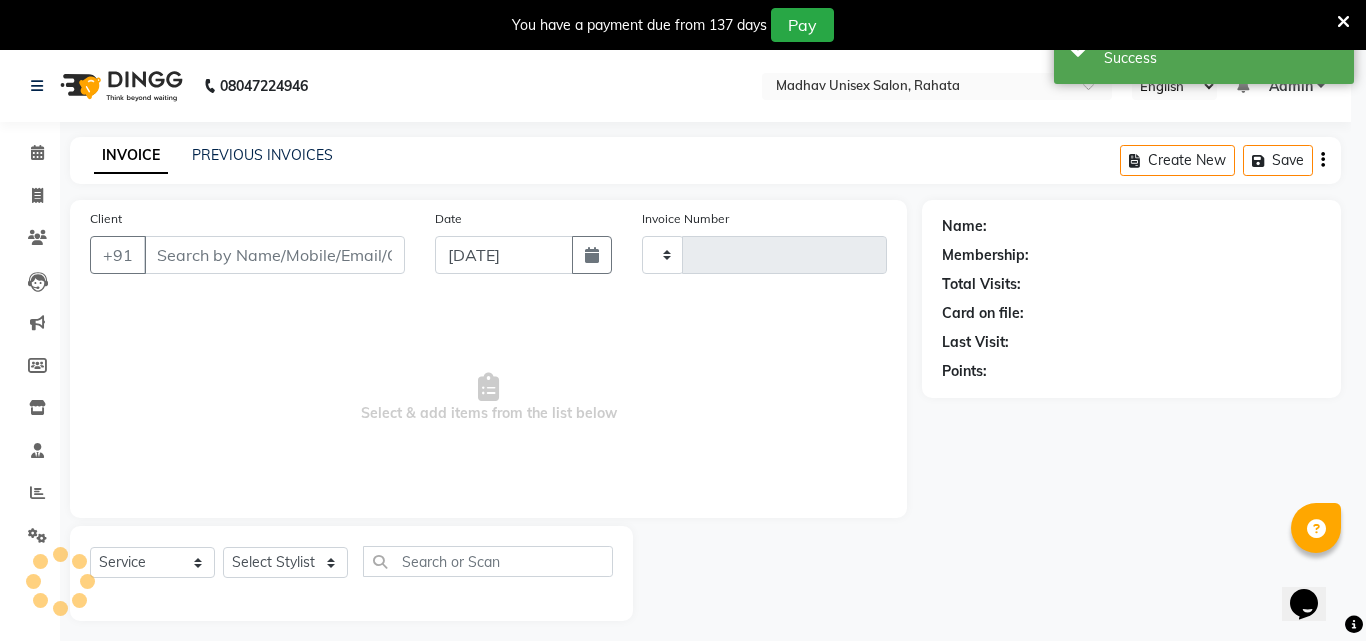 type on "1871" 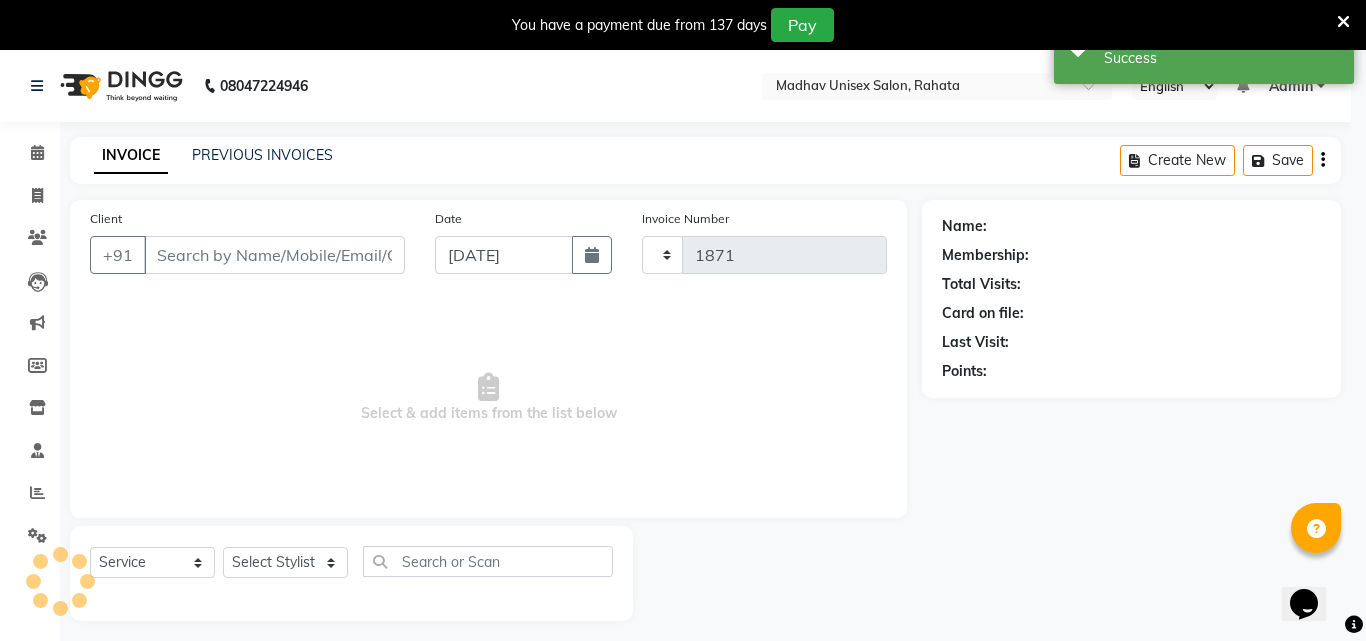 select on "870" 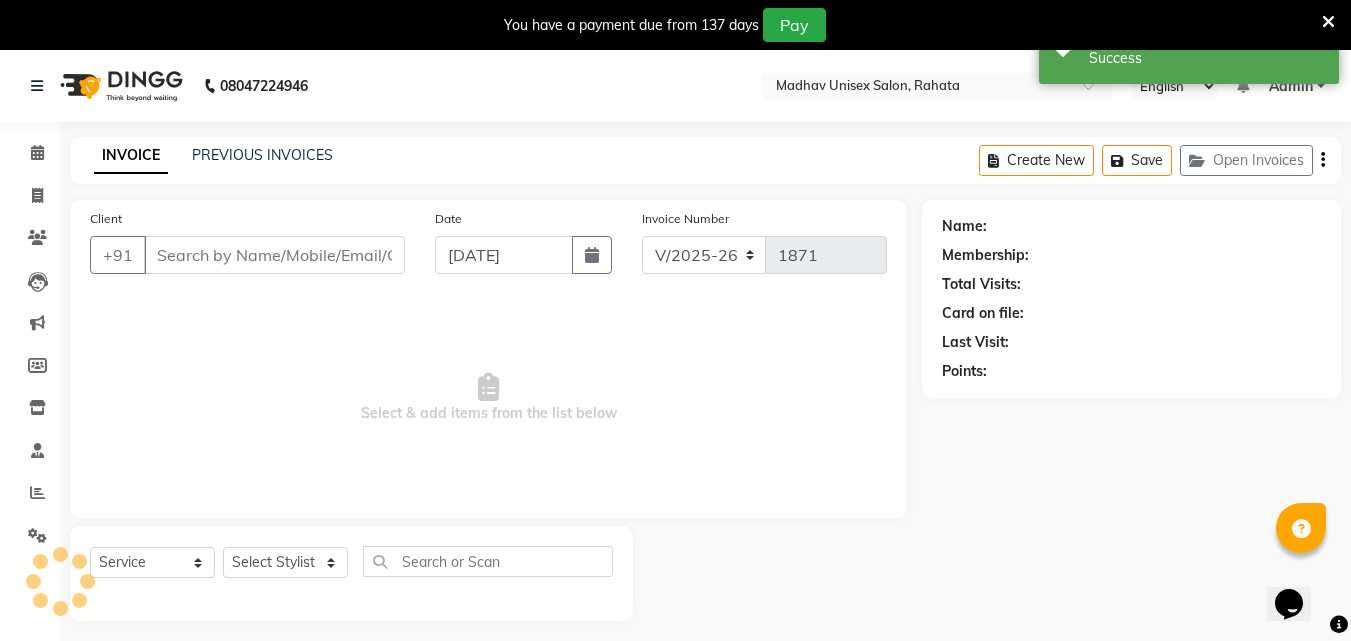type on "9970879710" 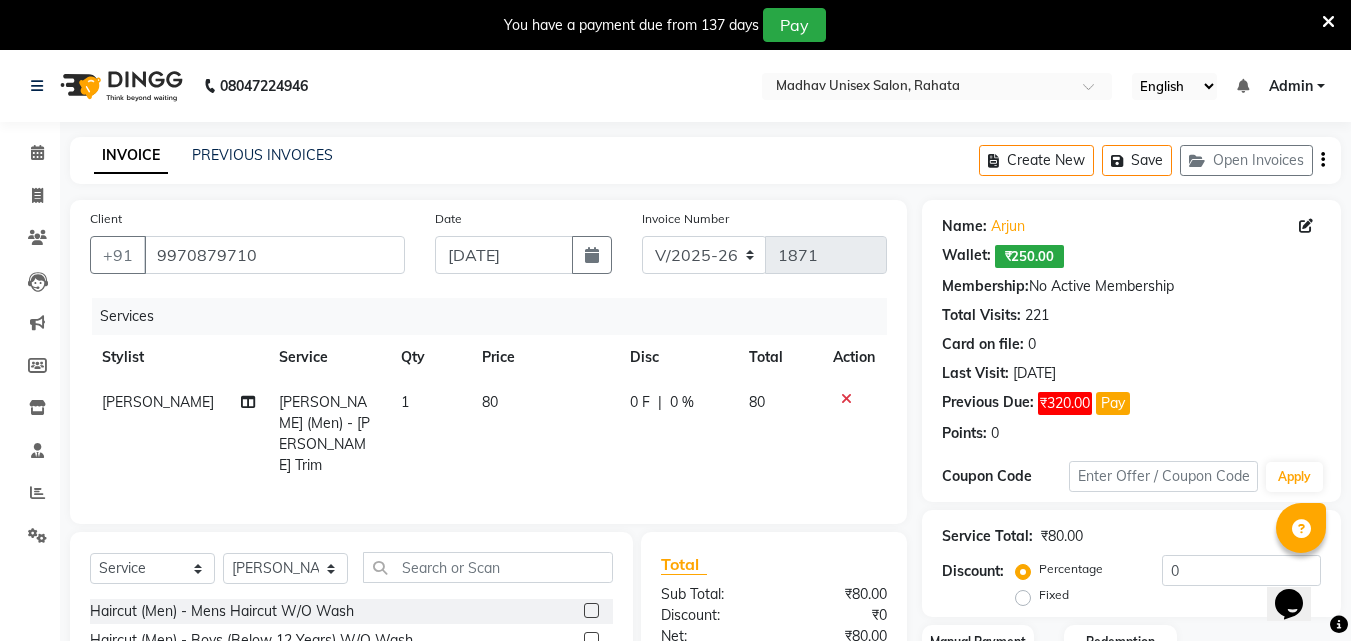 click on "80" 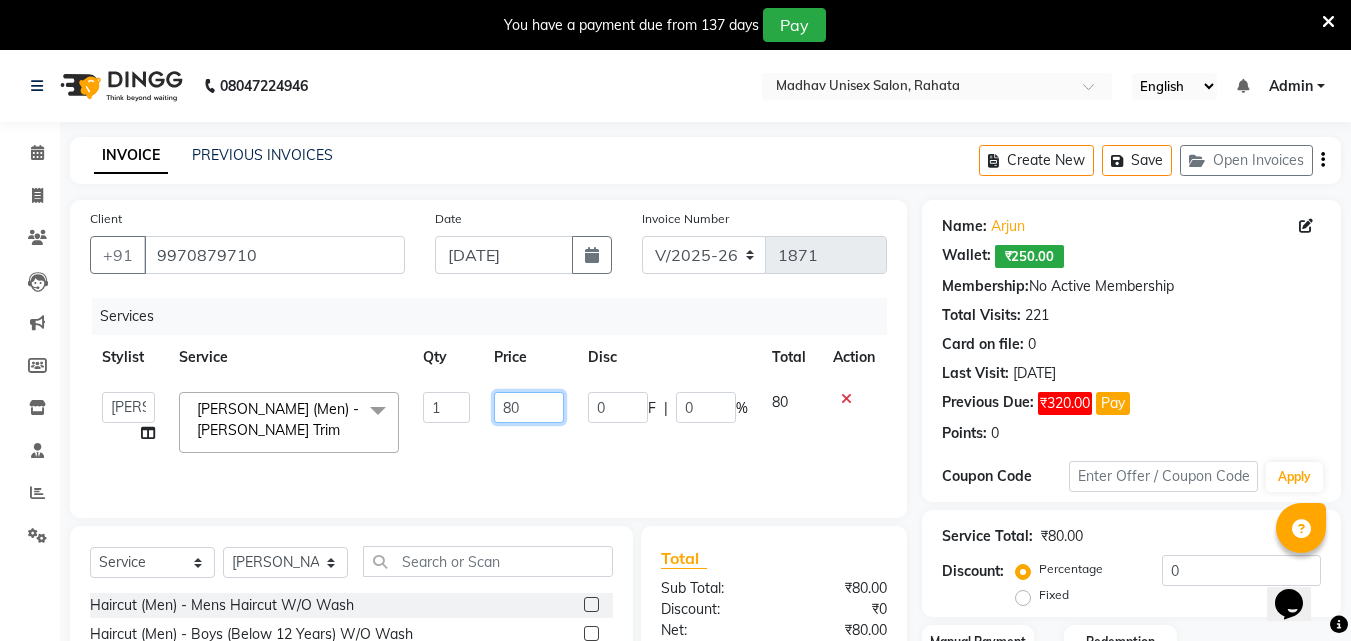 click on "80" 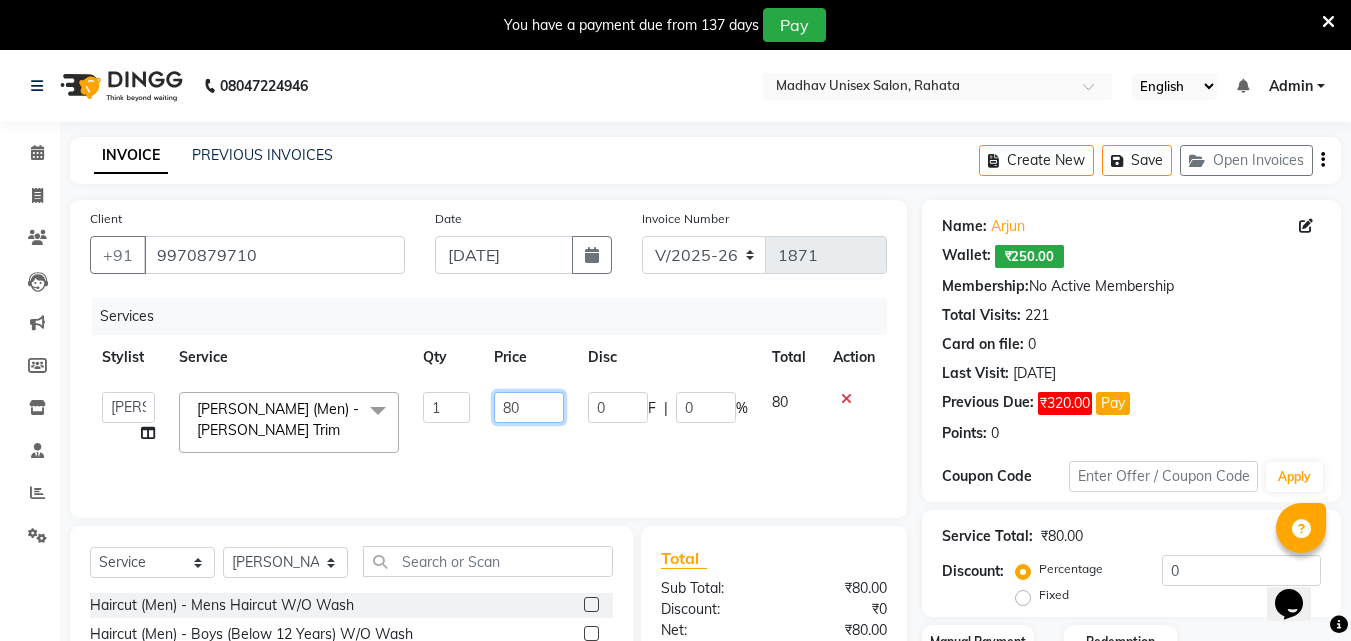 click on "80" 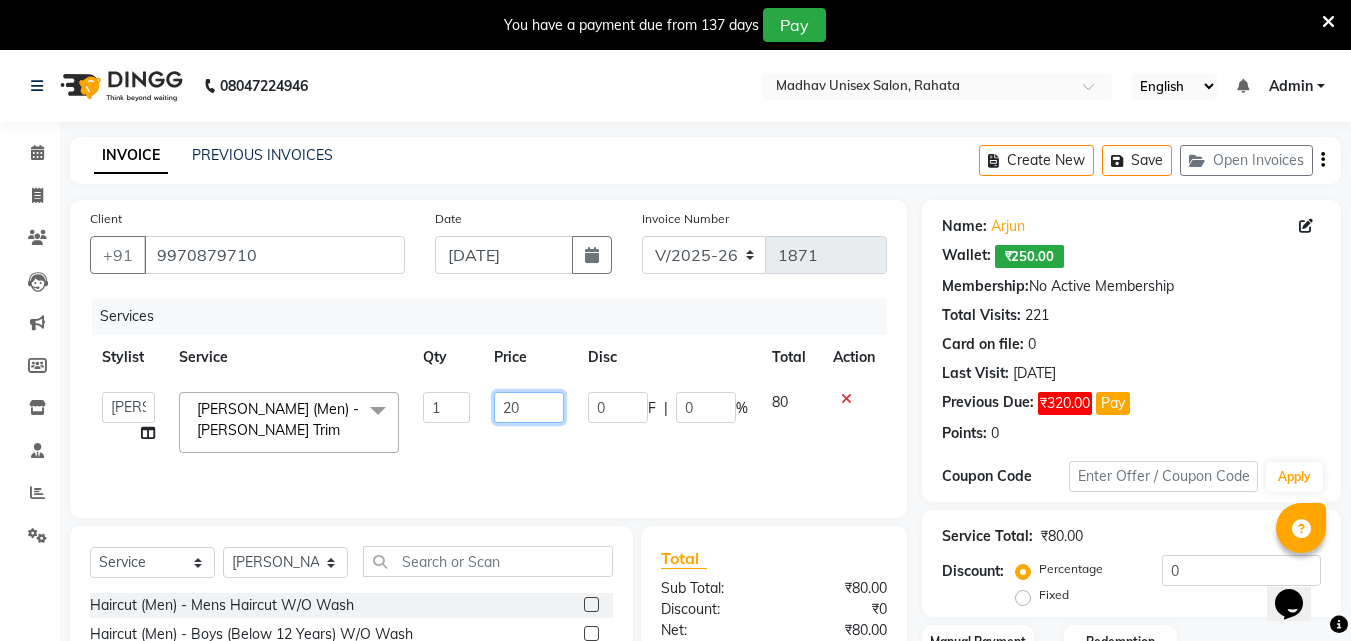 type on "200" 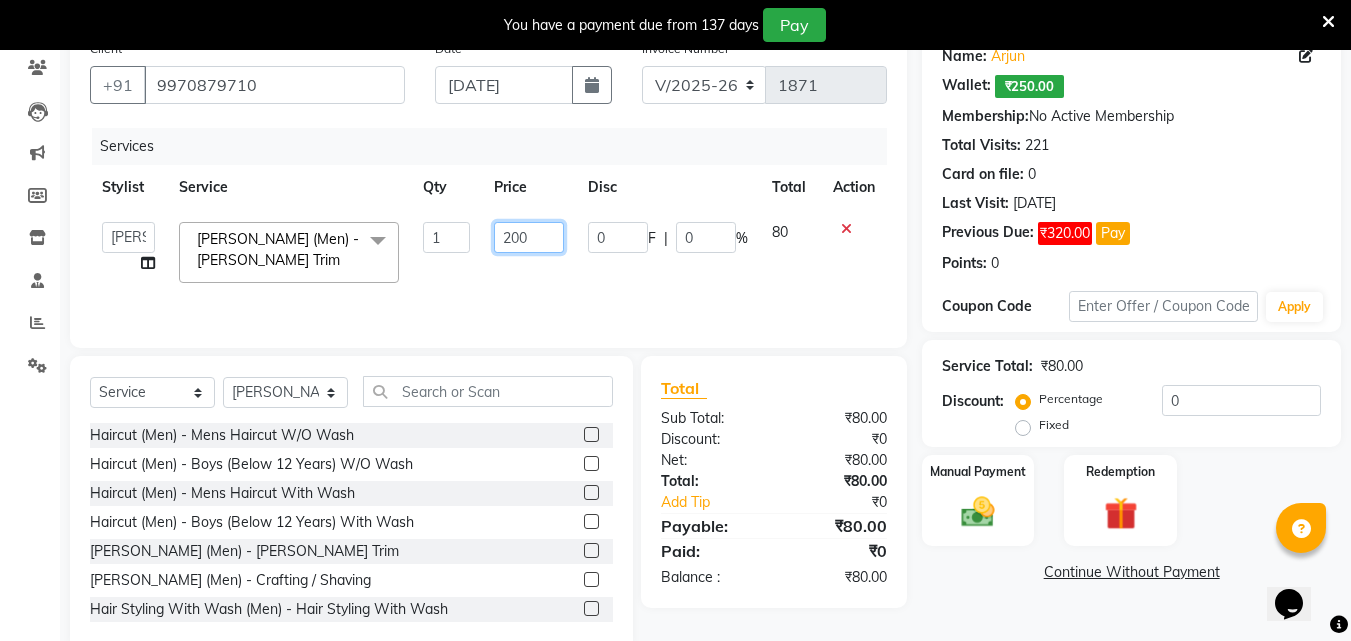 scroll, scrollTop: 210, scrollLeft: 0, axis: vertical 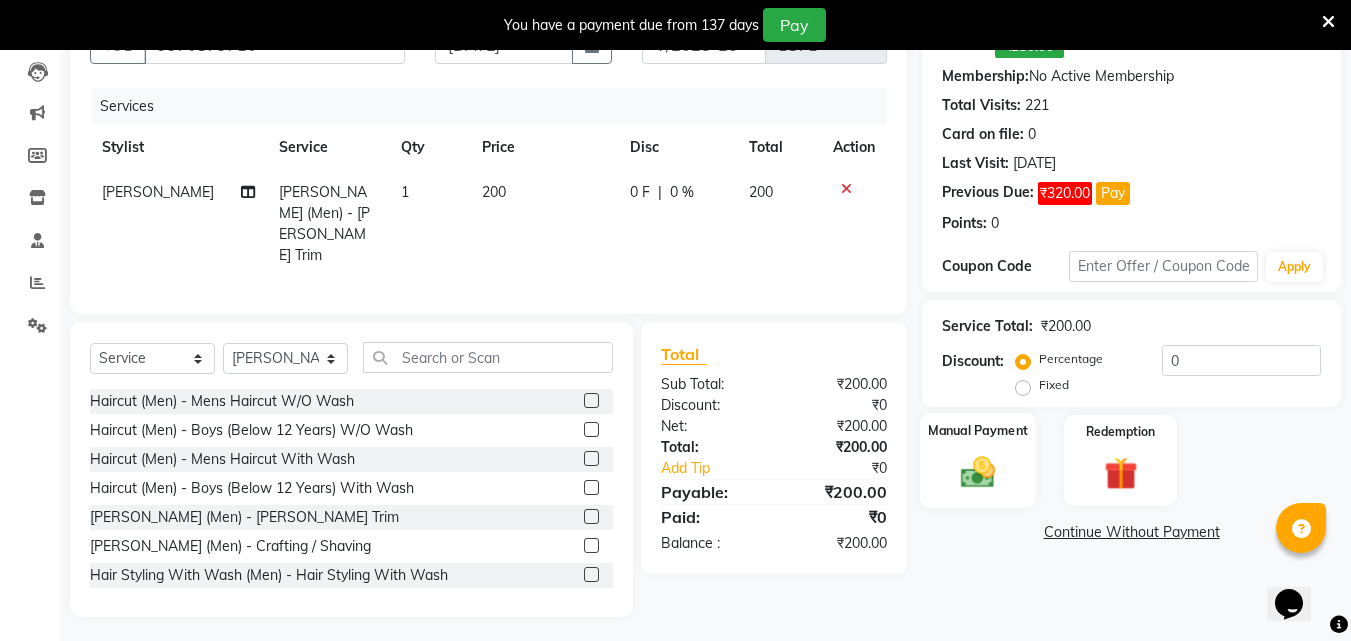 click 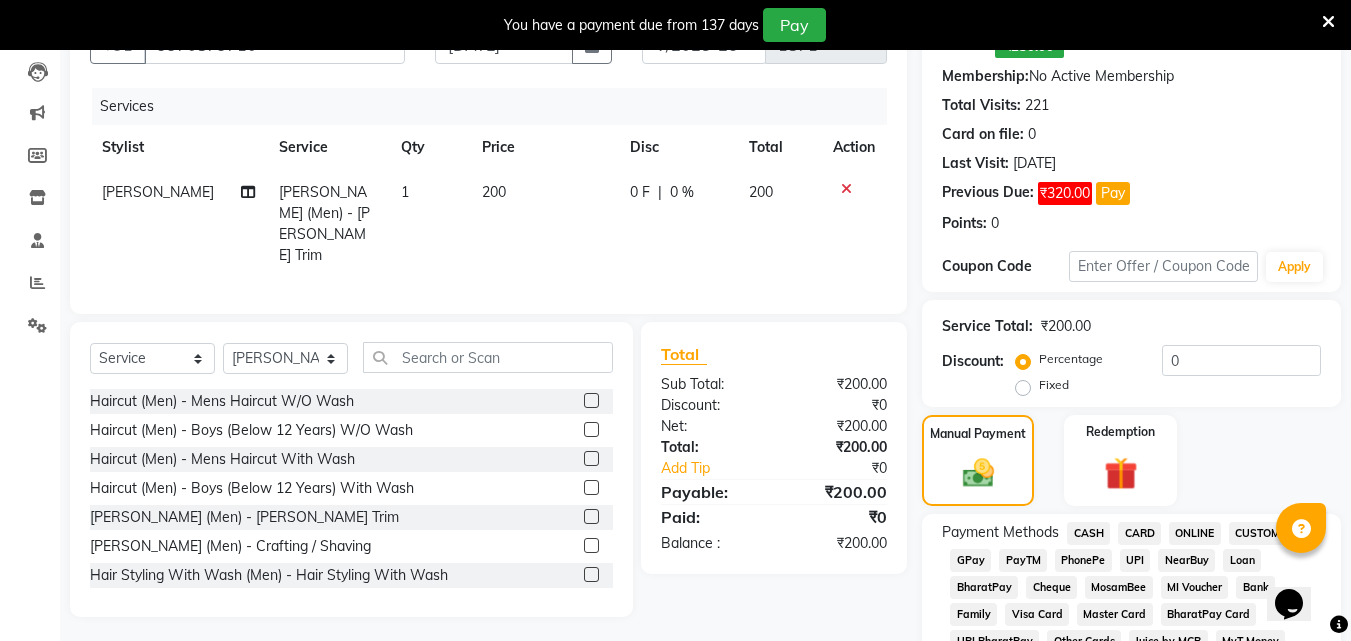click on "CASH" 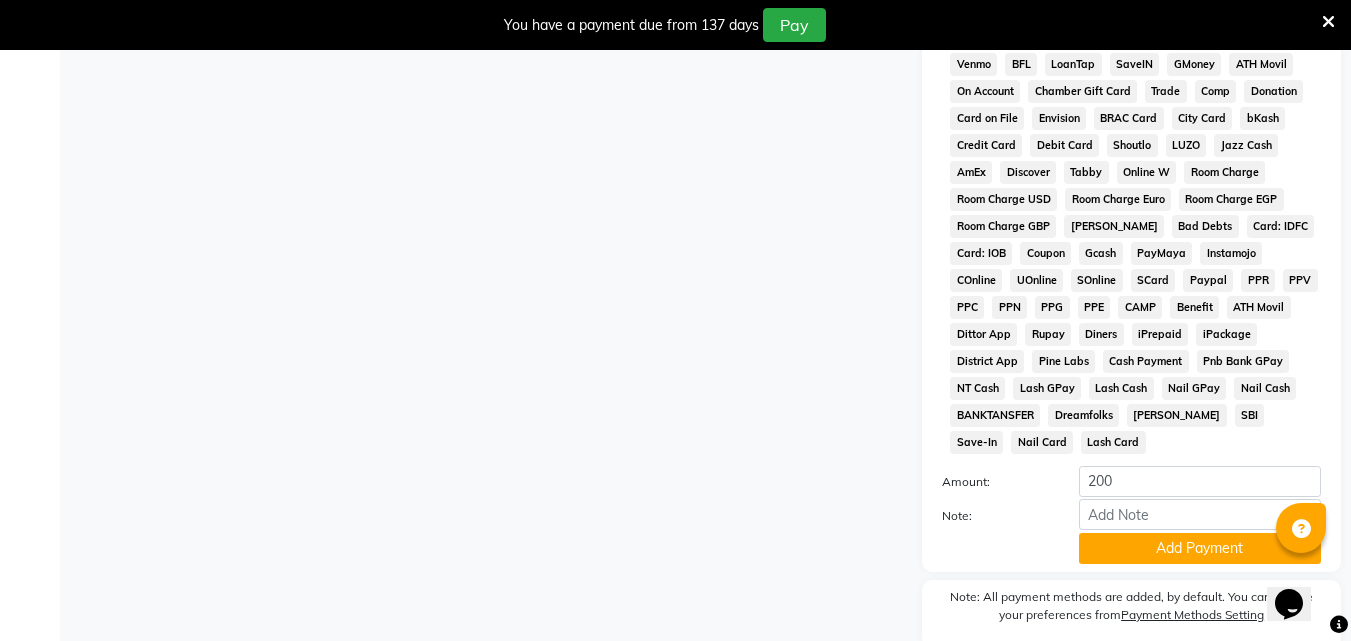 scroll, scrollTop: 973, scrollLeft: 0, axis: vertical 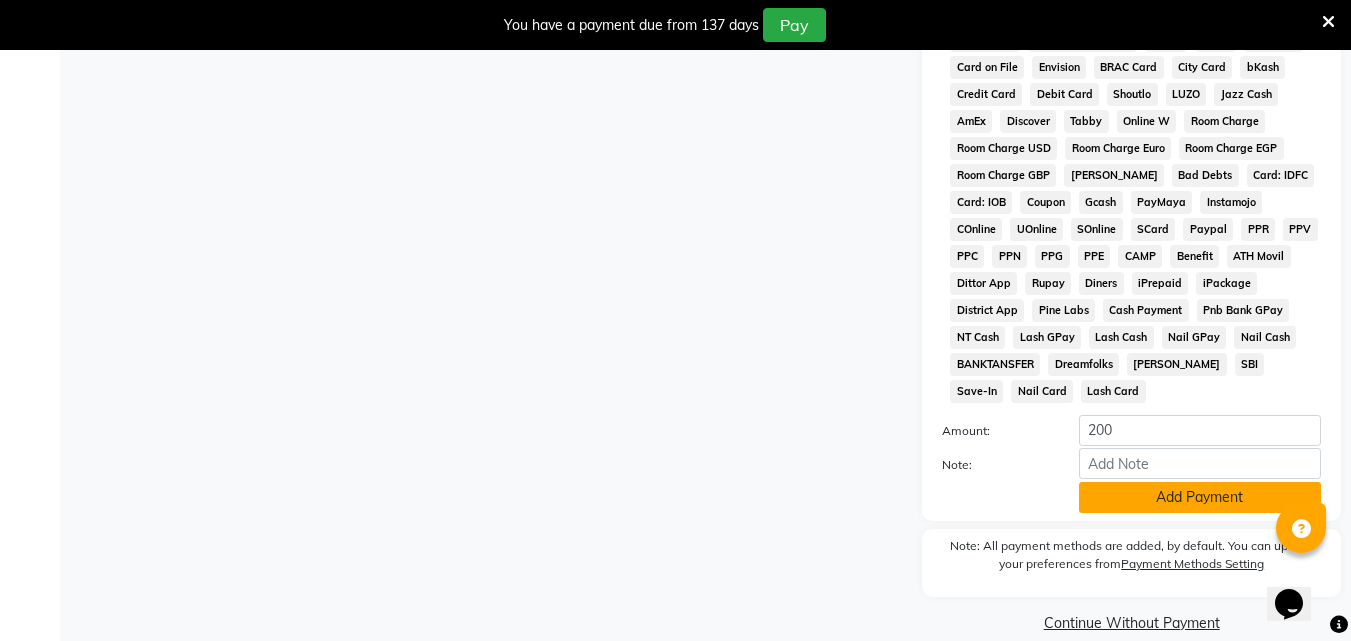 click on "Add Payment" 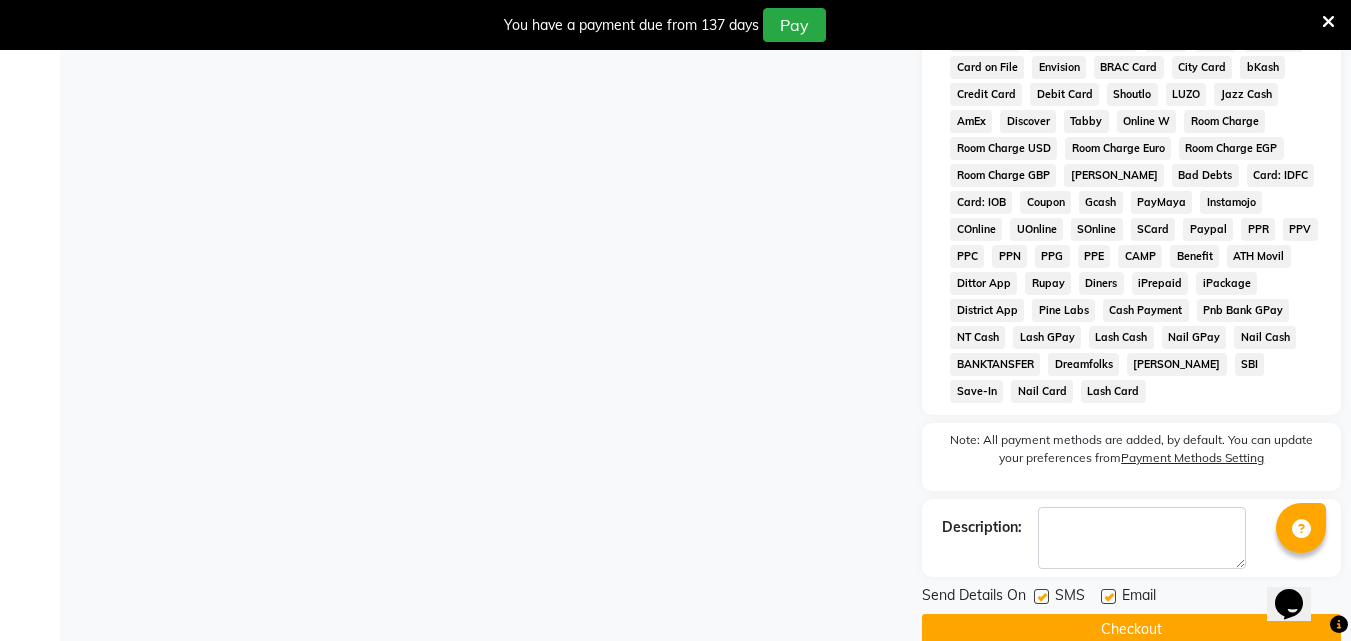 click on "Checkout" 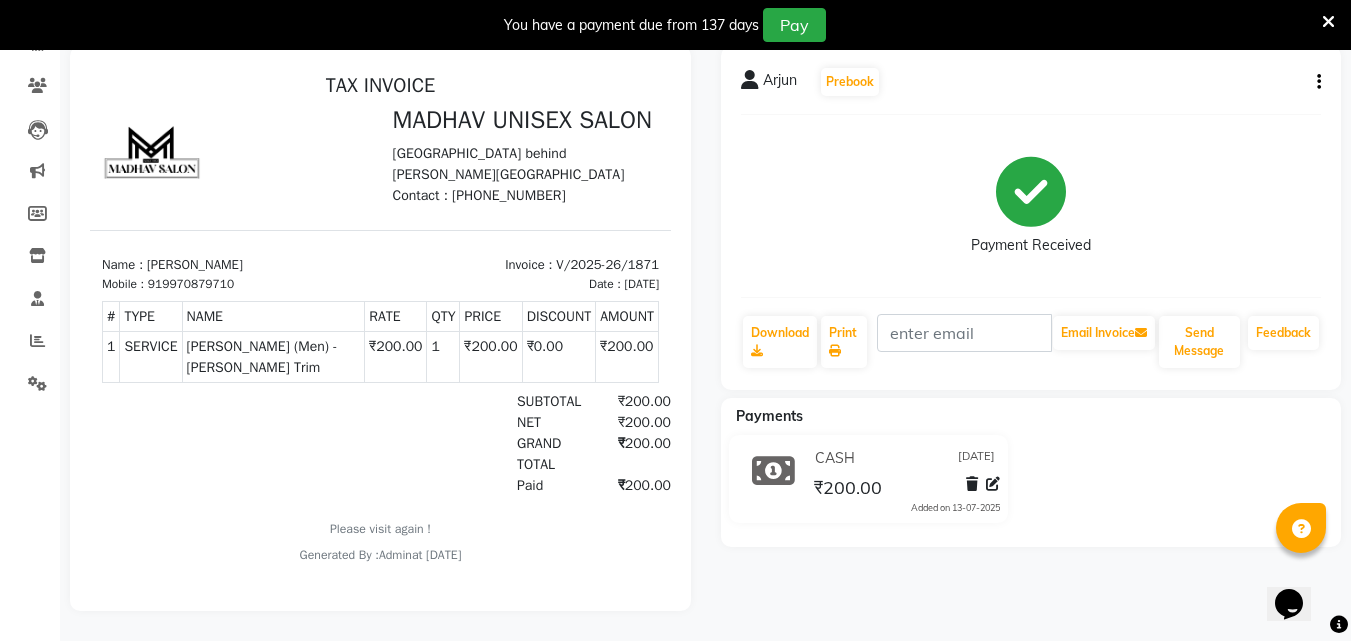scroll, scrollTop: 0, scrollLeft: 0, axis: both 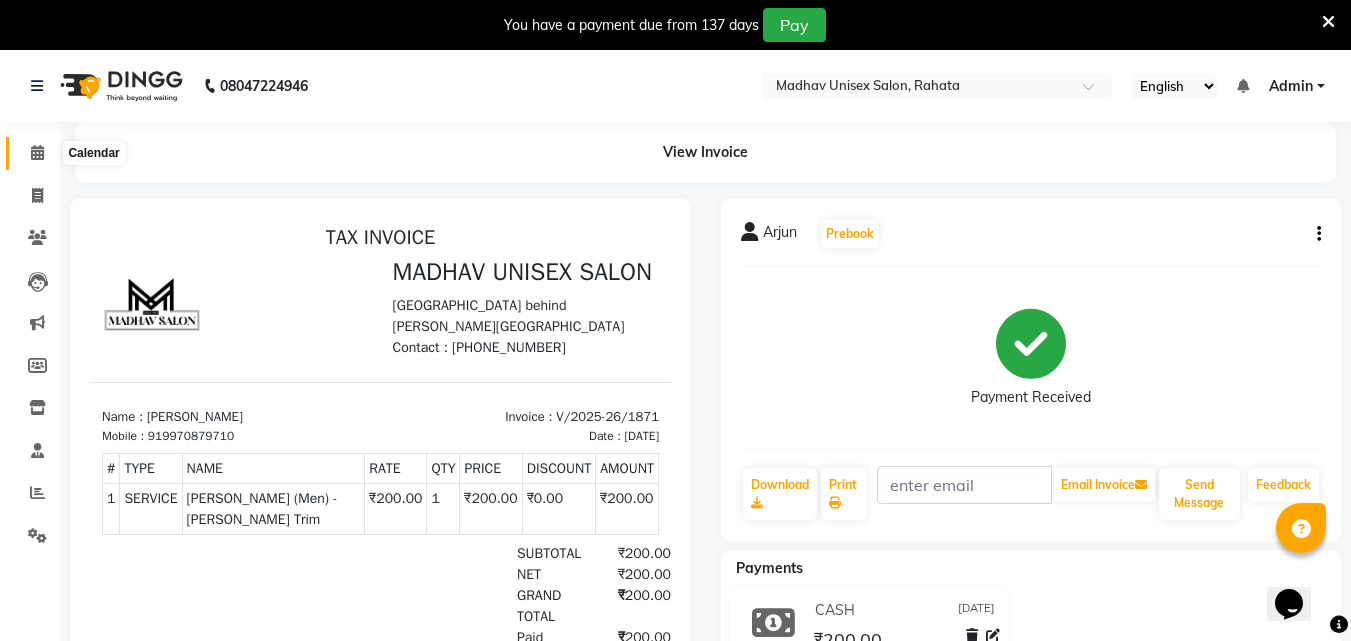 click 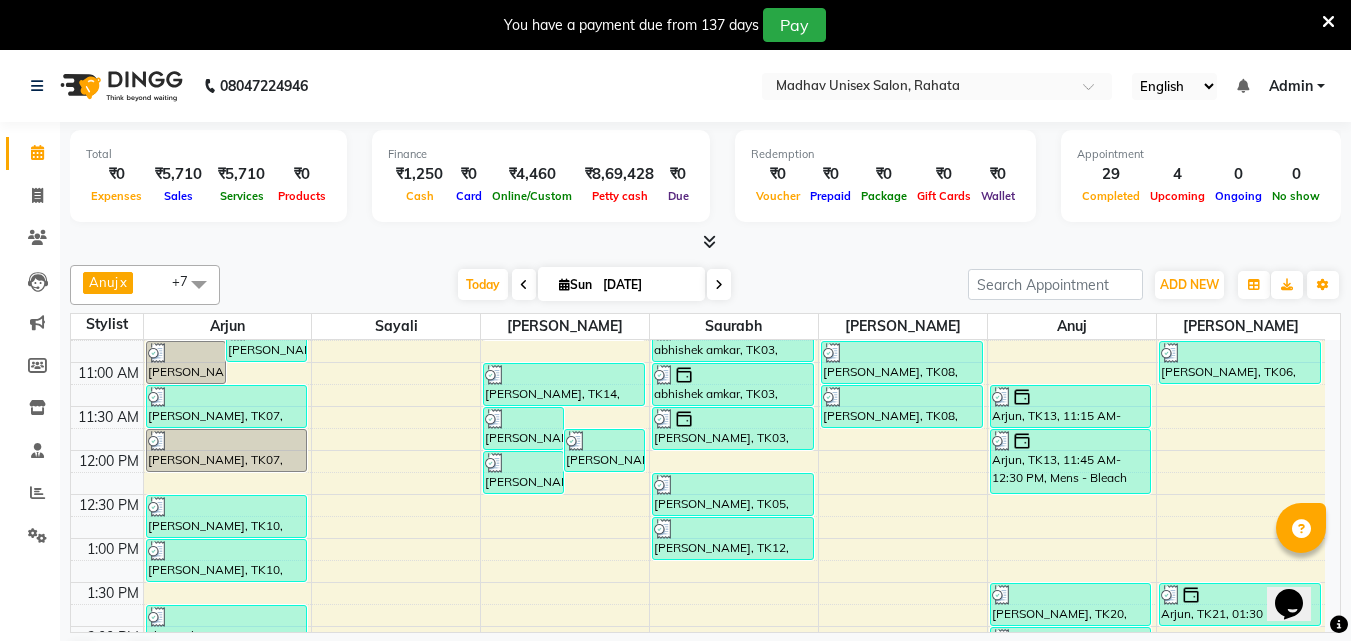 scroll, scrollTop: 406, scrollLeft: 0, axis: vertical 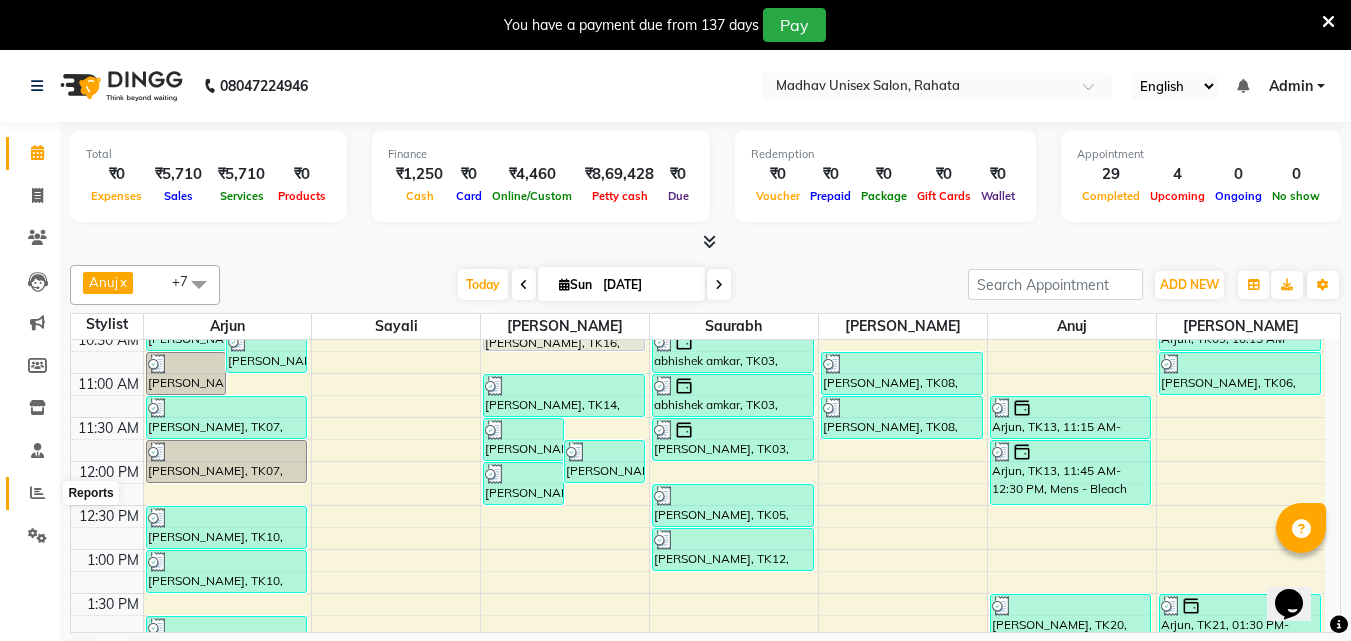 click 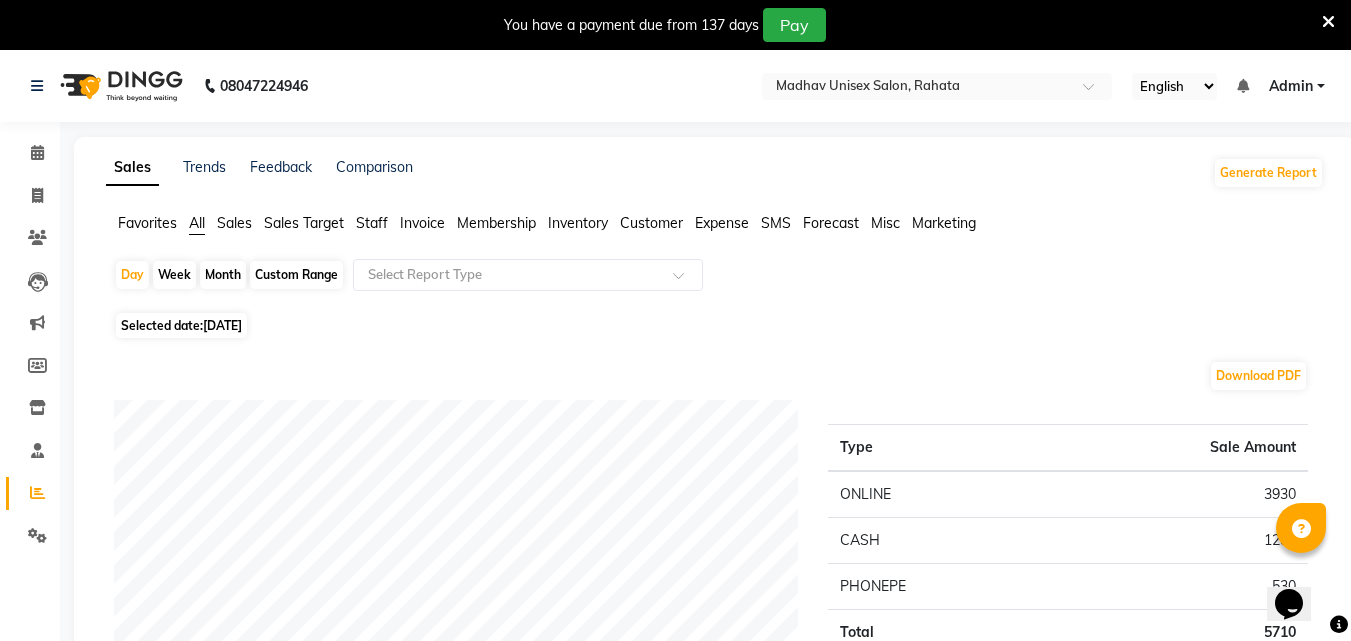 click 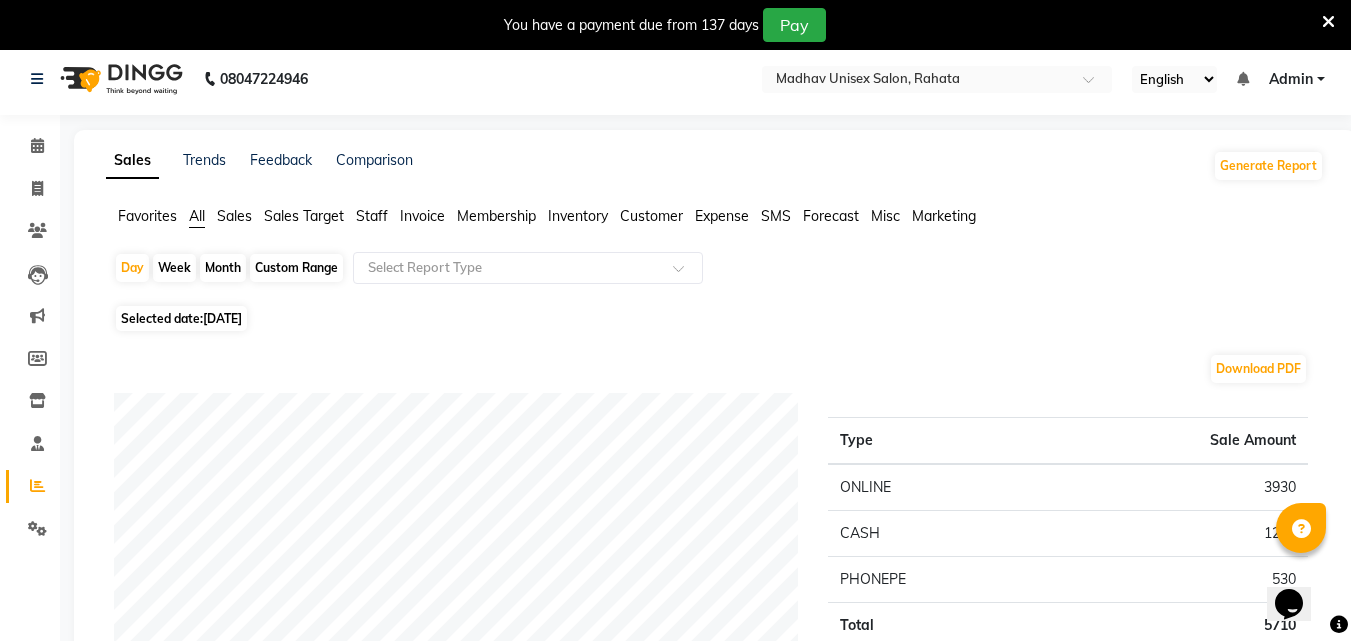scroll, scrollTop: 0, scrollLeft: 0, axis: both 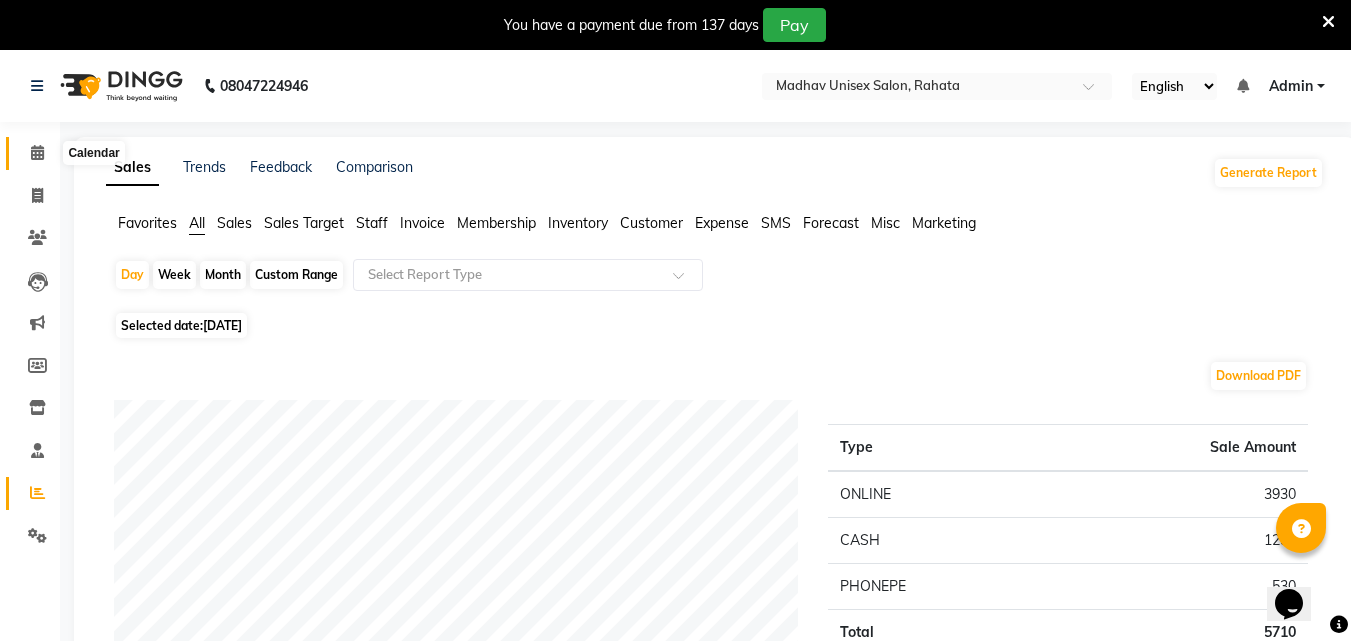 click 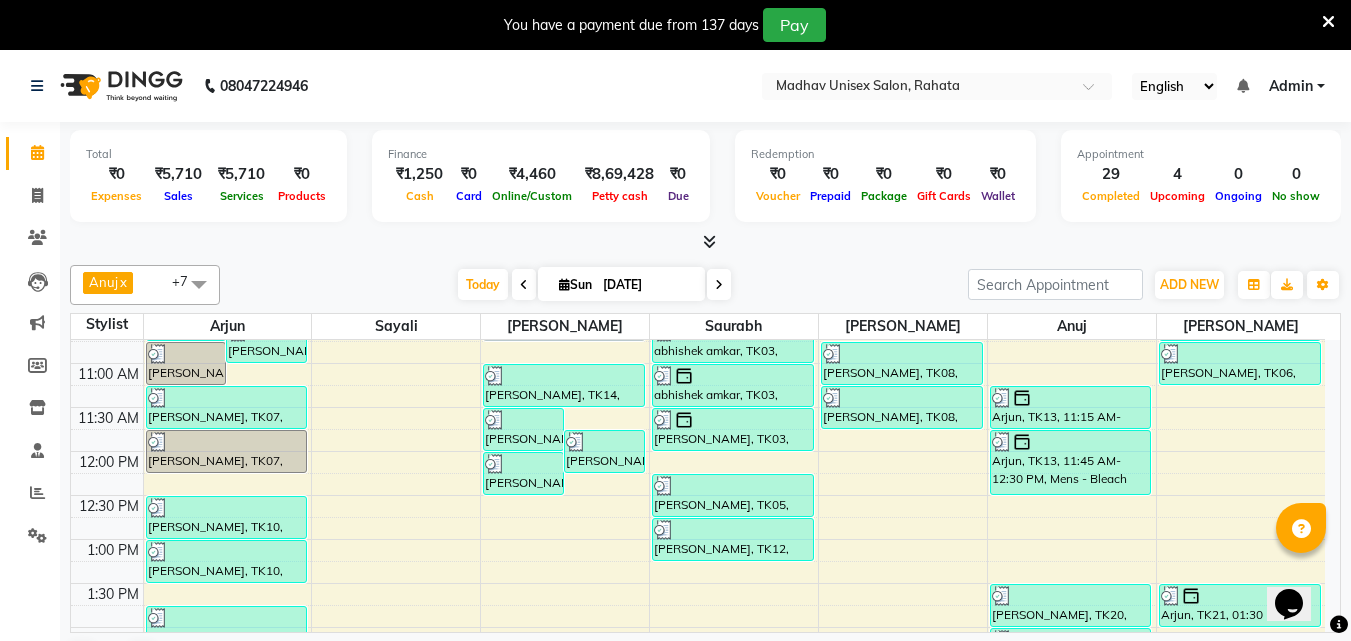 scroll, scrollTop: 415, scrollLeft: 0, axis: vertical 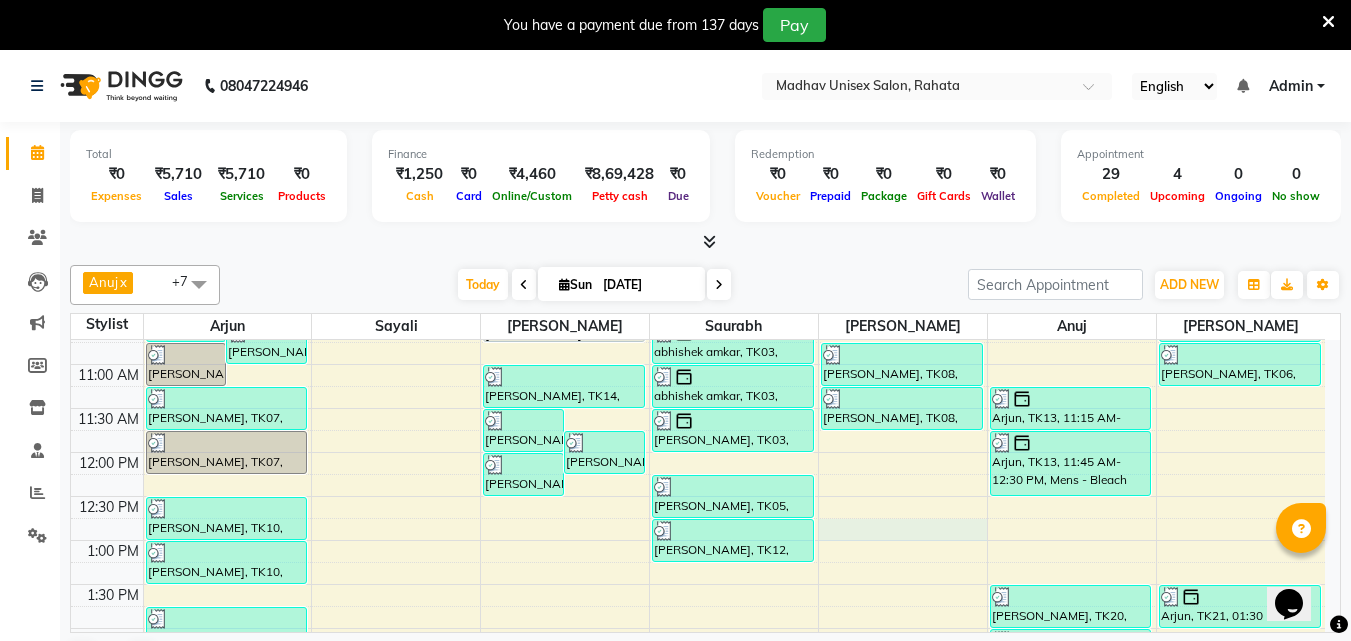 click on "6:00 AM 6:30 AM 7:00 AM 7:30 AM 8:00 AM 8:30 AM 9:00 AM 9:30 AM 10:00 AM 10:30 AM 11:00 AM 11:30 AM 12:00 PM 12:30 PM 1:00 PM 1:30 PM 2:00 PM 2:30 PM 3:00 PM 3:30 PM 4:00 PM 4:30 PM 5:00 PM 5:30 PM 6:00 PM 6:30 PM 7:00 PM 7:30 PM 8:00 PM 8:30 PM 9:00 PM 9:30 PM 10:00 PM 10:30 PM     [PERSON_NAME], TK06, 10:15 AM-10:45 AM, Haircut (Men)  - Mens Haircut W/O Wash     [PERSON_NAME], TK02, 10:30 AM-11:00 AM, Haircut (Men)  - Mens Haircut W/O Wash     [PERSON_NAME], TK06, 10:45 AM-11:15 AM, [PERSON_NAME] (Men)  - [PERSON_NAME] Trim     [PERSON_NAME], TK07, 11:15 AM-11:45 AM, Haircut (Men)  - Mens Haircut W/O Wash     [PERSON_NAME], TK07, 11:45 AM-12:15 PM, [PERSON_NAME] (Men)  - [PERSON_NAME] Trim     [PERSON_NAME], TK10, 12:30 PM-01:00 PM, Haircut (Men)  - Mens Haircut W/O Wash     [PERSON_NAME], TK10, 01:00 PM-01:30 PM, Haircut (Women)  - Womens Haircut Without Wash     shweta hase, TK19, 01:45 PM-02:15 PM, Haircut (Women)  - Womens Haircut Without Wash     [PERSON_NAME], TK14, 11:30 AM-12:00 PM, [PERSON_NAME] (Men)  - [PERSON_NAME] Trim" at bounding box center [698, 672] 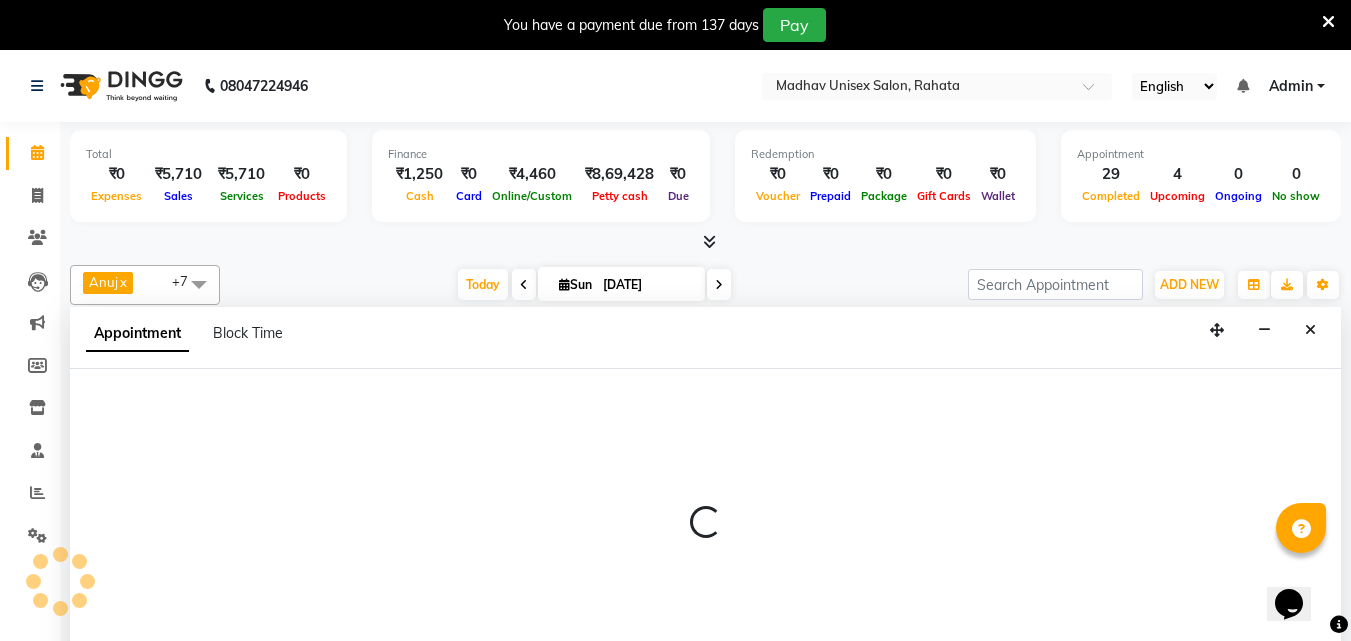 scroll, scrollTop: 51, scrollLeft: 0, axis: vertical 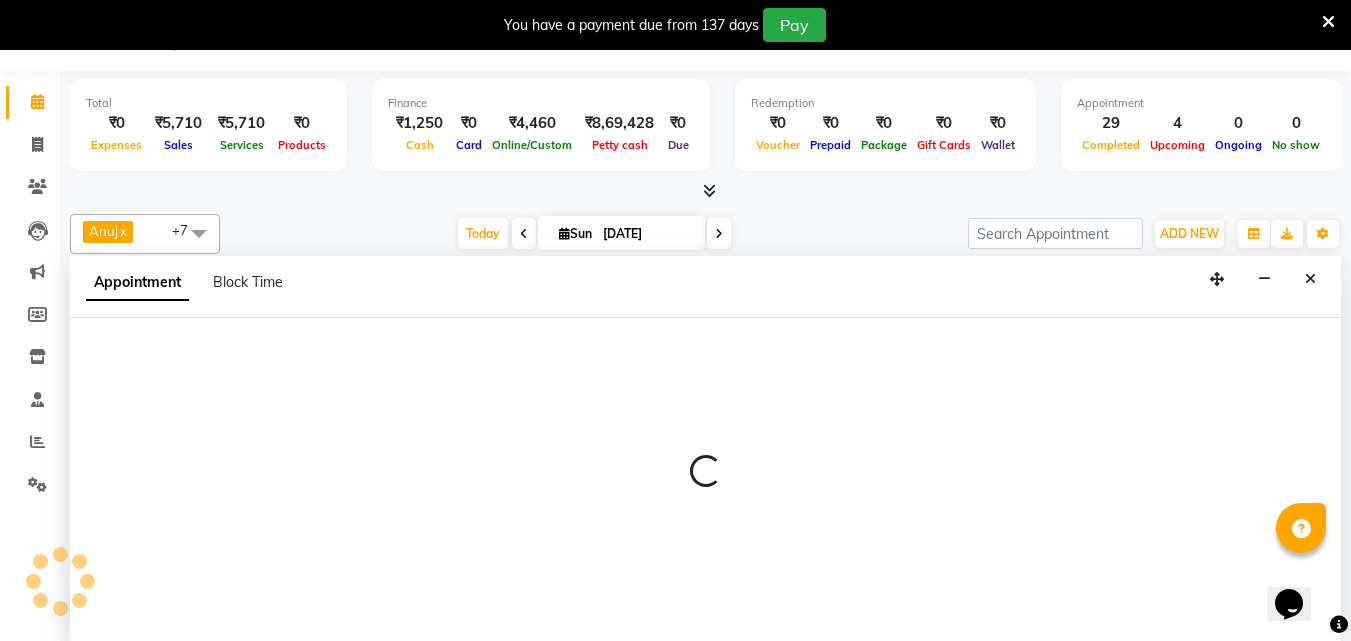 select on "36945" 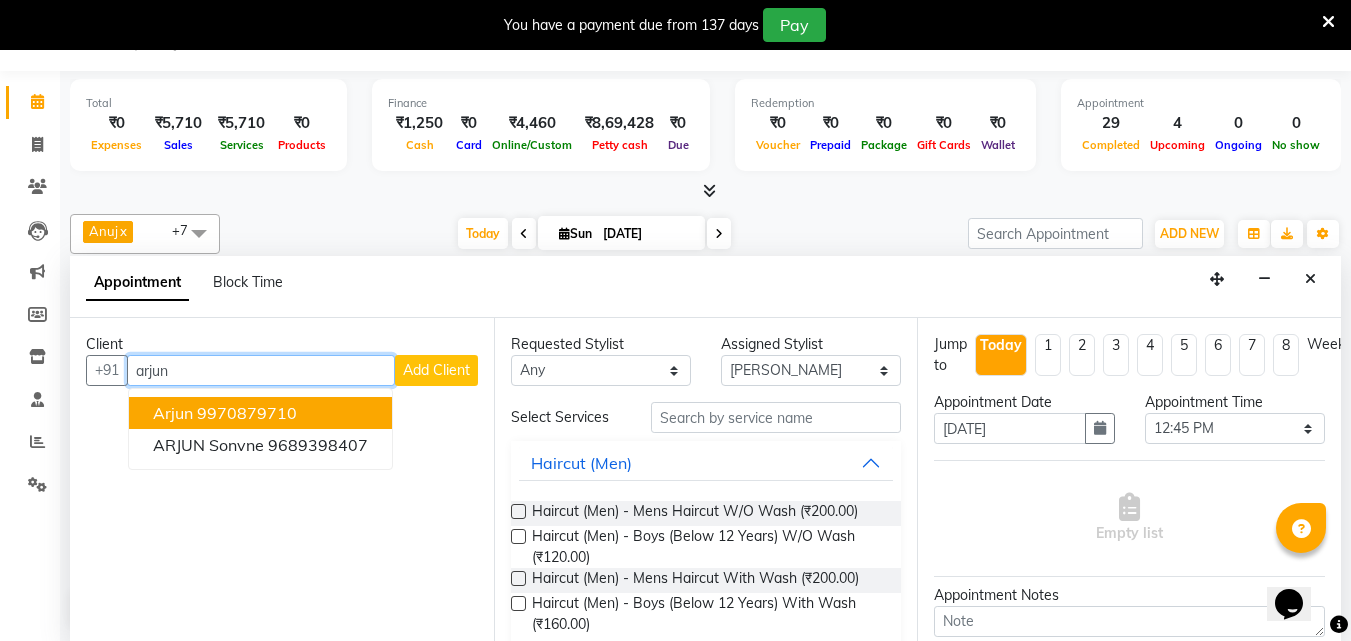 click on "9970879710" at bounding box center (247, 413) 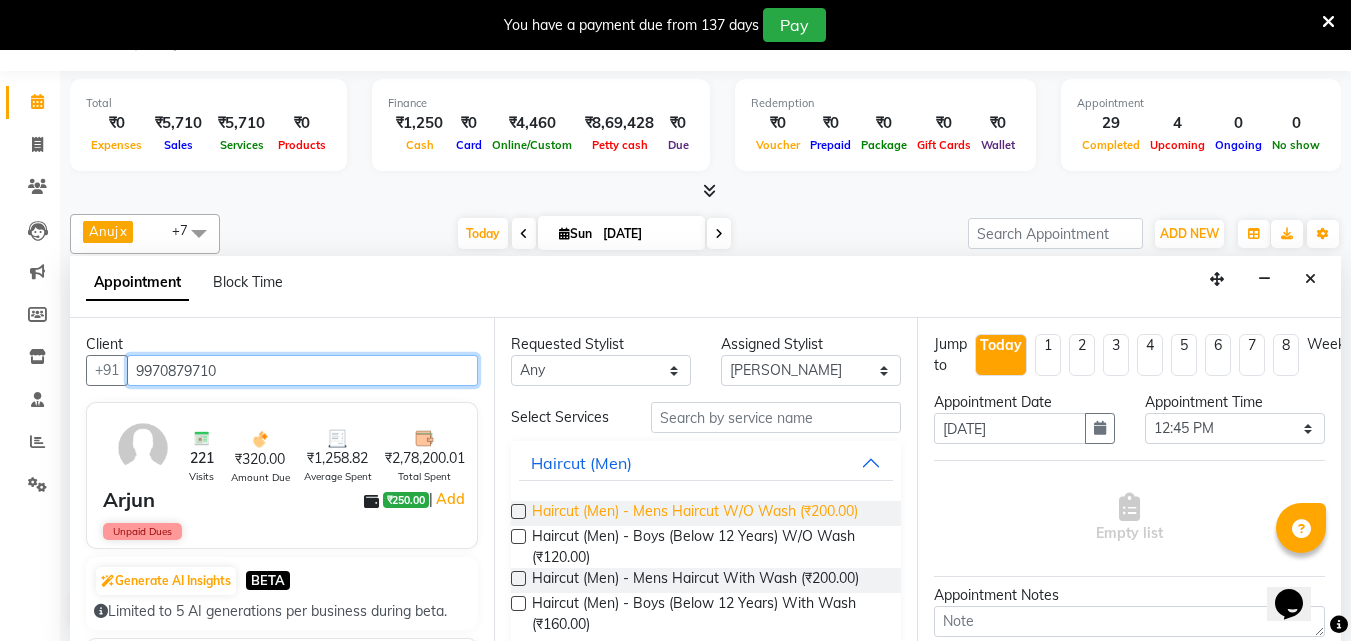 type on "9970879710" 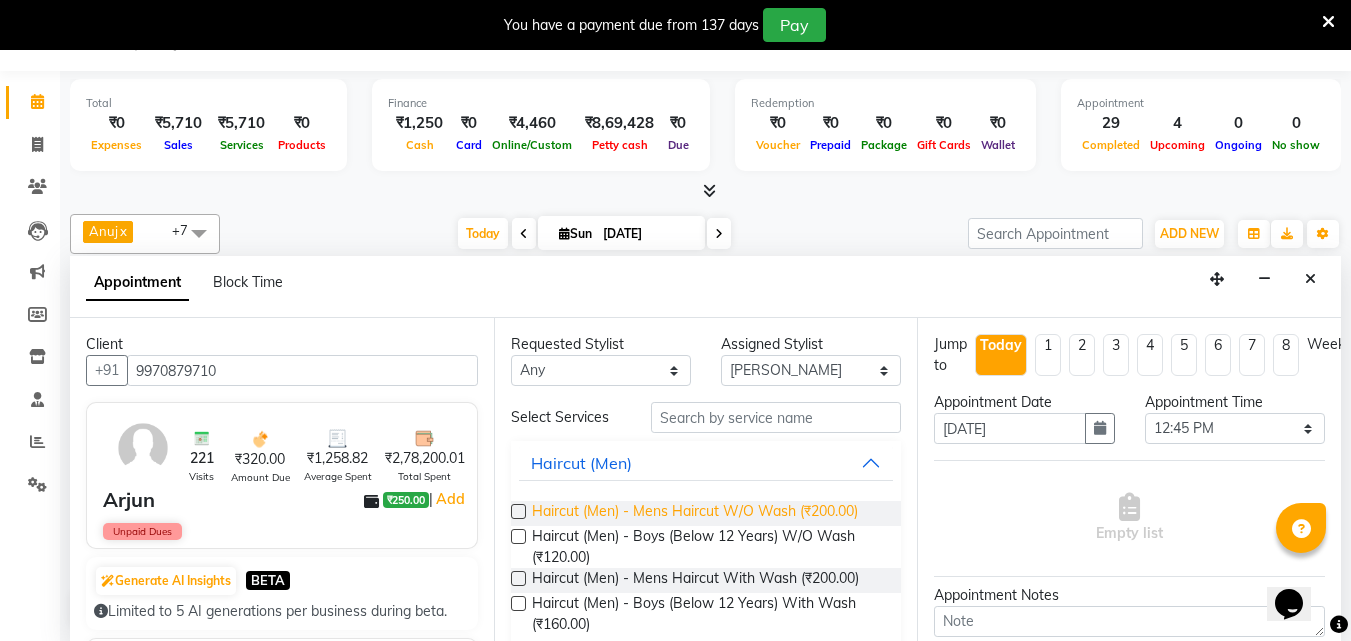 click on "Haircut (Men)  - Mens Haircut W/O Wash (₹200.00)" at bounding box center [695, 513] 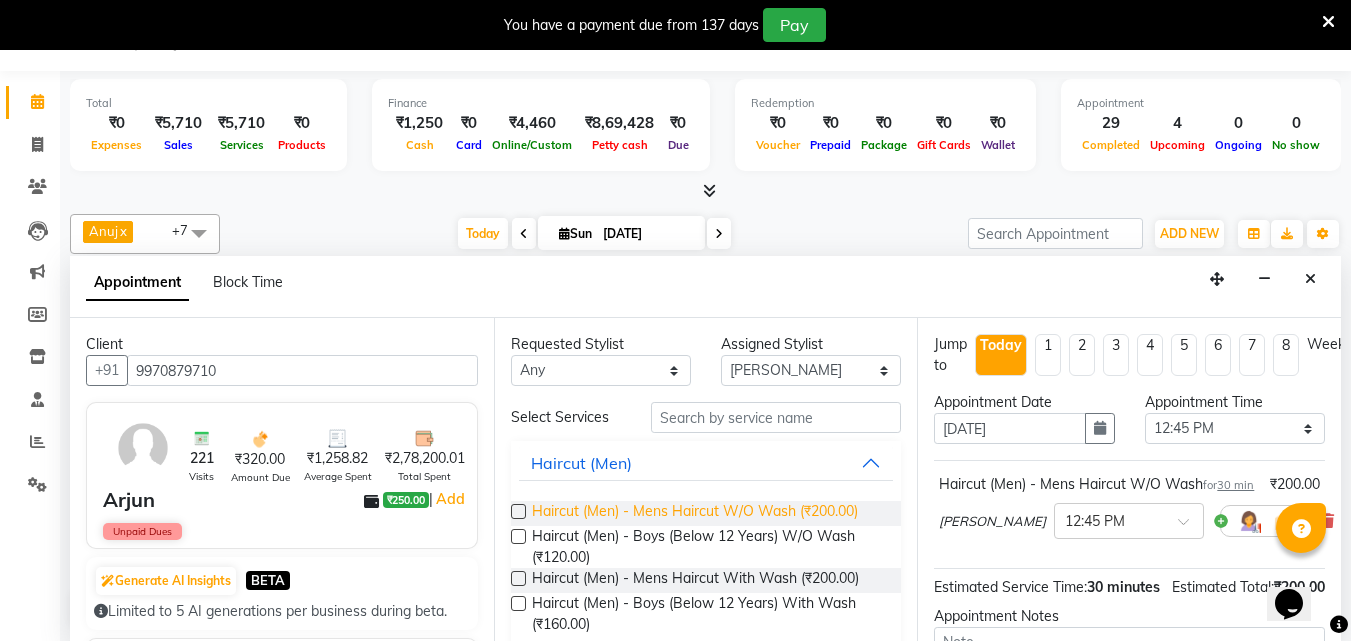 click on "Haircut (Men)  - Mens Haircut W/O Wash (₹200.00)" at bounding box center [695, 513] 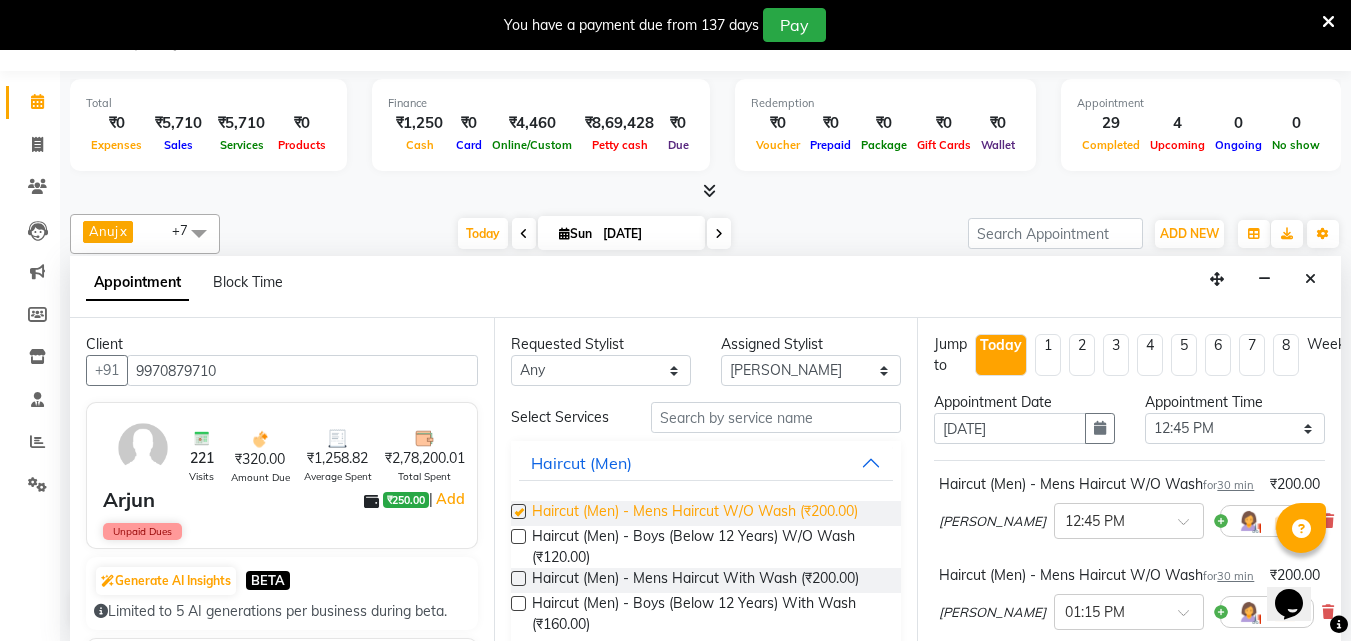 checkbox on "false" 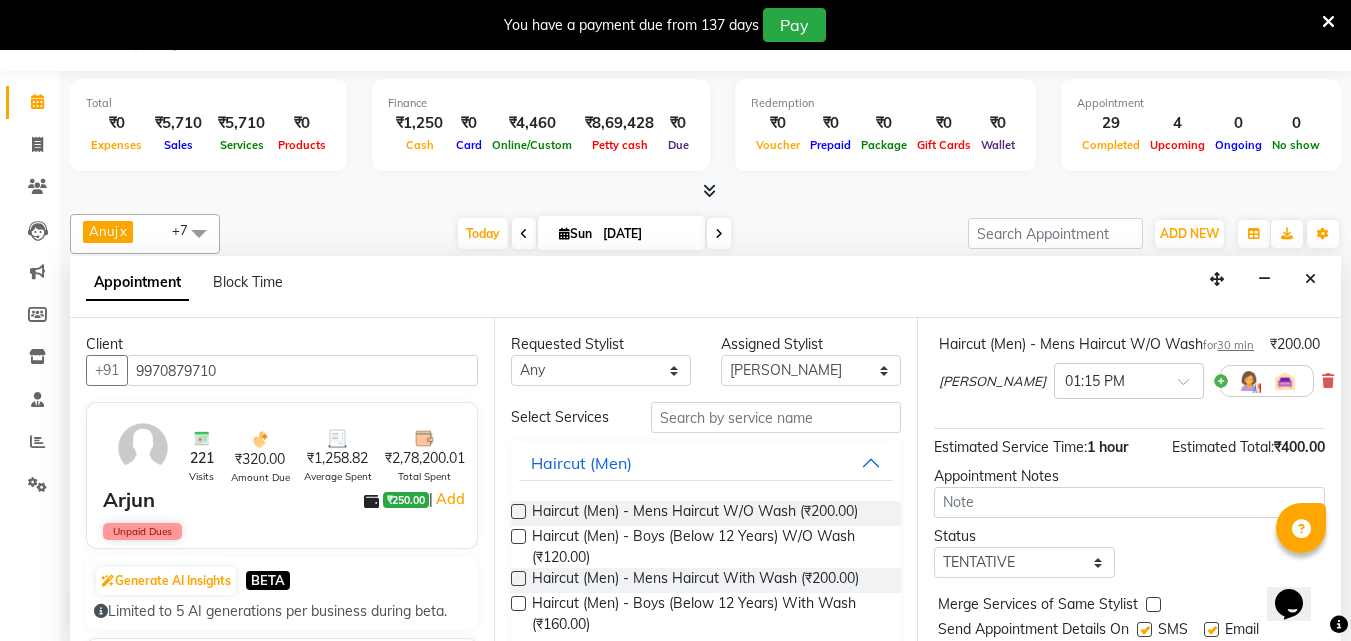 scroll, scrollTop: 351, scrollLeft: 0, axis: vertical 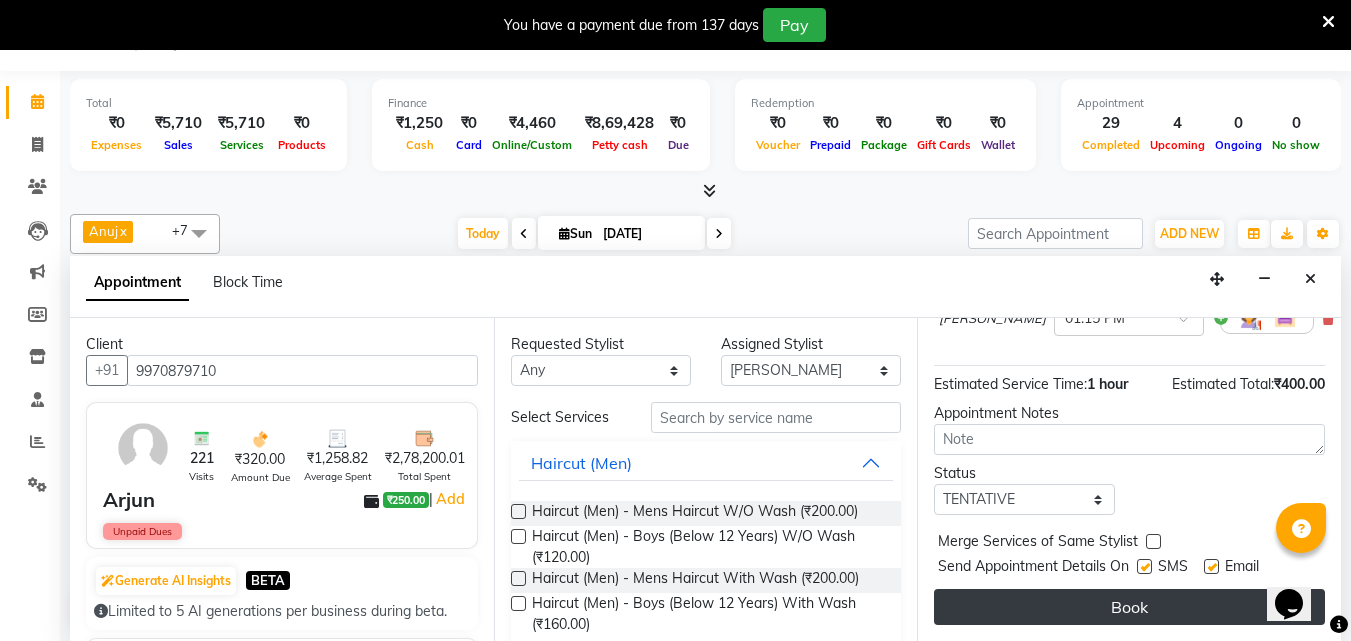 click on "Book" at bounding box center (1129, 607) 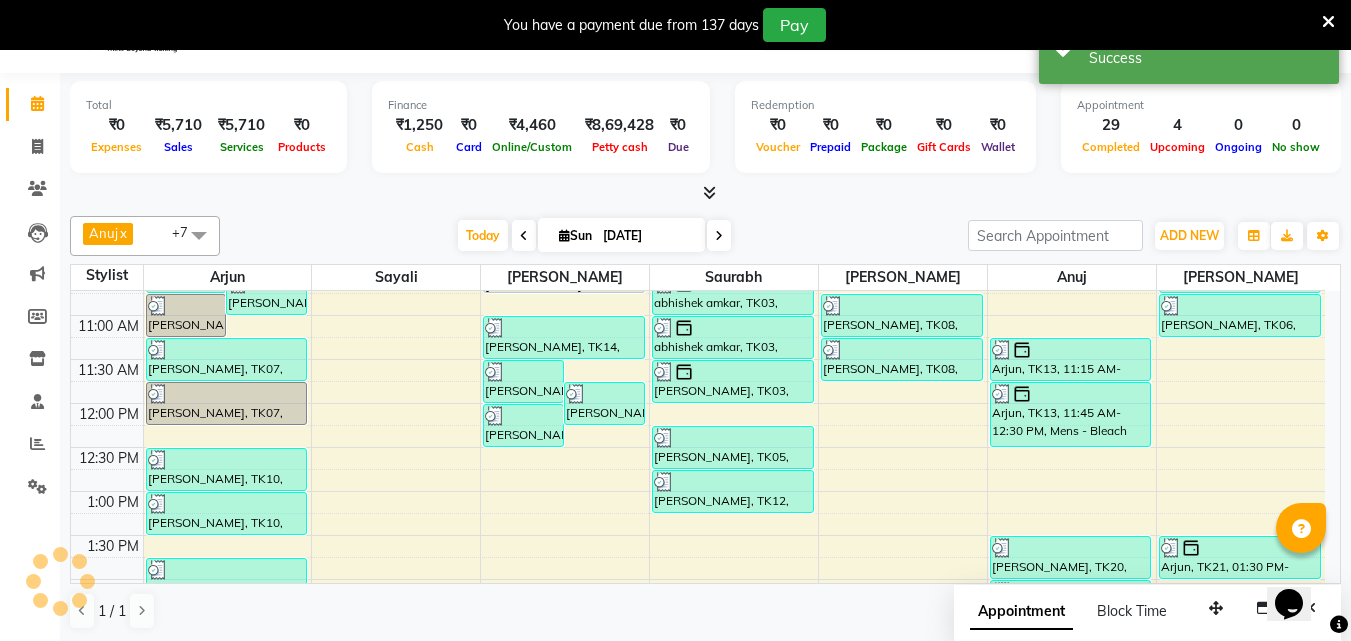 scroll, scrollTop: 0, scrollLeft: 0, axis: both 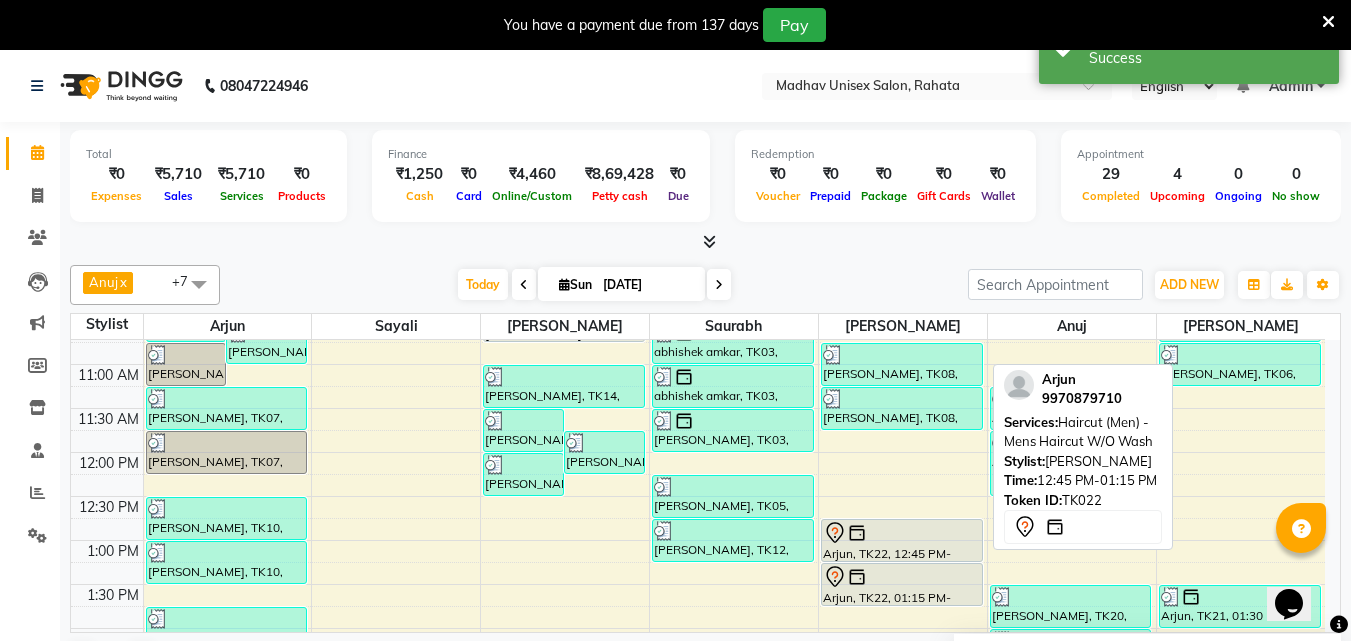 click on "Arjun, TK22, 12:45 PM-01:15 PM, Haircut (Men)  - Mens Haircut W/O Wash" at bounding box center (902, 540) 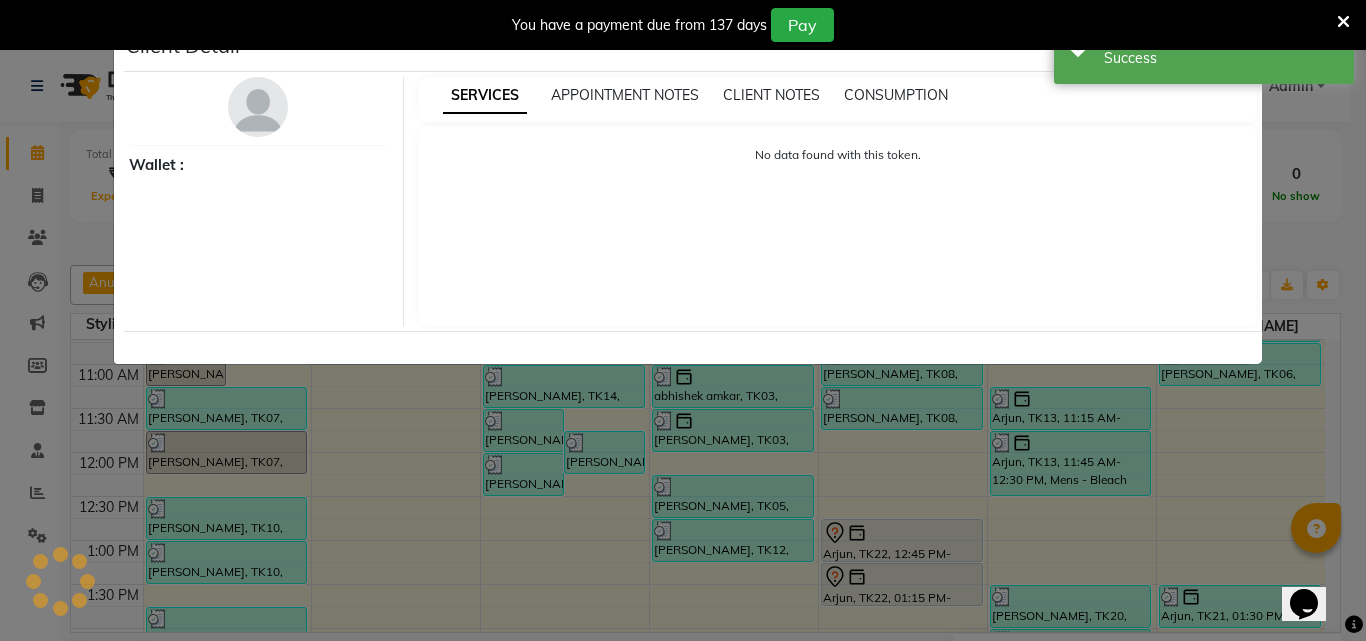 select on "7" 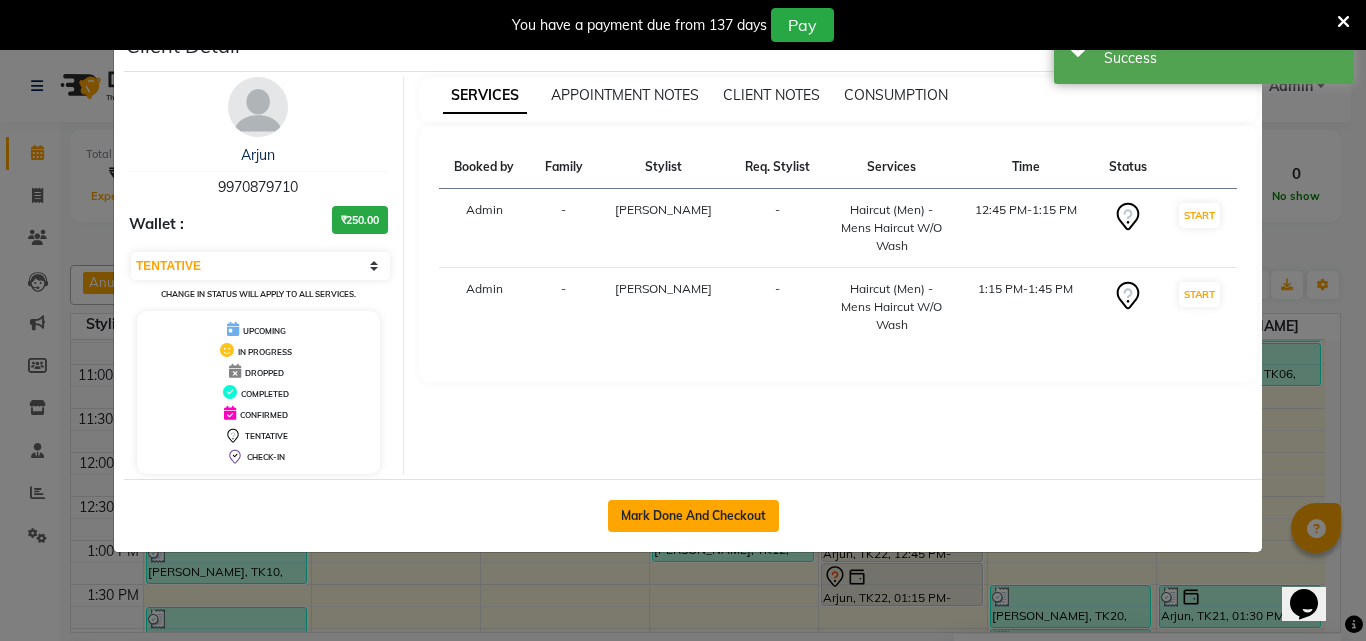 click on "Mark Done And Checkout" 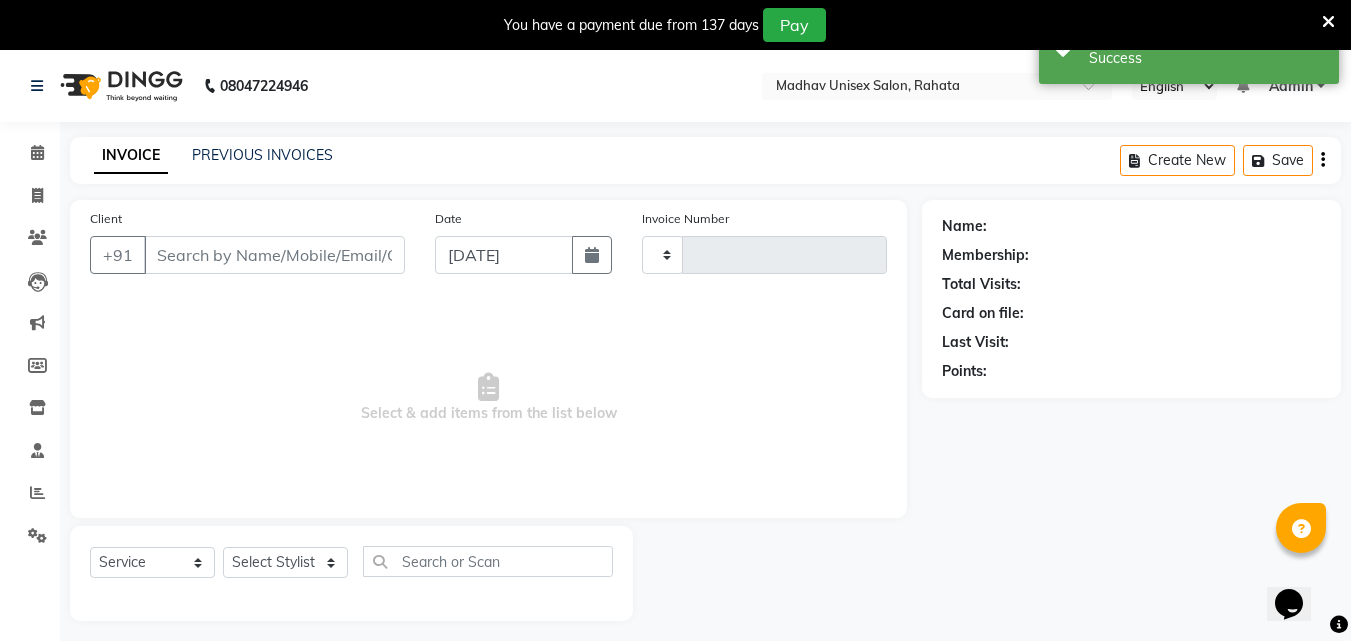 type on "1872" 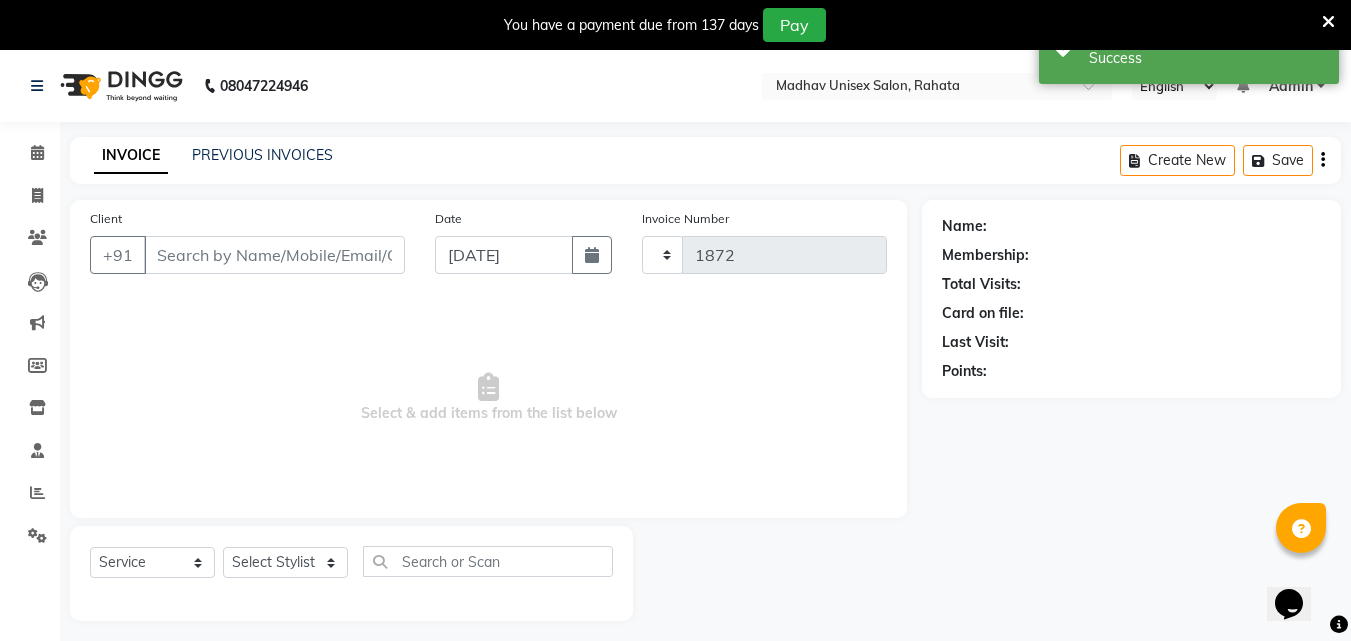 select on "870" 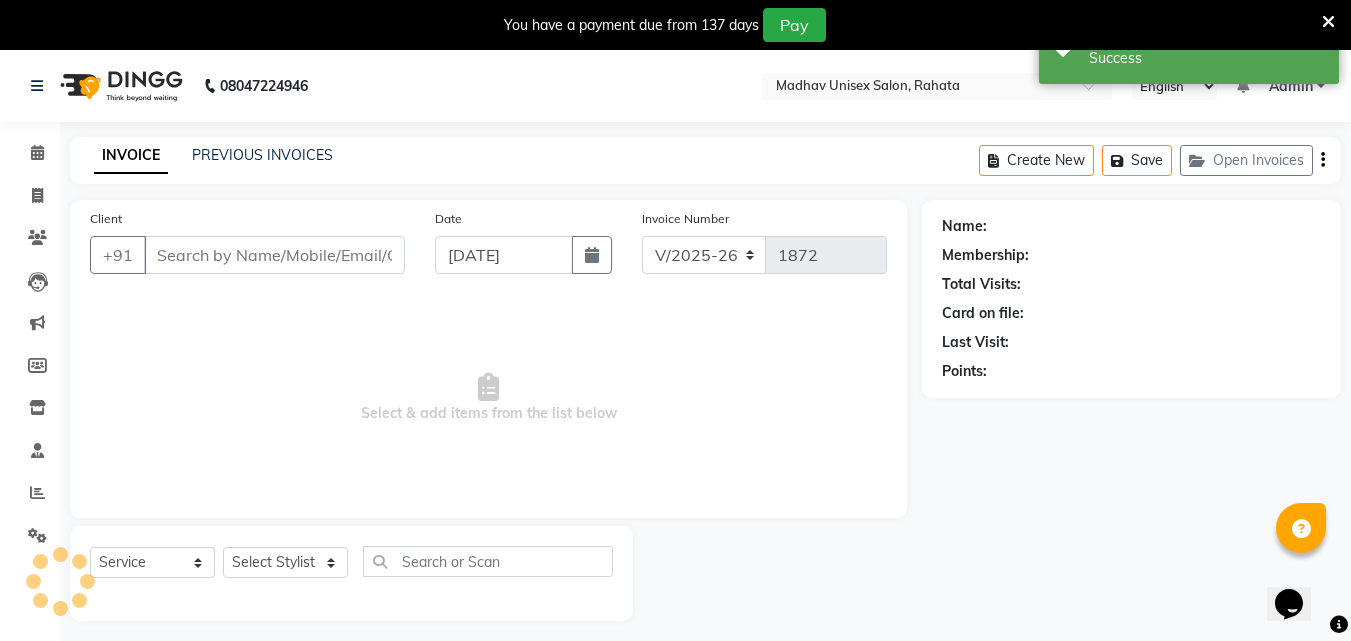 type on "9970879710" 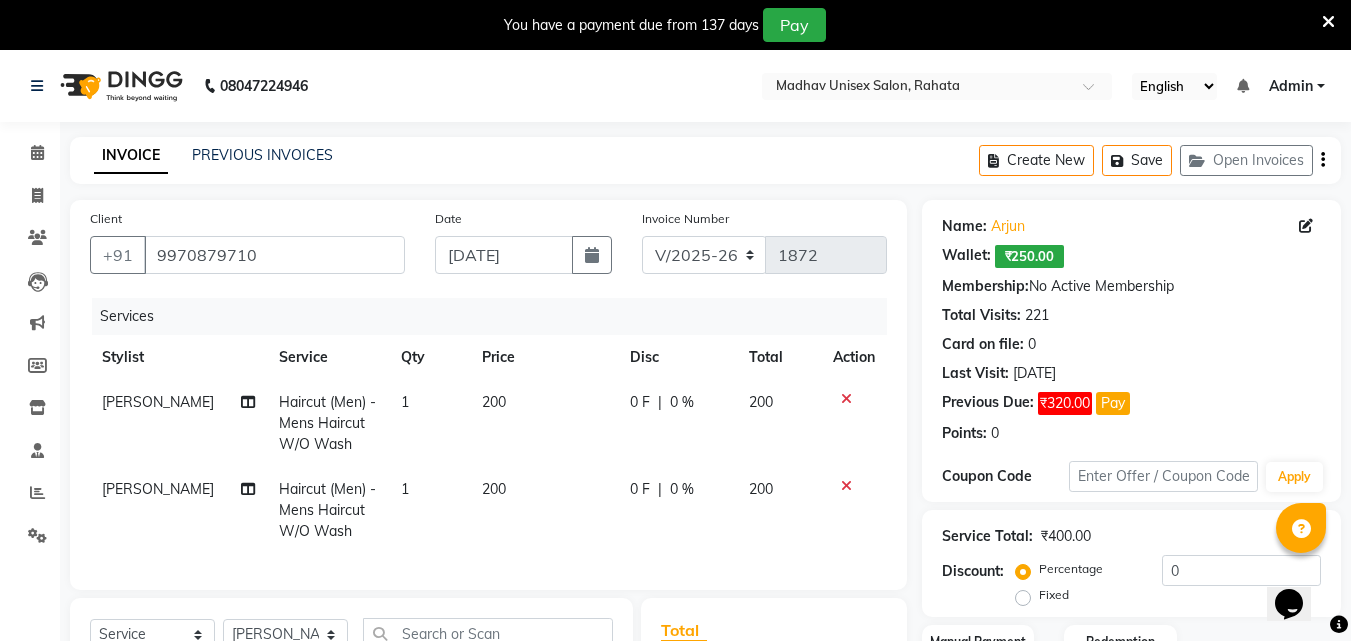 click on "200" 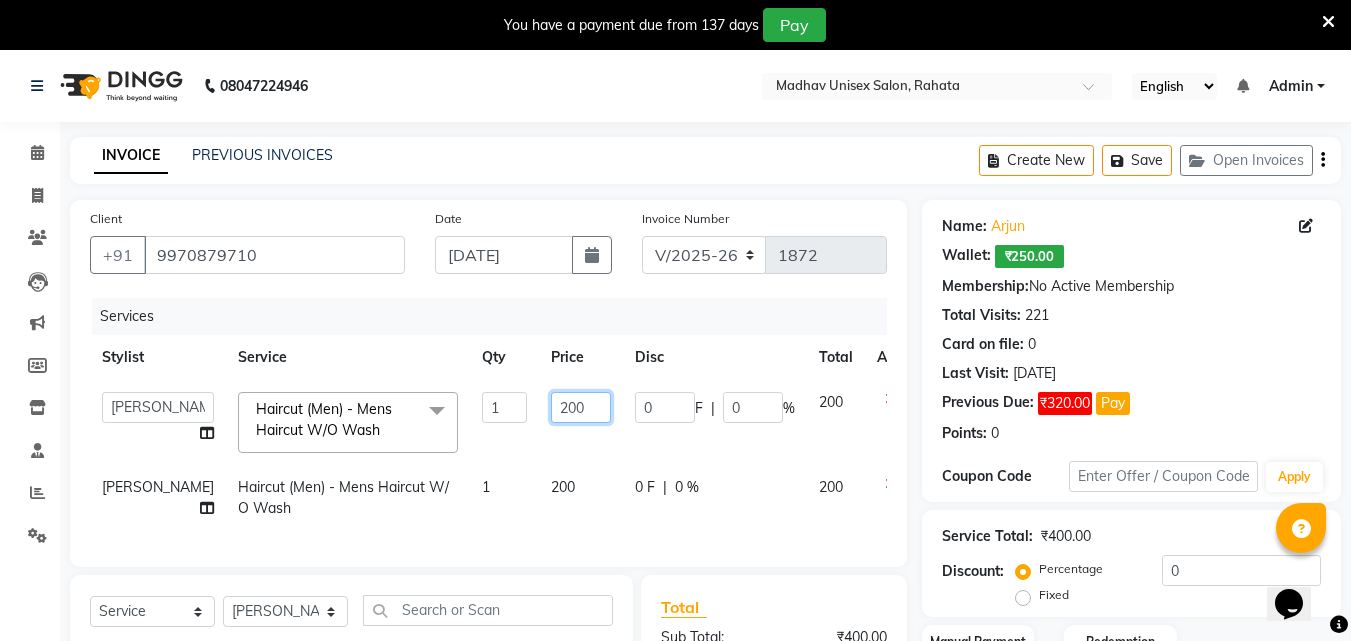 click on "200" 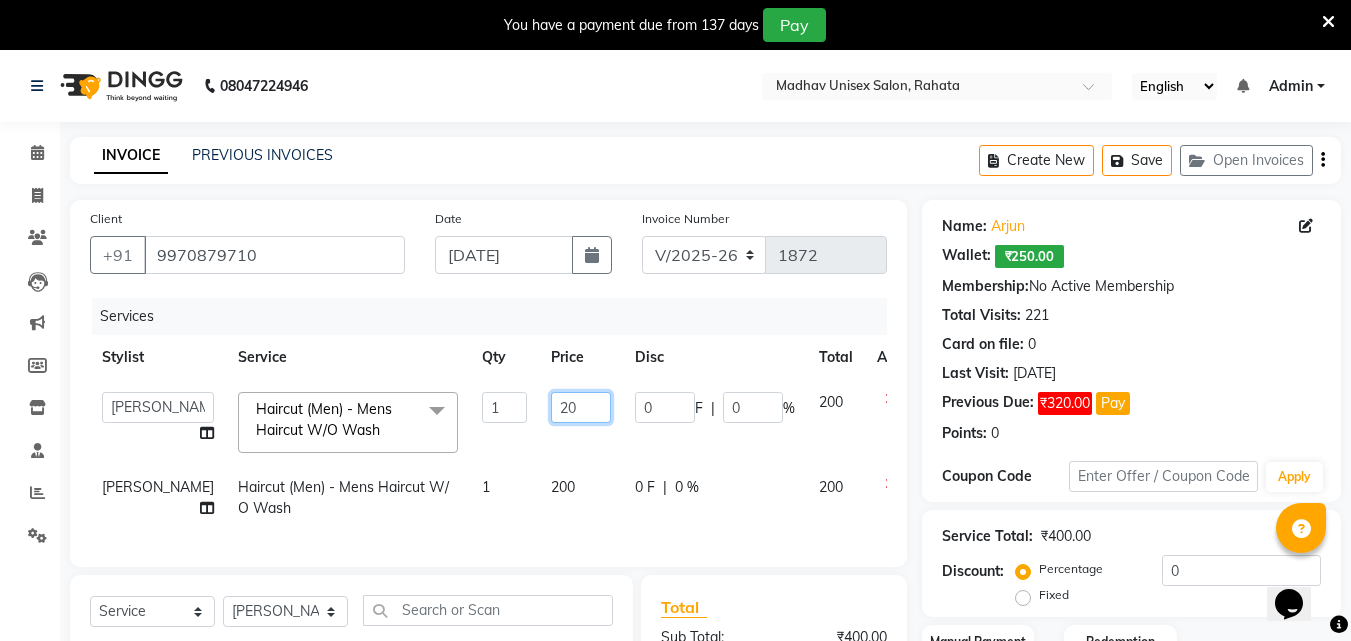 type on "250" 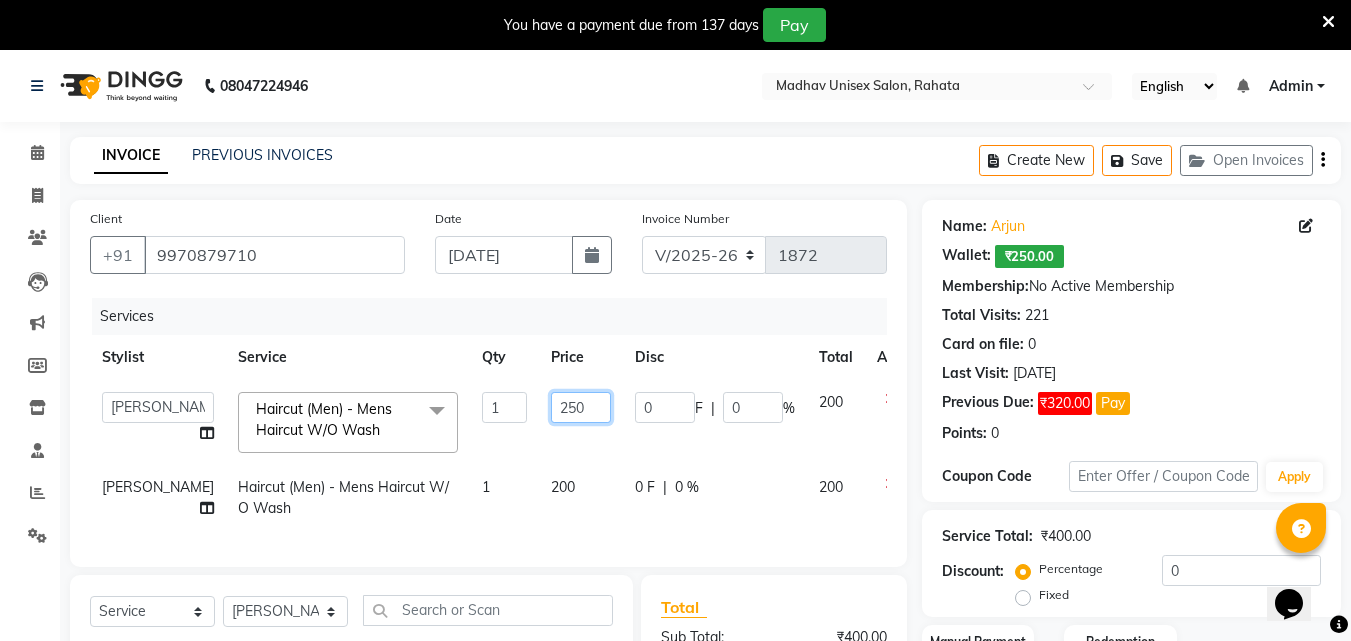 scroll, scrollTop: 206, scrollLeft: 0, axis: vertical 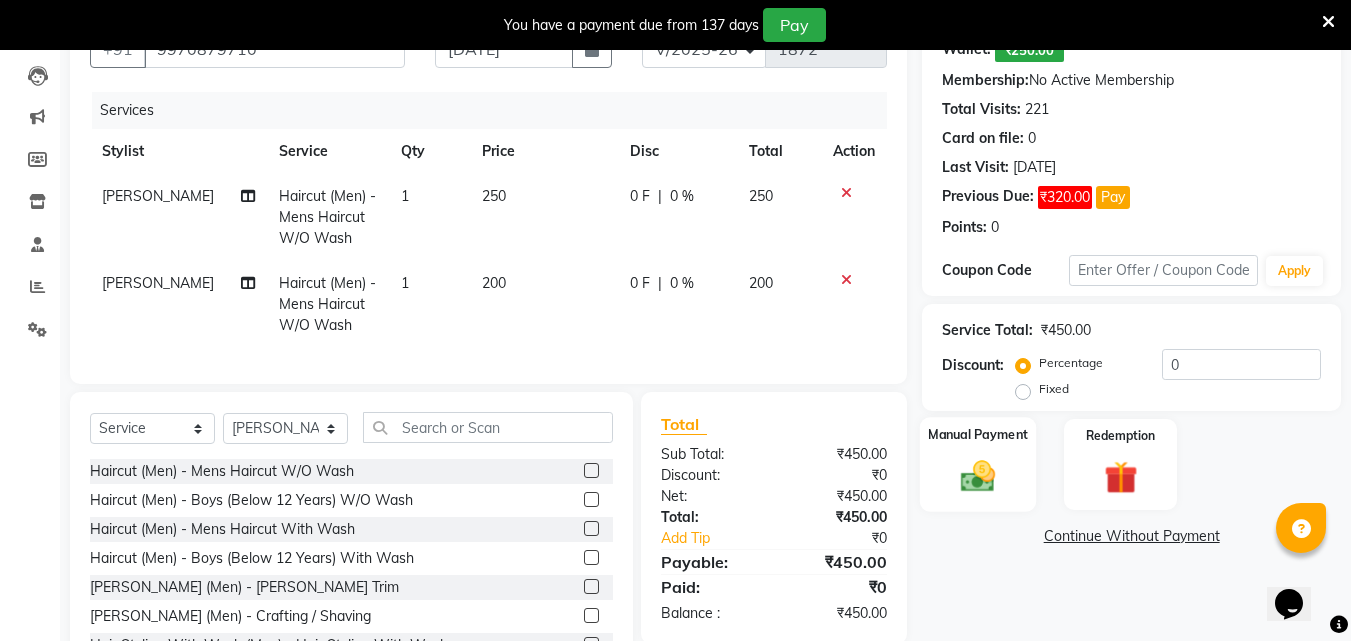 click 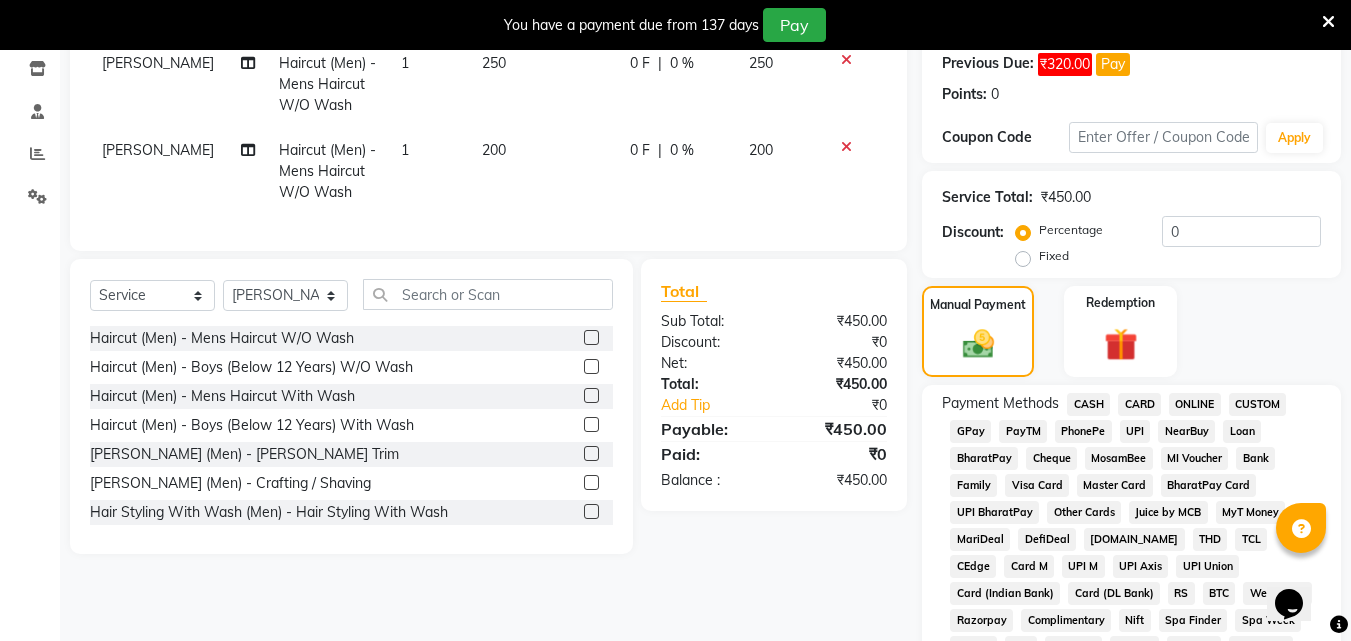 scroll, scrollTop: 340, scrollLeft: 0, axis: vertical 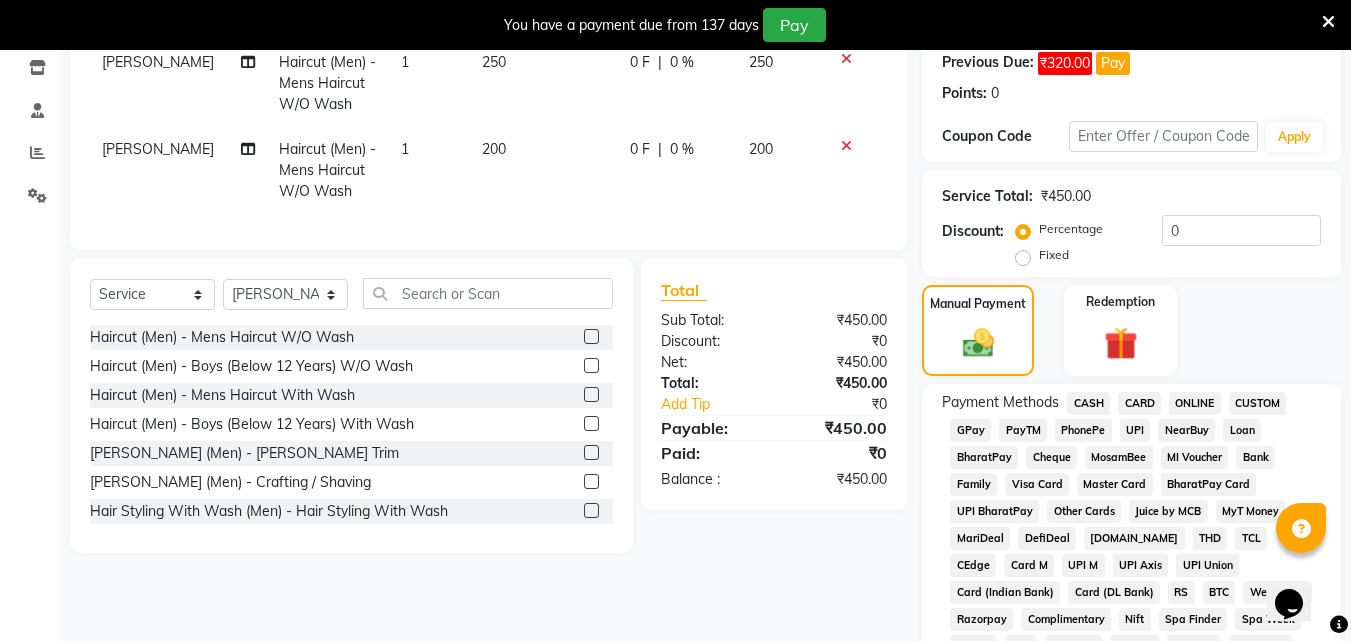 click on "Payment Methods  CASH   CARD   ONLINE   CUSTOM   GPay   PayTM   PhonePe   UPI   NearBuy   Loan   BharatPay   Cheque   MosamBee   MI Voucher   Bank   Family   Visa Card   Master Card   BharatPay Card   UPI BharatPay   Other Cards   Juice by MCB   MyT Money   MariDeal   DefiDeal   [DOMAIN_NAME]   THD   TCL   CEdge   Card M   UPI M   UPI Axis   UPI Union   Card (Indian Bank)   Card (DL Bank)   RS   BTC   Wellnessta   Razorpay   Complimentary   Nift   Spa Finder   Spa Week   Venmo   BFL   LoanTap   SaveIN   GMoney   ATH Movil   On Account   Chamber Gift Card   Trade   Comp   Donation   Card on File   Envision   BRAC Card   City Card   bKash   Credit Card   Debit Card   Shoutlo   LUZO   Jazz Cash   AmEx   Discover   Tabby   Online W   Room Charge   Room Charge USD   Room Charge Euro   Room Charge EGP   Room Charge GBP   Bajaj Finserv   Bad Debts   Card: IDFC   Card: IOB   Coupon   Gcash   PayMaya   Instamojo   COnline   UOnline   SOnline   SCard   Paypal   PPR   PPV   PPC   PPN   PPG   PPE   CAMP   Benefit   ATH Movil" 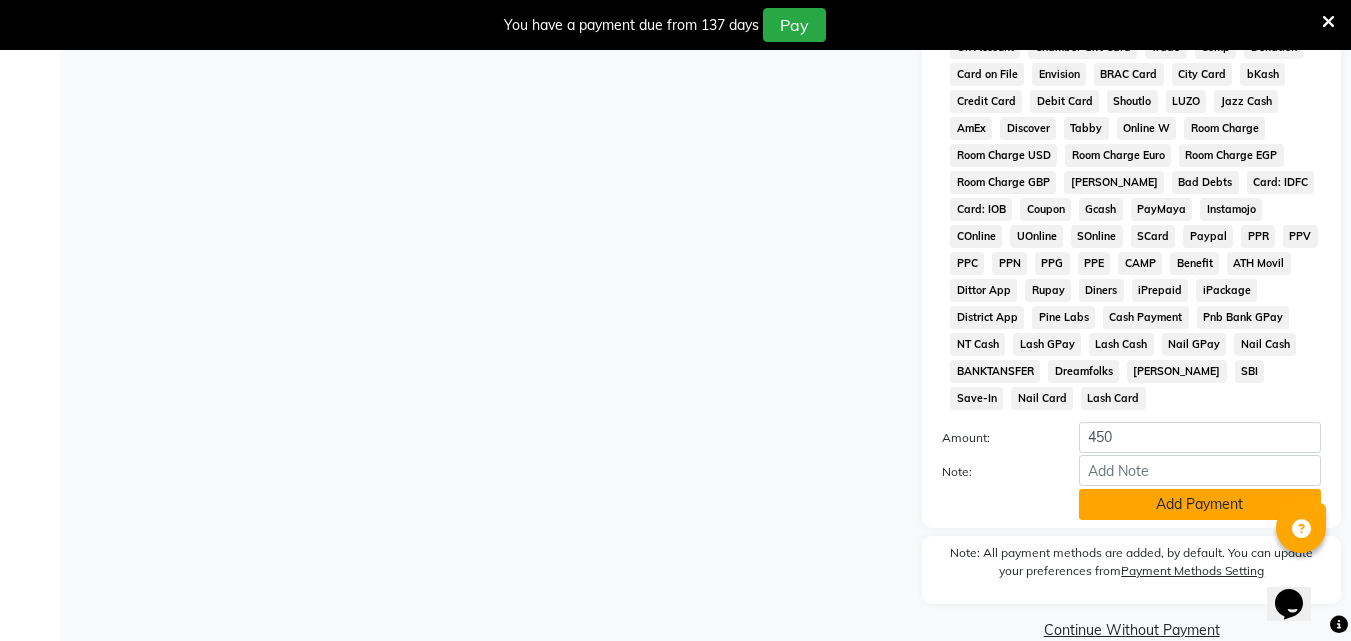 scroll, scrollTop: 973, scrollLeft: 0, axis: vertical 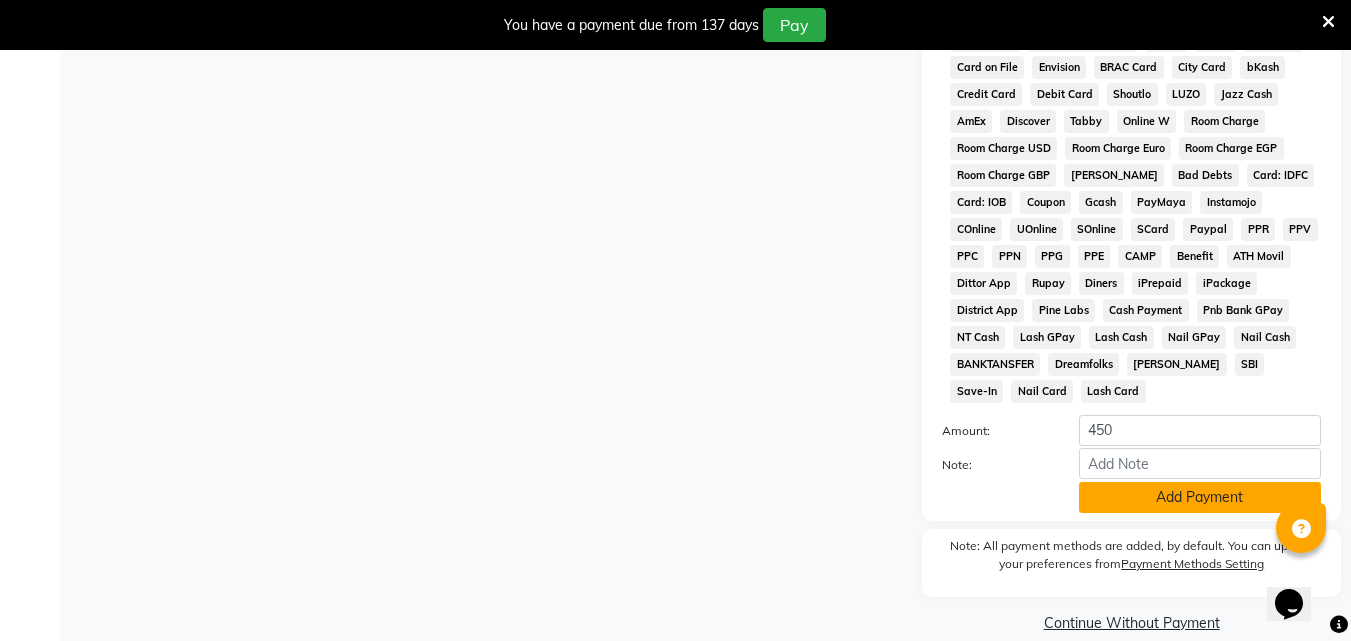 click on "Add Payment" 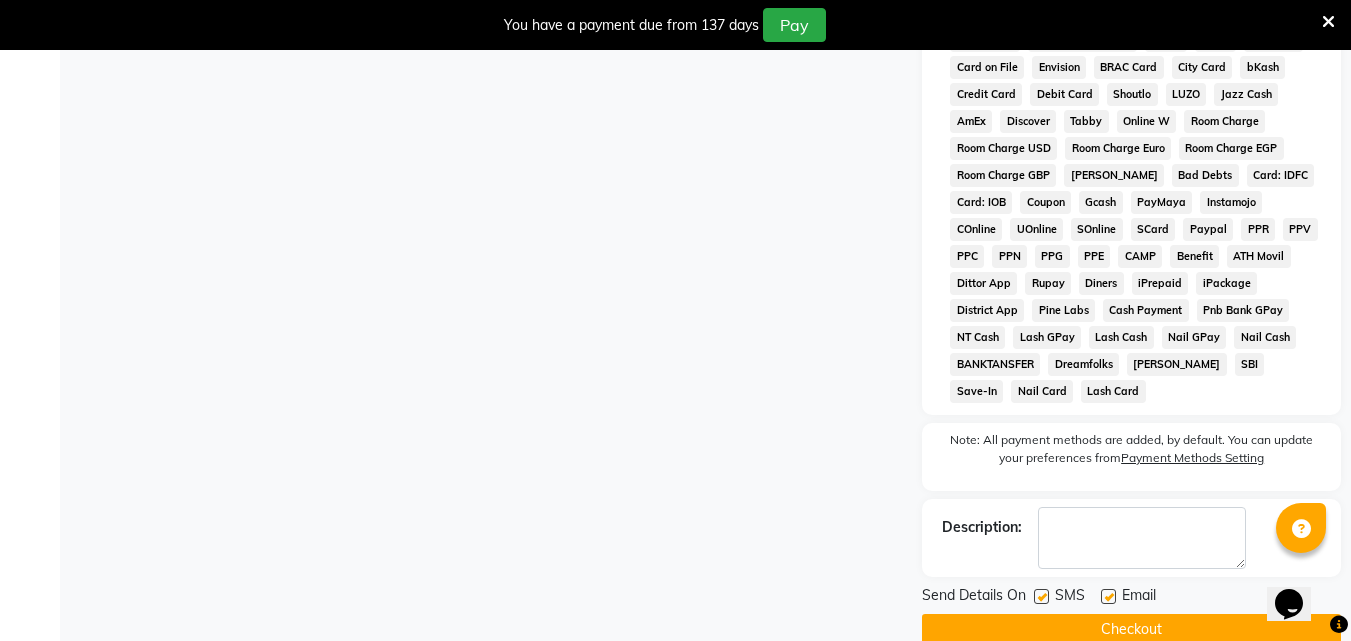 click on "Send Details On SMS Email  Checkout" 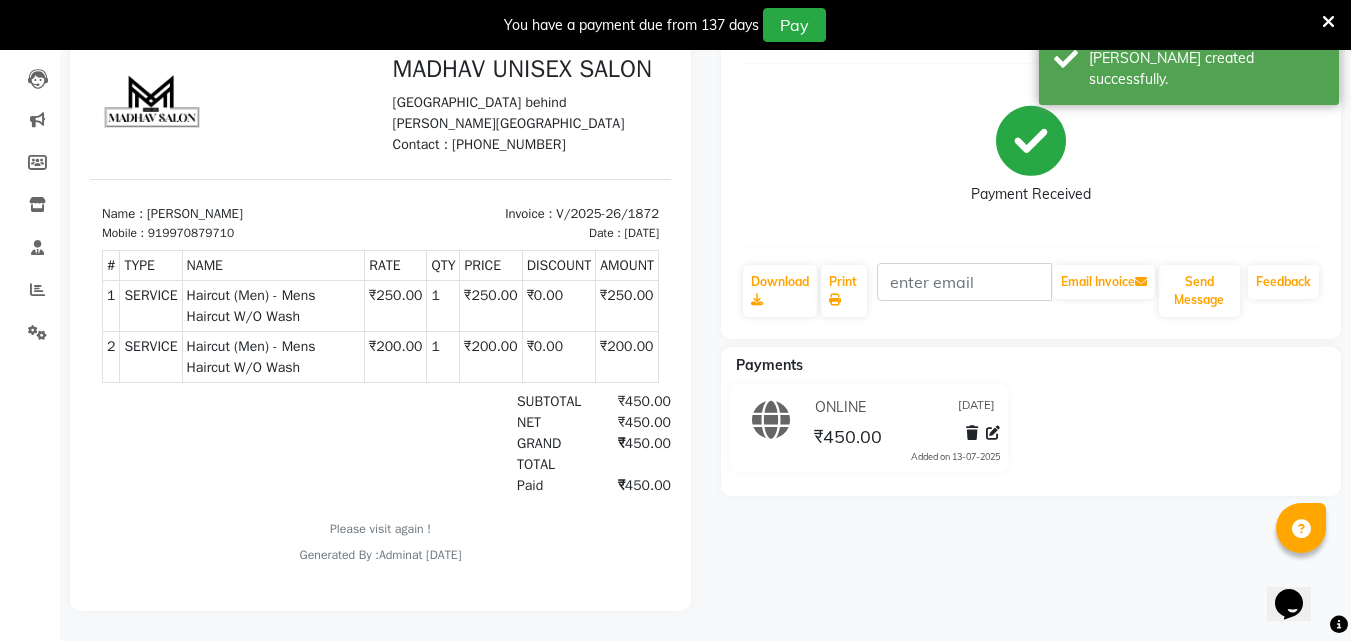 scroll, scrollTop: 0, scrollLeft: 0, axis: both 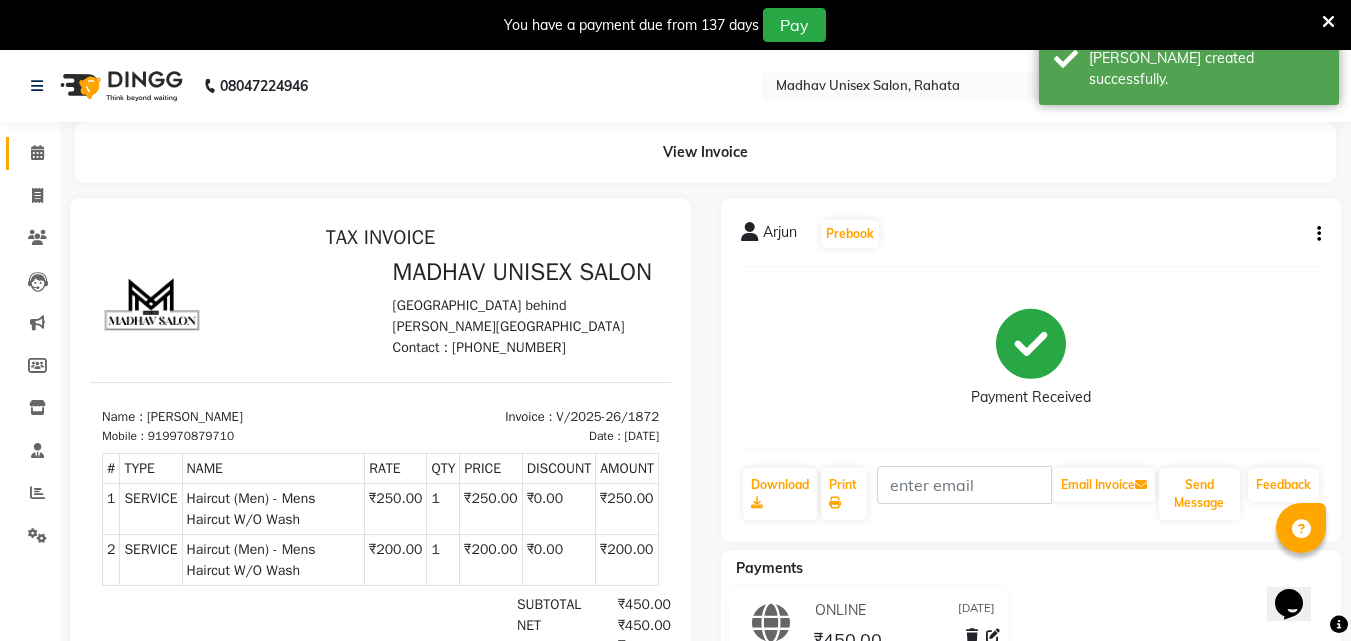 click on "Calendar" 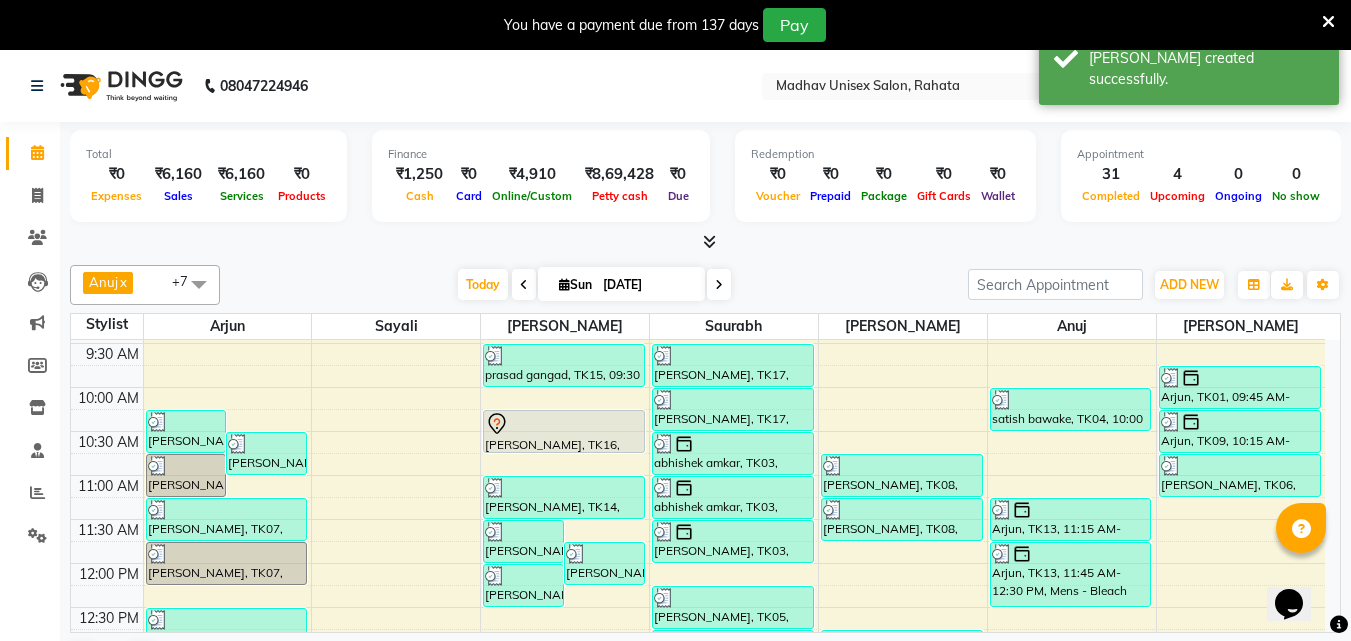 scroll, scrollTop: 334, scrollLeft: 0, axis: vertical 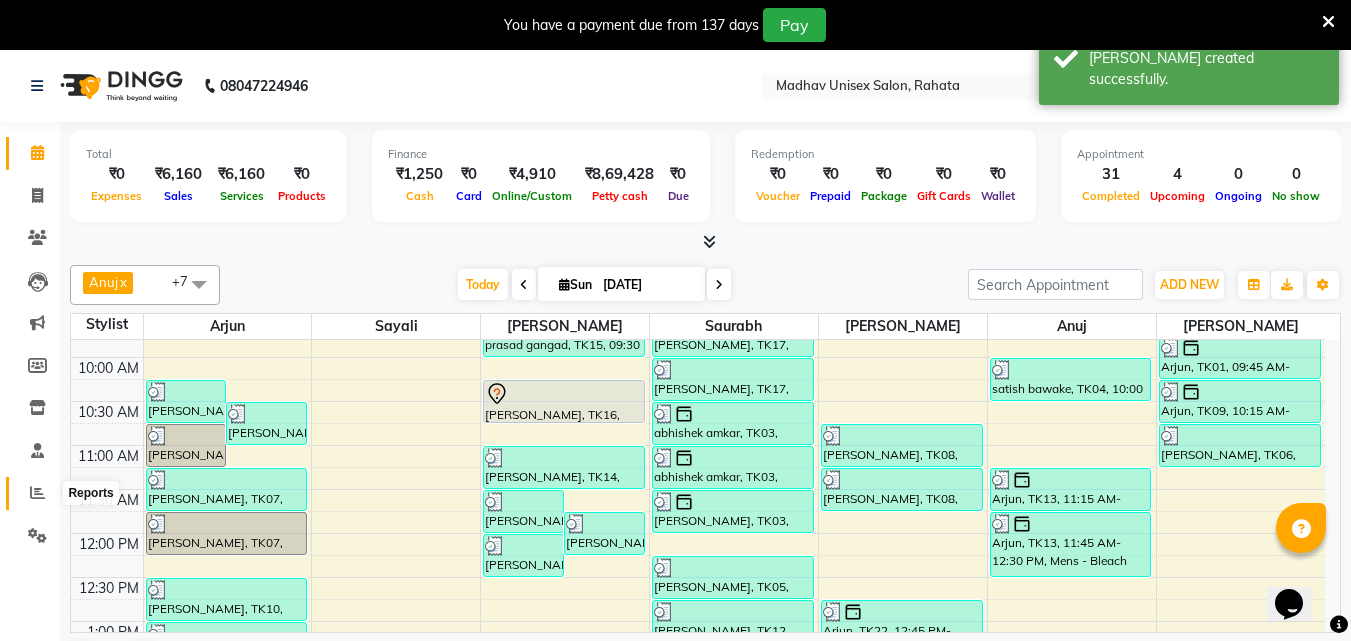 click 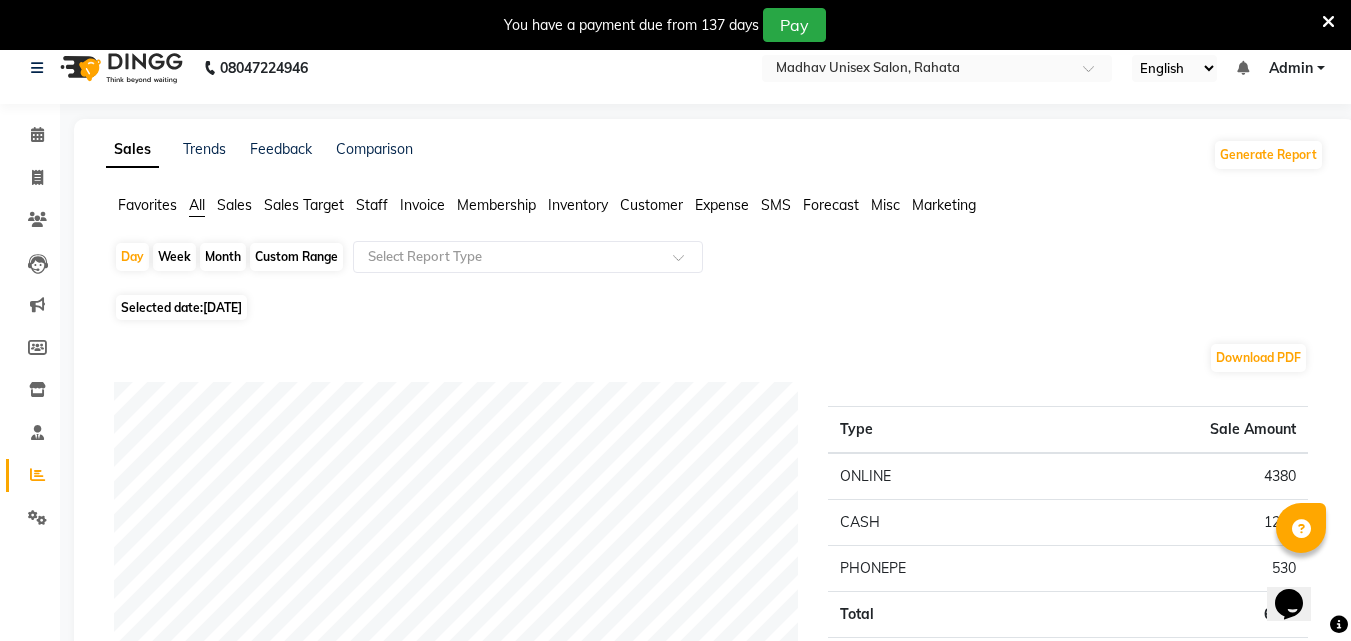 scroll, scrollTop: 0, scrollLeft: 0, axis: both 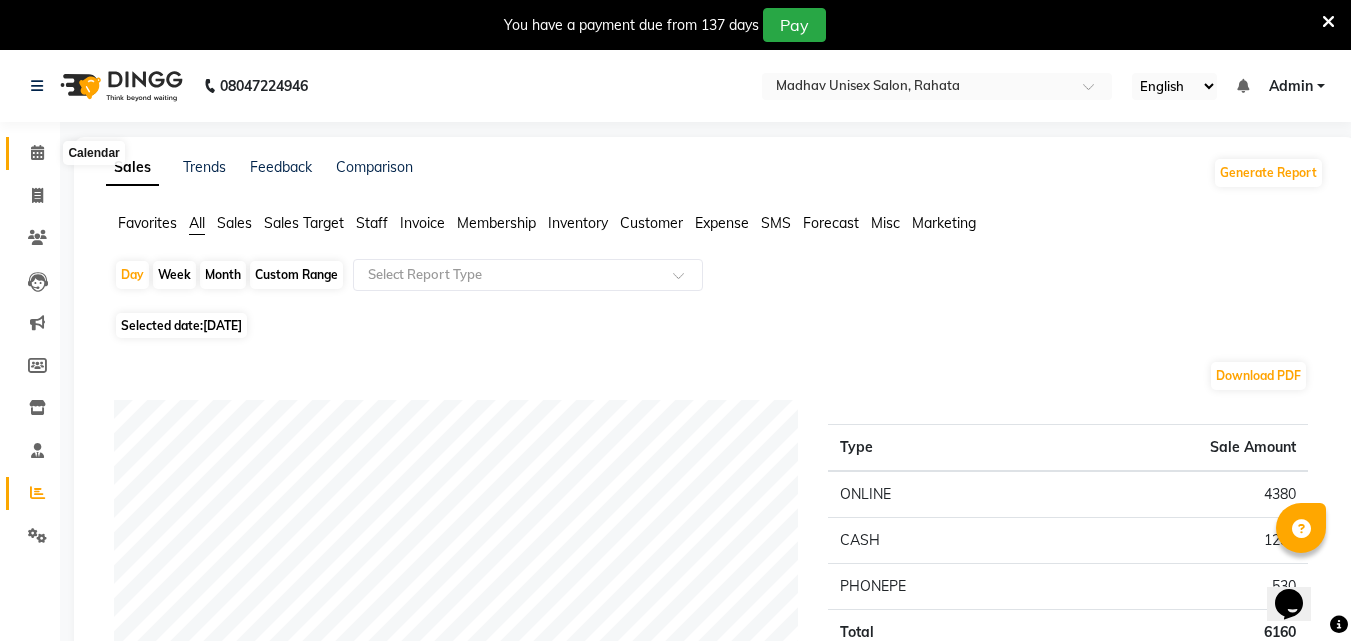 click 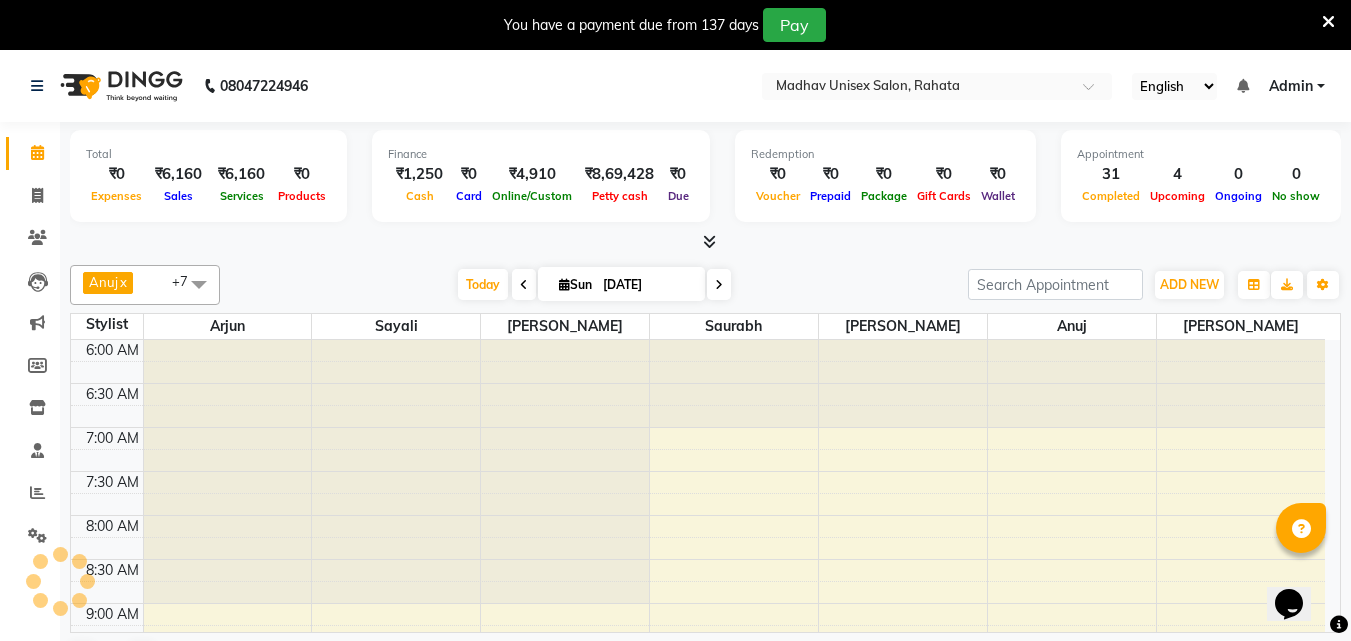 scroll, scrollTop: 0, scrollLeft: 0, axis: both 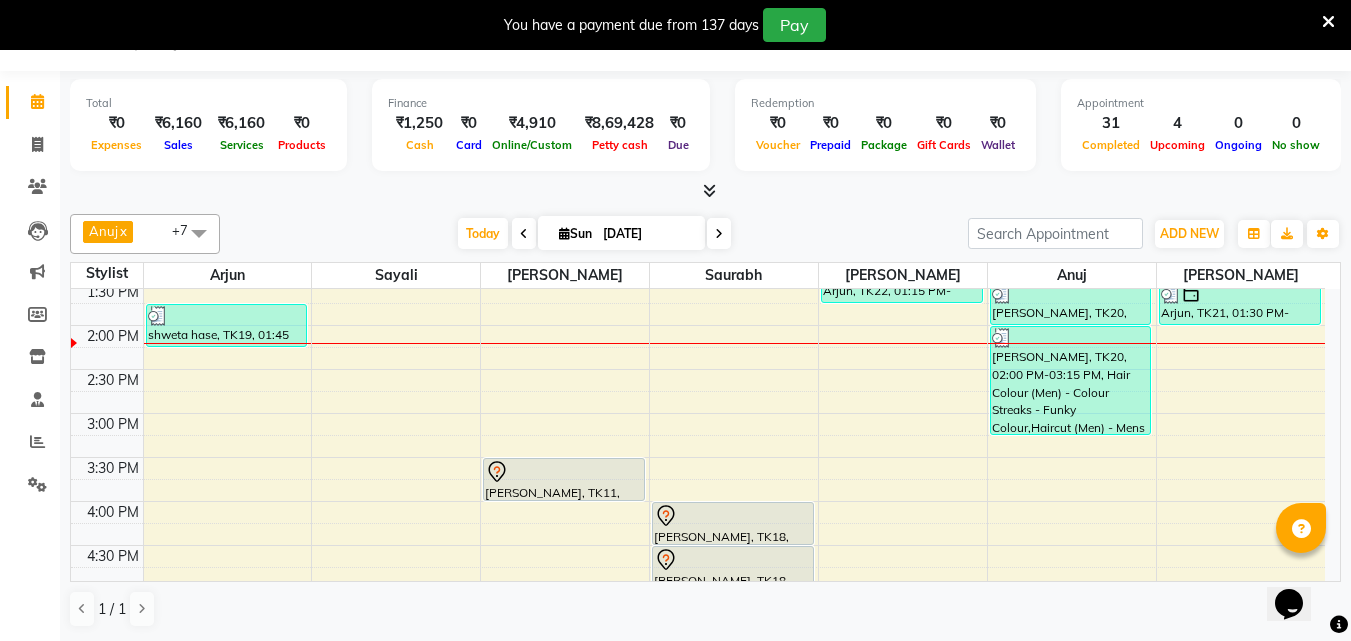 click on "6:00 AM 6:30 AM 7:00 AM 7:30 AM 8:00 AM 8:30 AM 9:00 AM 9:30 AM 10:00 AM 10:30 AM 11:00 AM 11:30 AM 12:00 PM 12:30 PM 1:00 PM 1:30 PM 2:00 PM 2:30 PM 3:00 PM 3:30 PM 4:00 PM 4:30 PM 5:00 PM 5:30 PM 6:00 PM 6:30 PM 7:00 PM 7:30 PM 8:00 PM 8:30 PM 9:00 PM 9:30 PM 10:00 PM 10:30 PM     [PERSON_NAME], TK06, 10:15 AM-10:45 AM, Haircut (Men)  - Mens Haircut W/O Wash     [PERSON_NAME], TK02, 10:30 AM-11:00 AM, Haircut (Men)  - Mens Haircut W/O Wash     [PERSON_NAME], TK06, 10:45 AM-11:15 AM, [PERSON_NAME] (Men)  - [PERSON_NAME] Trim     [PERSON_NAME], TK07, 11:15 AM-11:45 AM, Haircut (Men)  - Mens Haircut W/O Wash     [PERSON_NAME], TK07, 11:45 AM-12:15 PM, [PERSON_NAME] (Men)  - [PERSON_NAME] Trim     [PERSON_NAME], TK10, 12:30 PM-01:00 PM, Haircut (Men)  - Mens Haircut W/O Wash     [PERSON_NAME], TK10, 01:00 PM-01:30 PM, Haircut (Women)  - Womens Haircut Without Wash     shweta hase, TK19, 01:45 PM-02:15 PM, Haircut (Women)  - Womens Haircut Without Wash     [PERSON_NAME], TK14, 11:30 AM-12:00 PM, [PERSON_NAME] (Men)  - [PERSON_NAME] Trim" at bounding box center [698, 369] 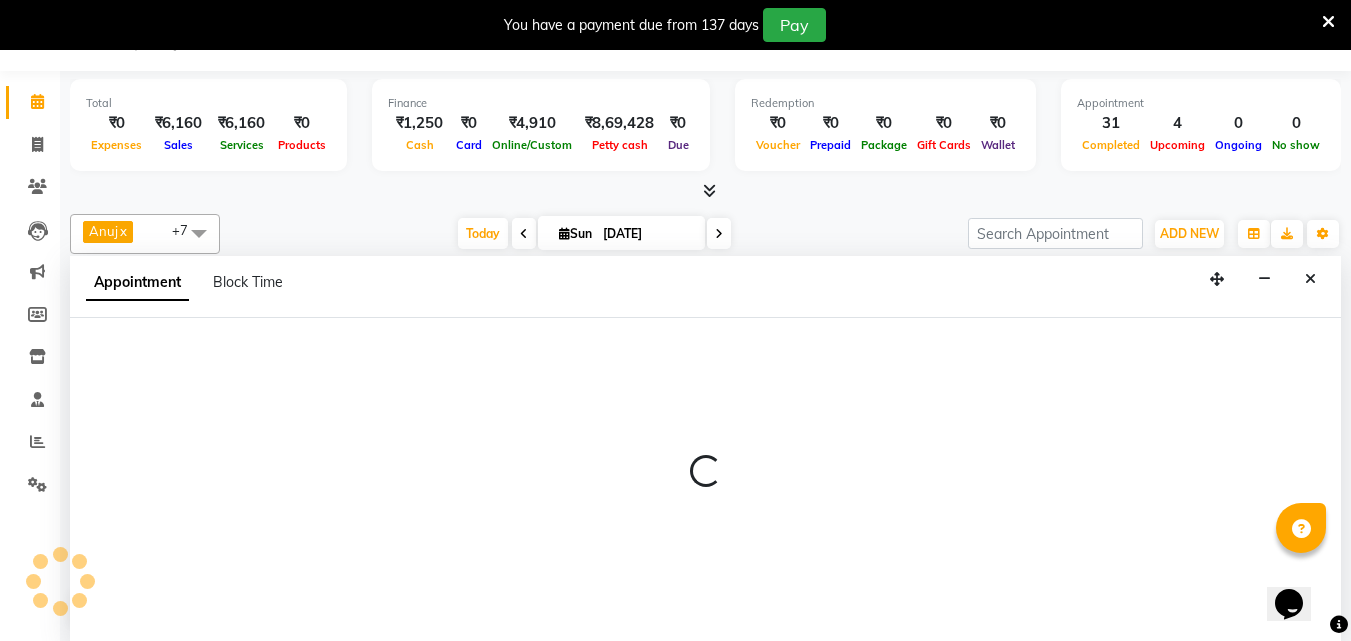 select on "60298" 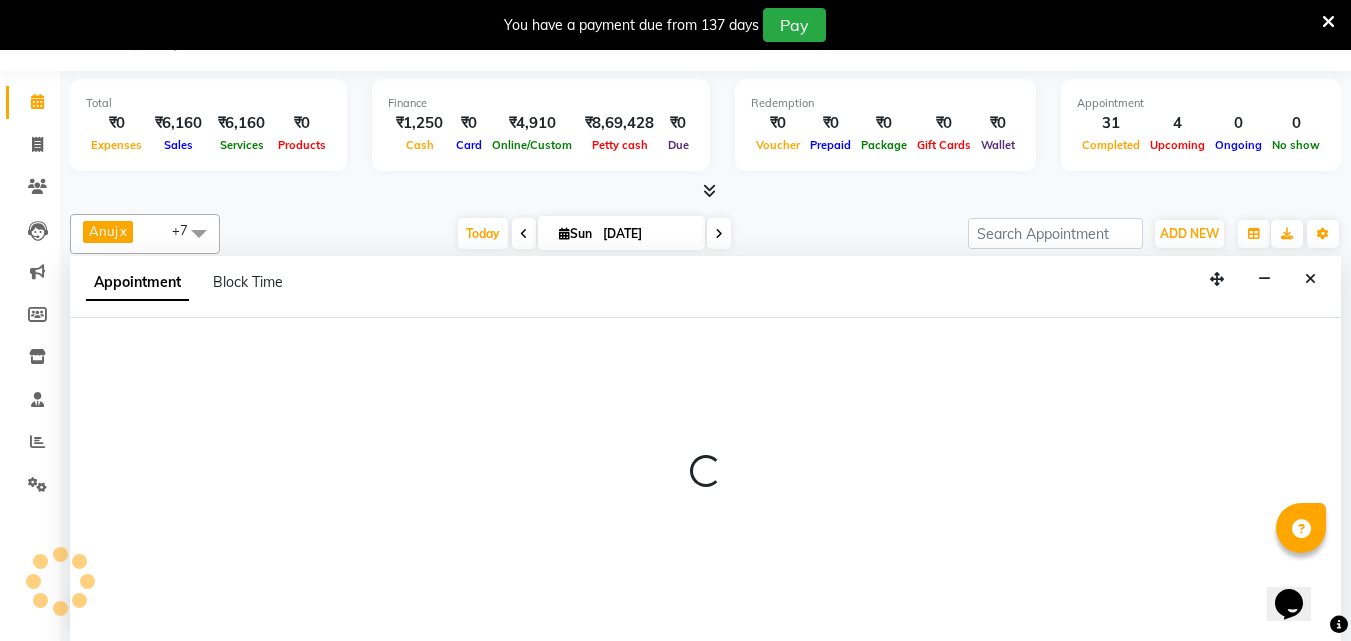 select on "840" 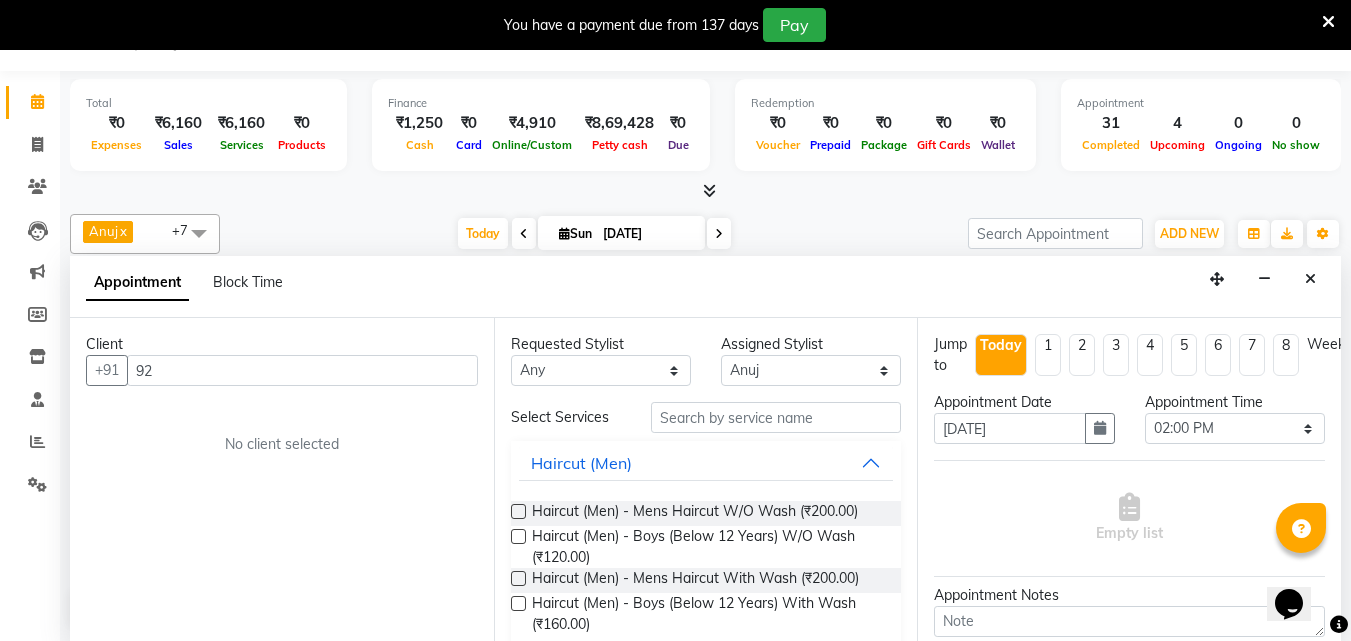 type on "9" 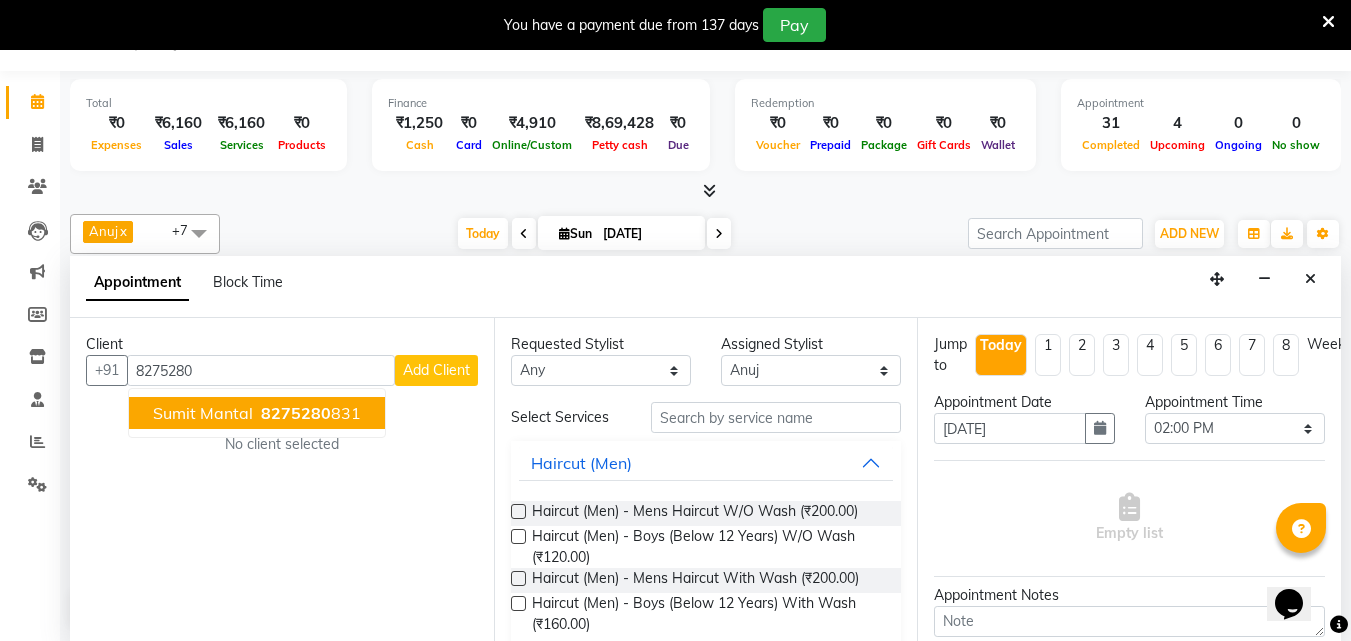 click on "8275280 831" at bounding box center (309, 413) 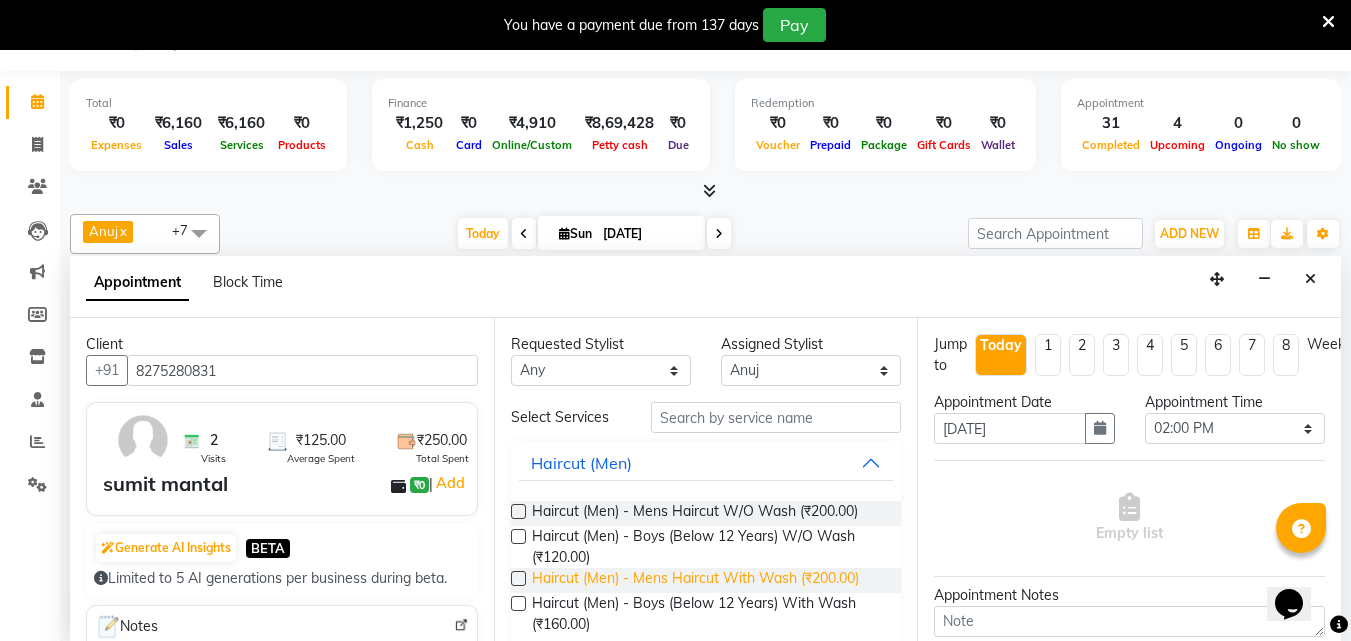 type on "8275280831" 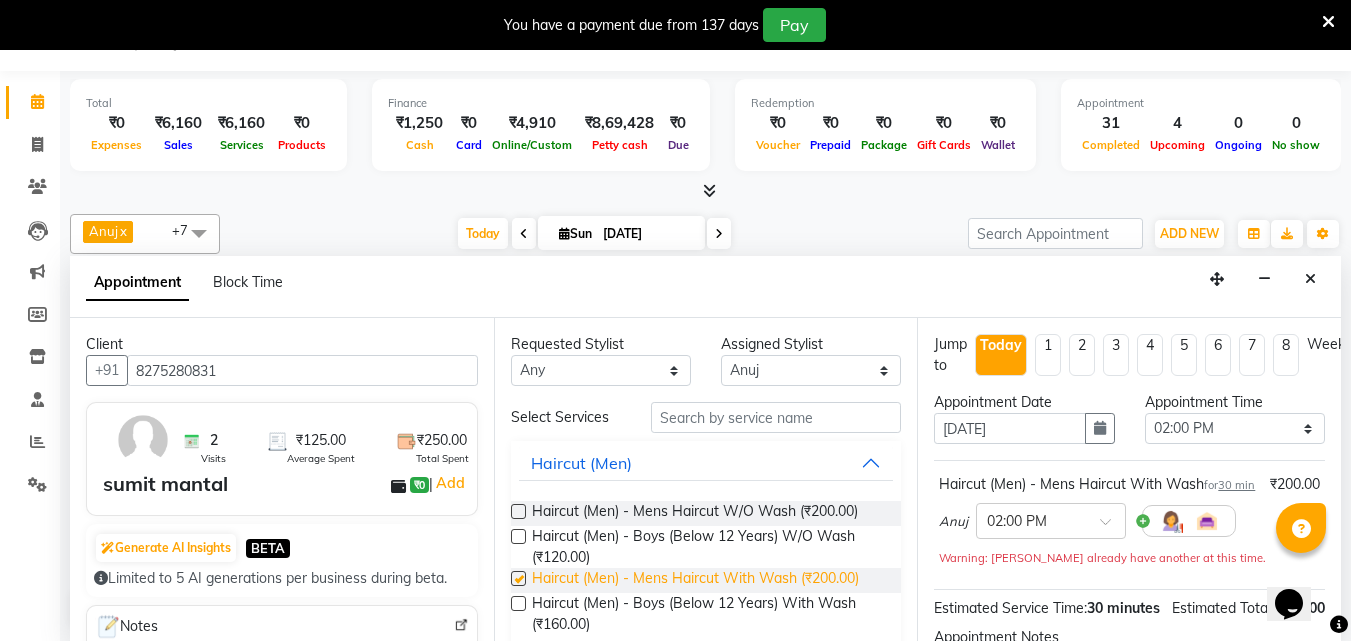 checkbox on "false" 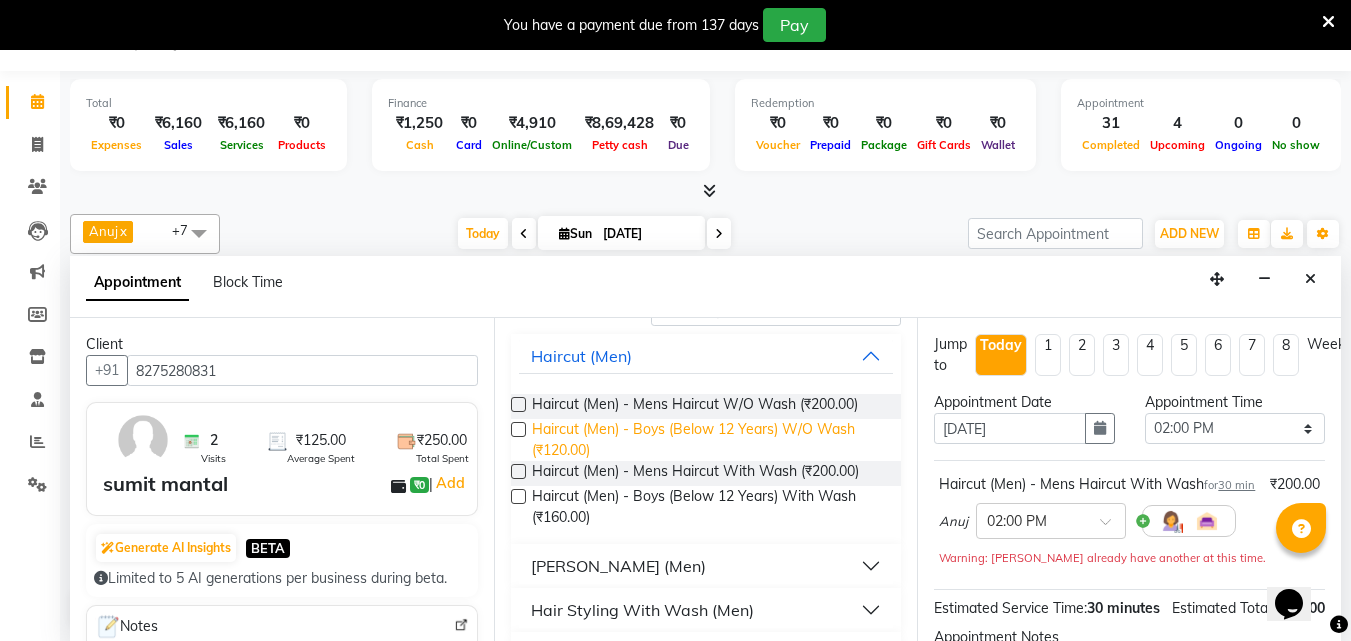 scroll, scrollTop: 113, scrollLeft: 0, axis: vertical 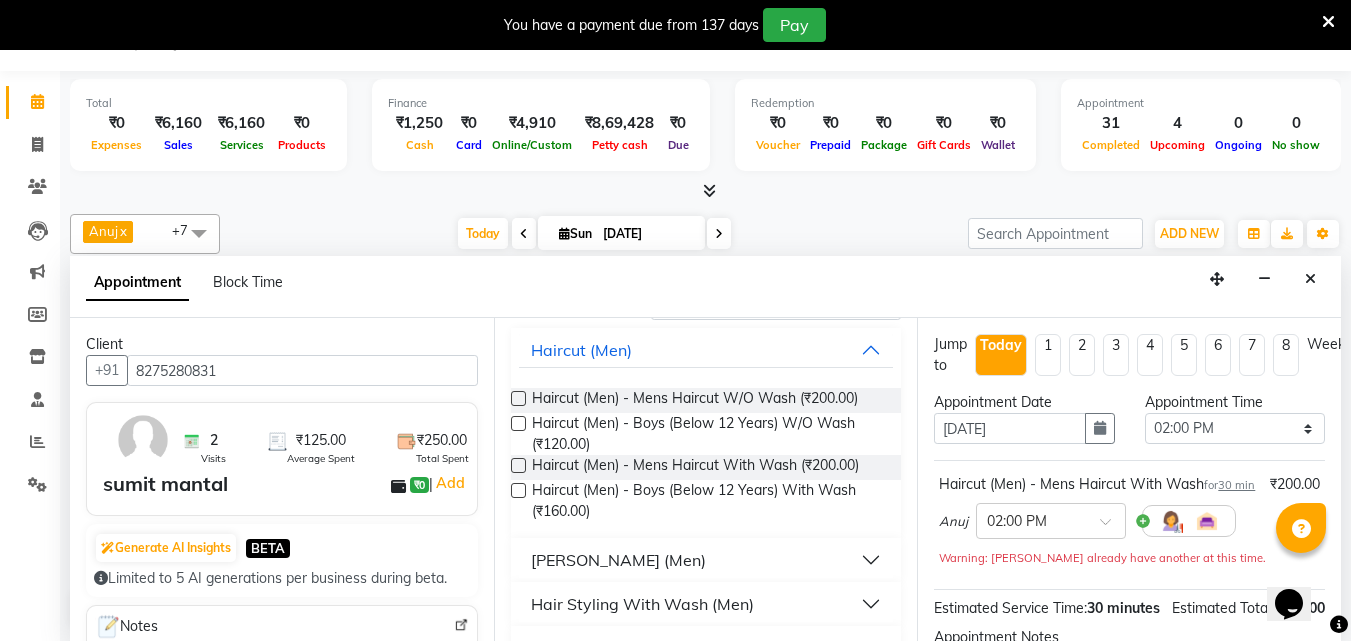 click on "[PERSON_NAME] (Men)" at bounding box center [706, 560] 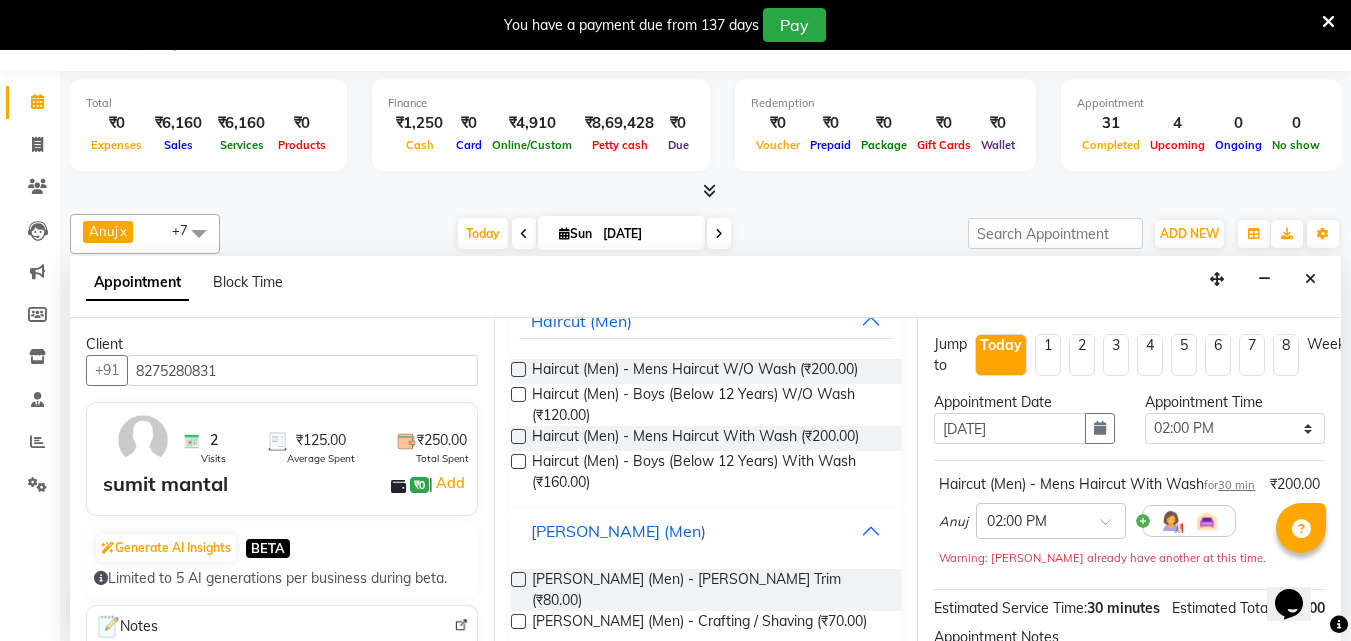 scroll, scrollTop: 145, scrollLeft: 0, axis: vertical 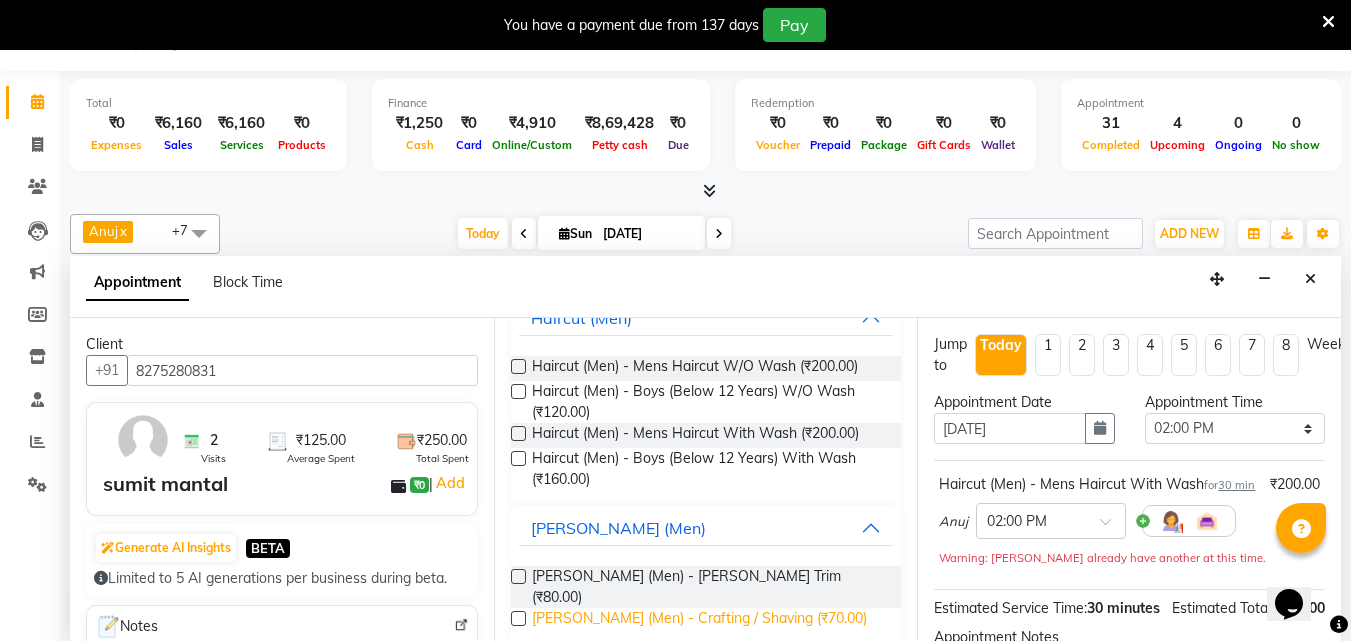 click on "[PERSON_NAME] (Men)  - Crafting / Shaving (₹70.00)" at bounding box center [699, 620] 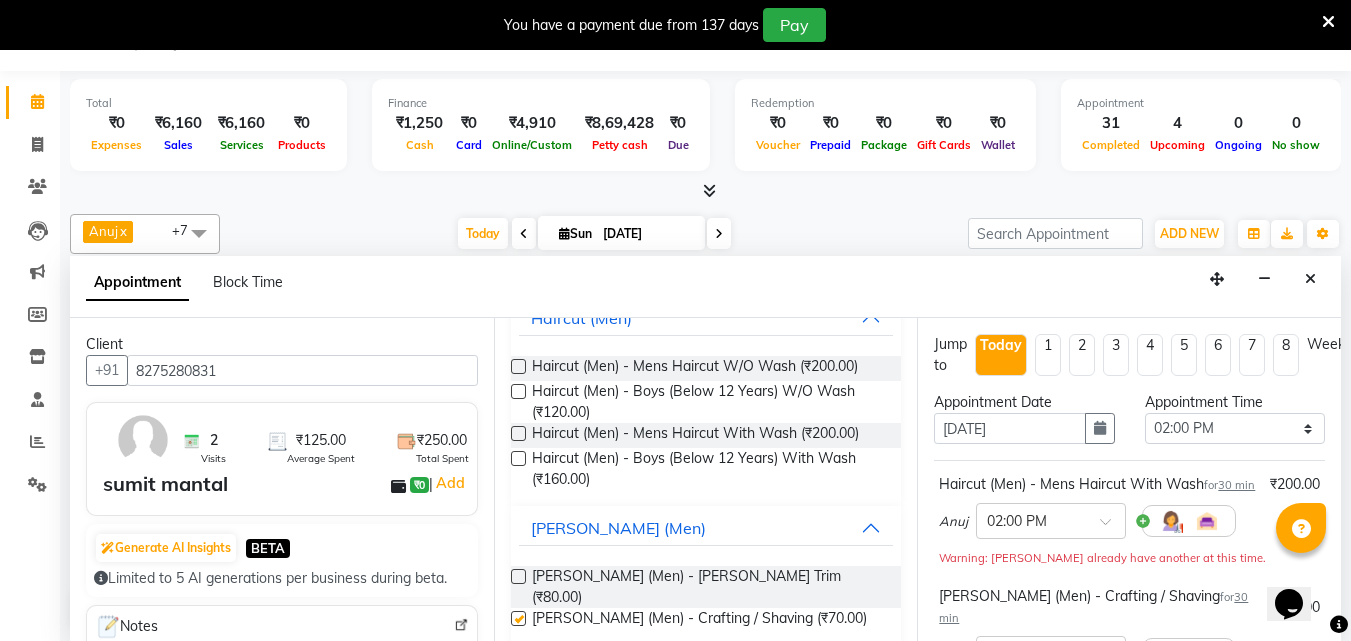 checkbox on "false" 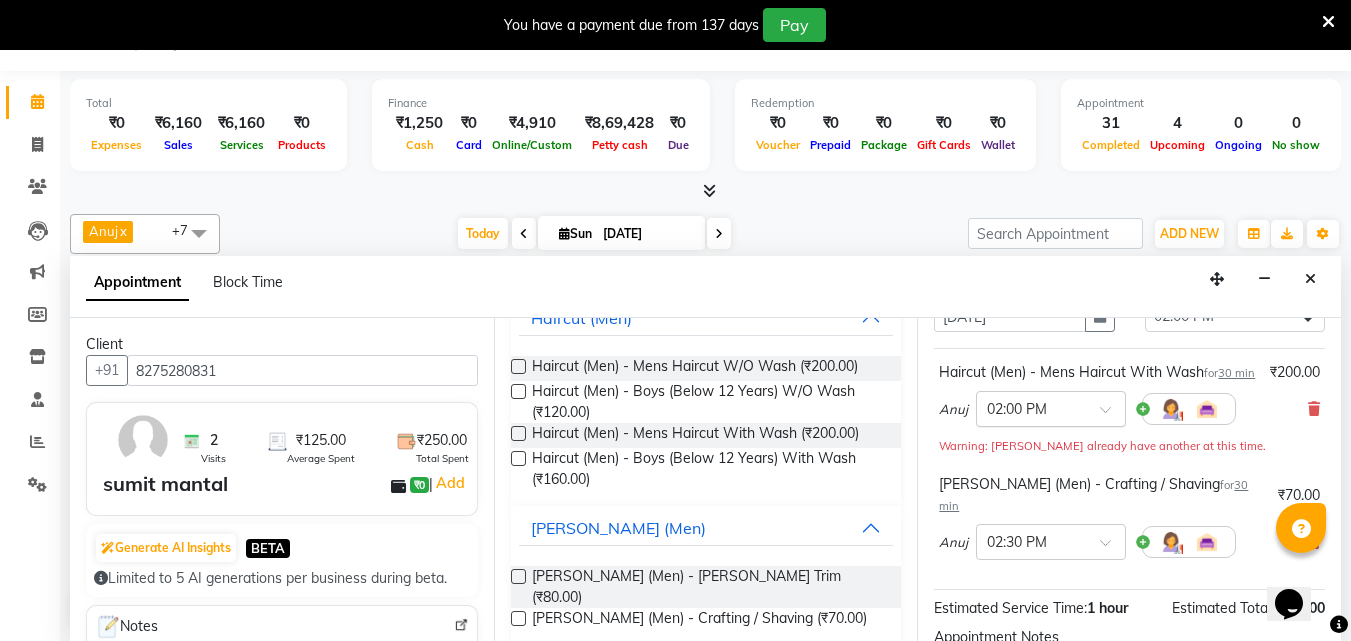scroll, scrollTop: 113, scrollLeft: 0, axis: vertical 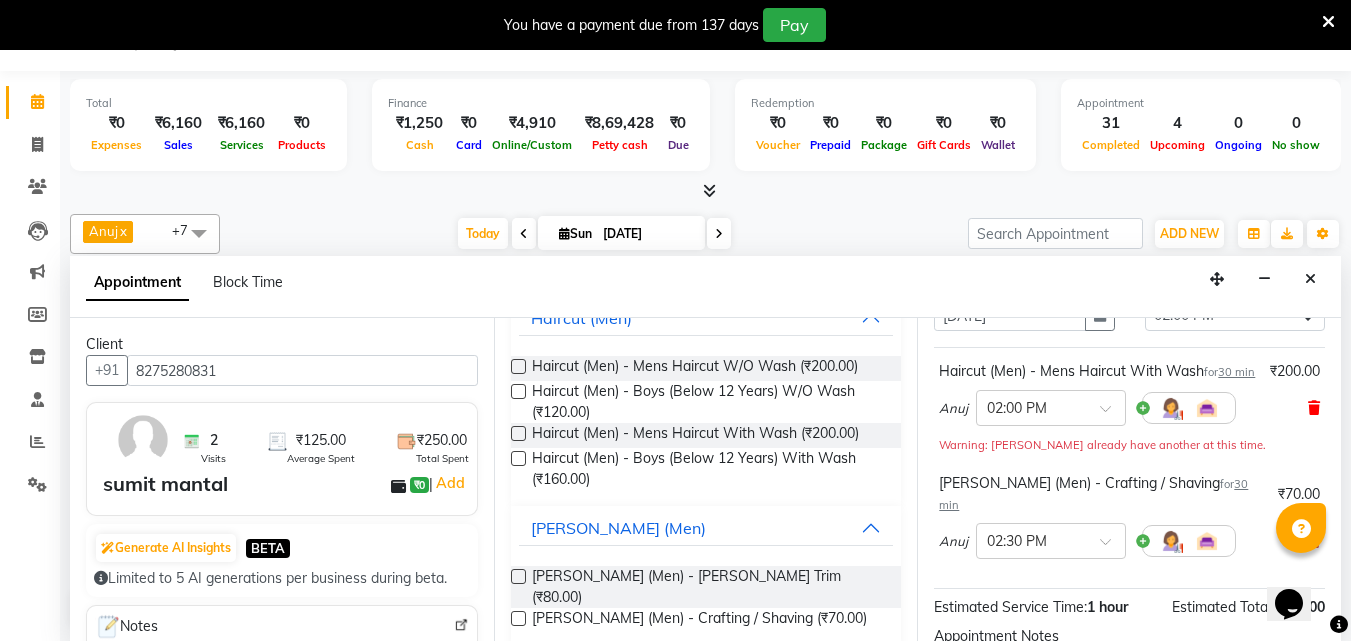 click on "Haircut (Men)  - Mens Haircut With Wash   for  30 min ₹200.00 Anuj × 02:00 PM Warning: Anuj already have another at this time." at bounding box center (1129, 408) 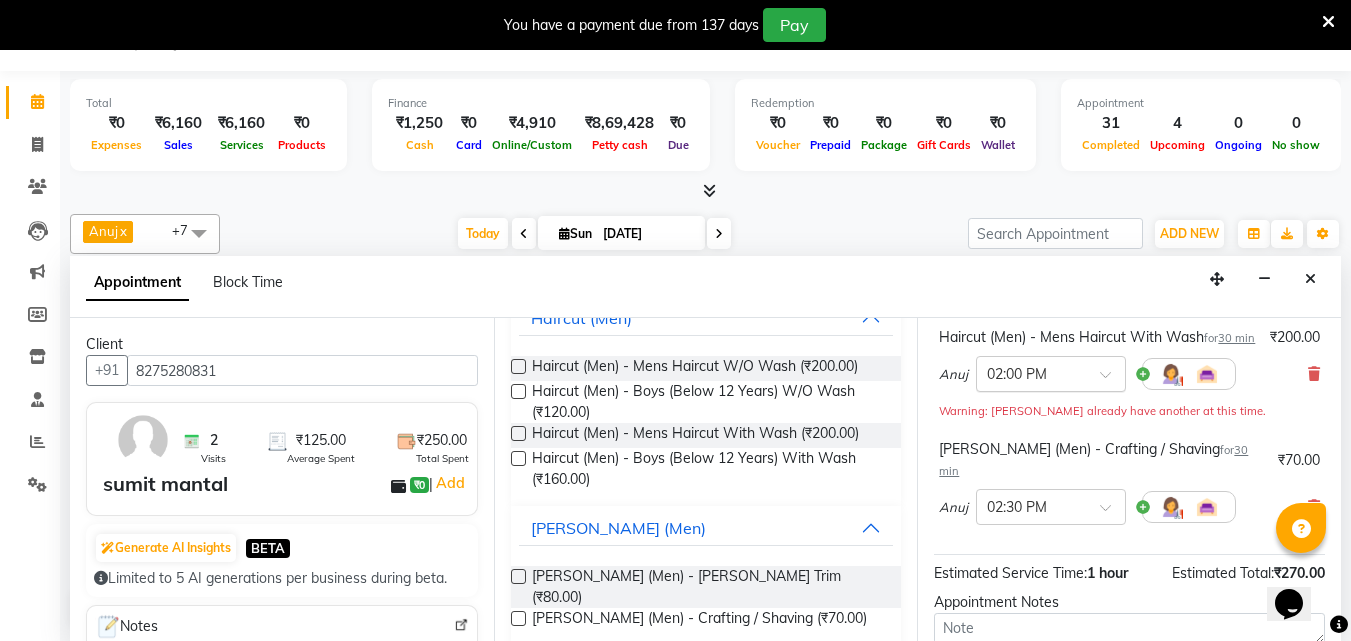 scroll, scrollTop: 148, scrollLeft: 0, axis: vertical 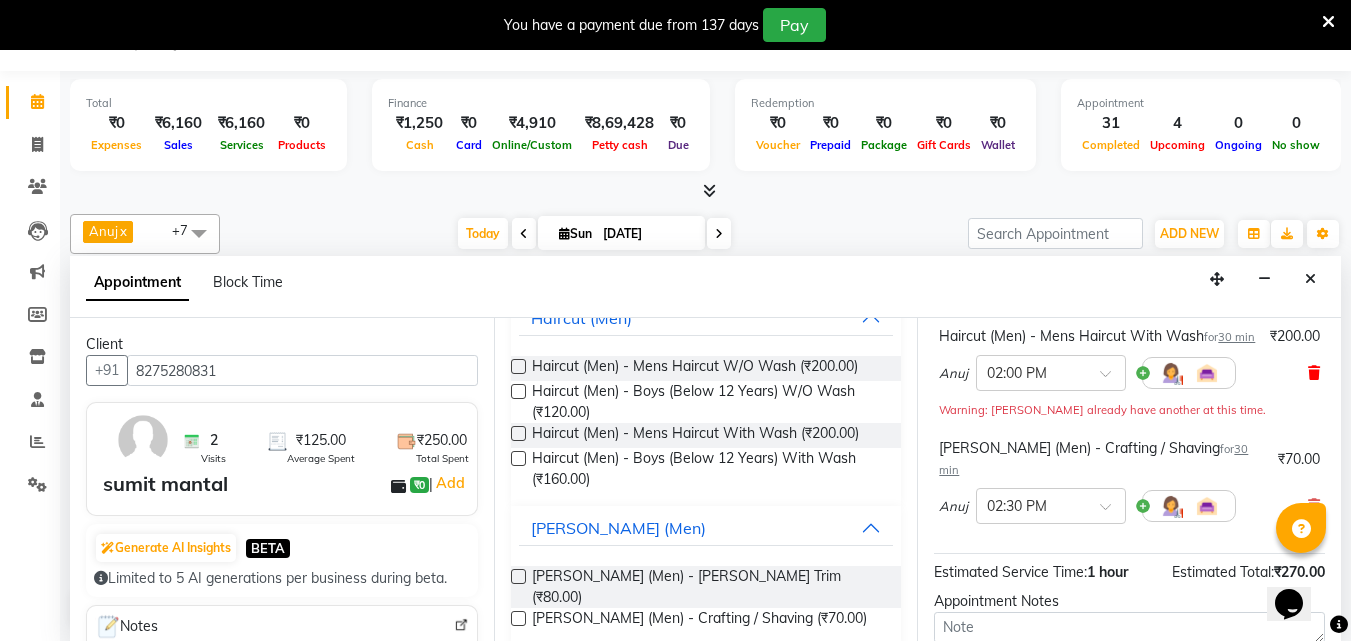 click at bounding box center [1314, 373] 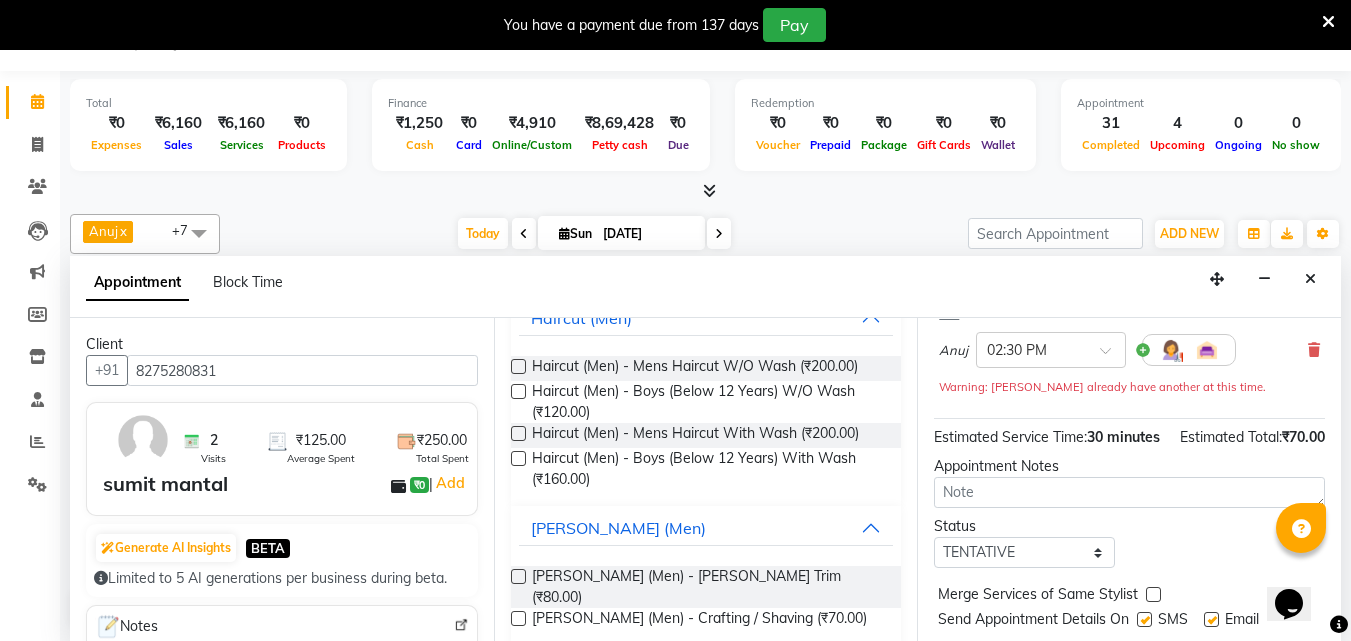 scroll, scrollTop: 260, scrollLeft: 0, axis: vertical 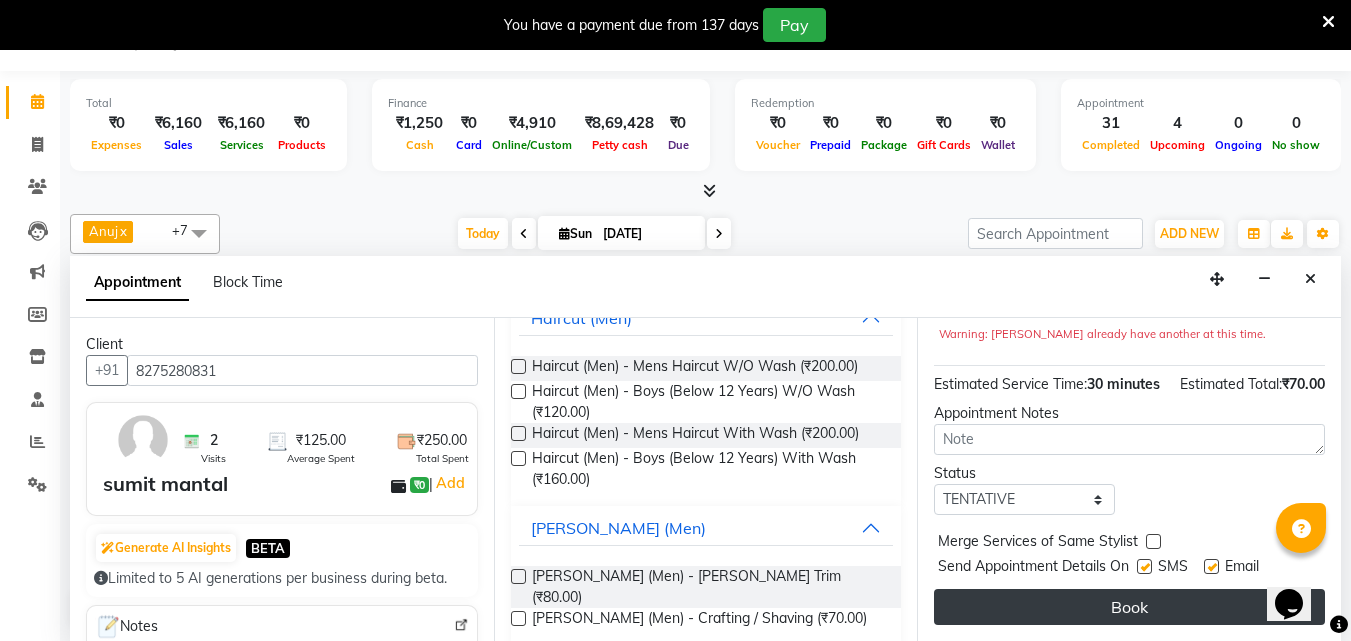 click on "Book" at bounding box center [1129, 607] 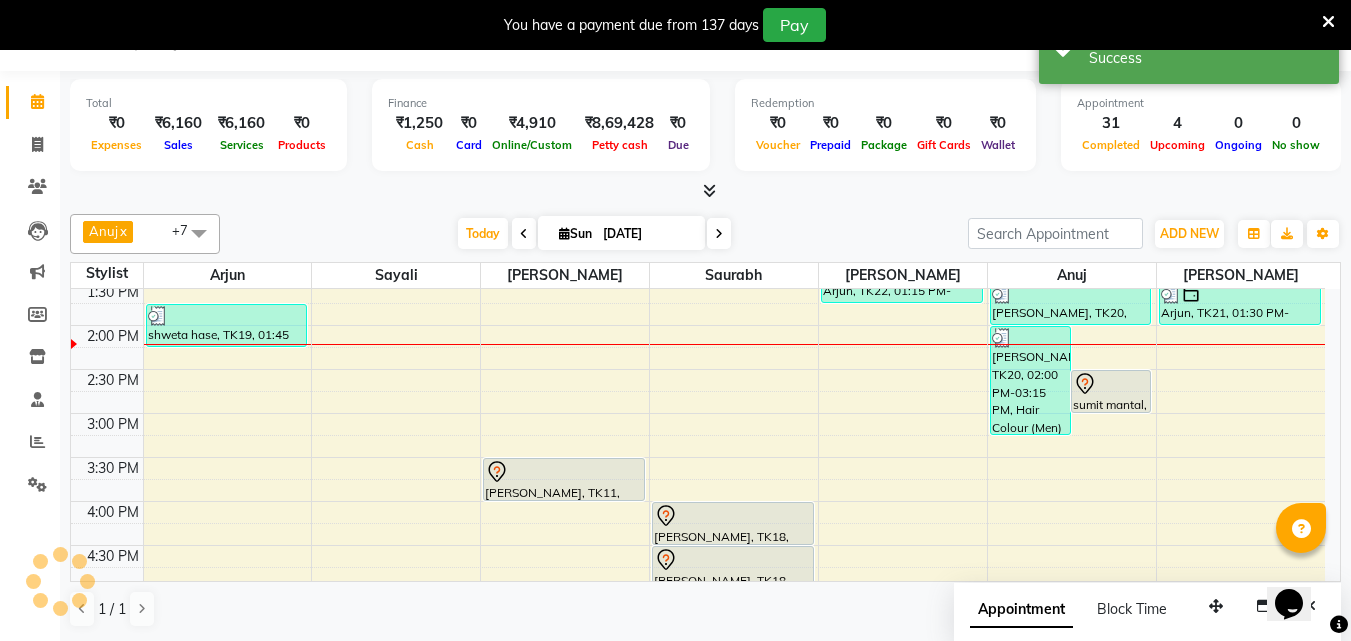 scroll, scrollTop: 0, scrollLeft: 0, axis: both 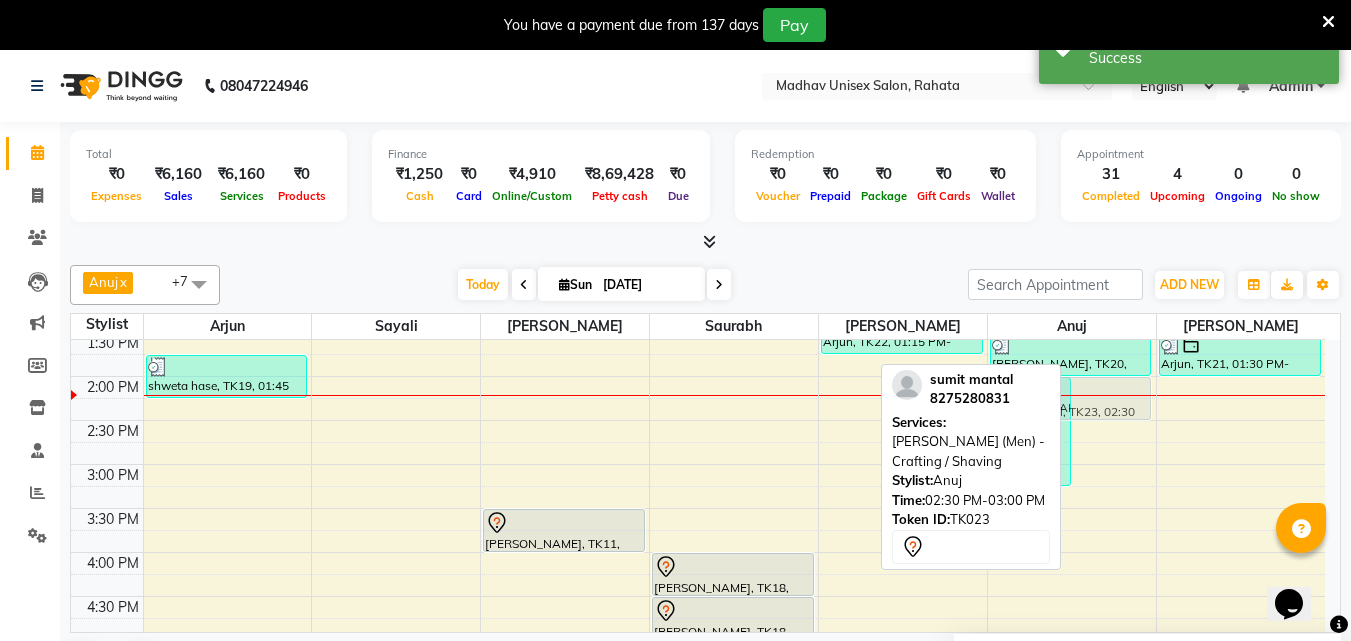 drag, startPoint x: 1099, startPoint y: 440, endPoint x: 1103, endPoint y: 400, distance: 40.1995 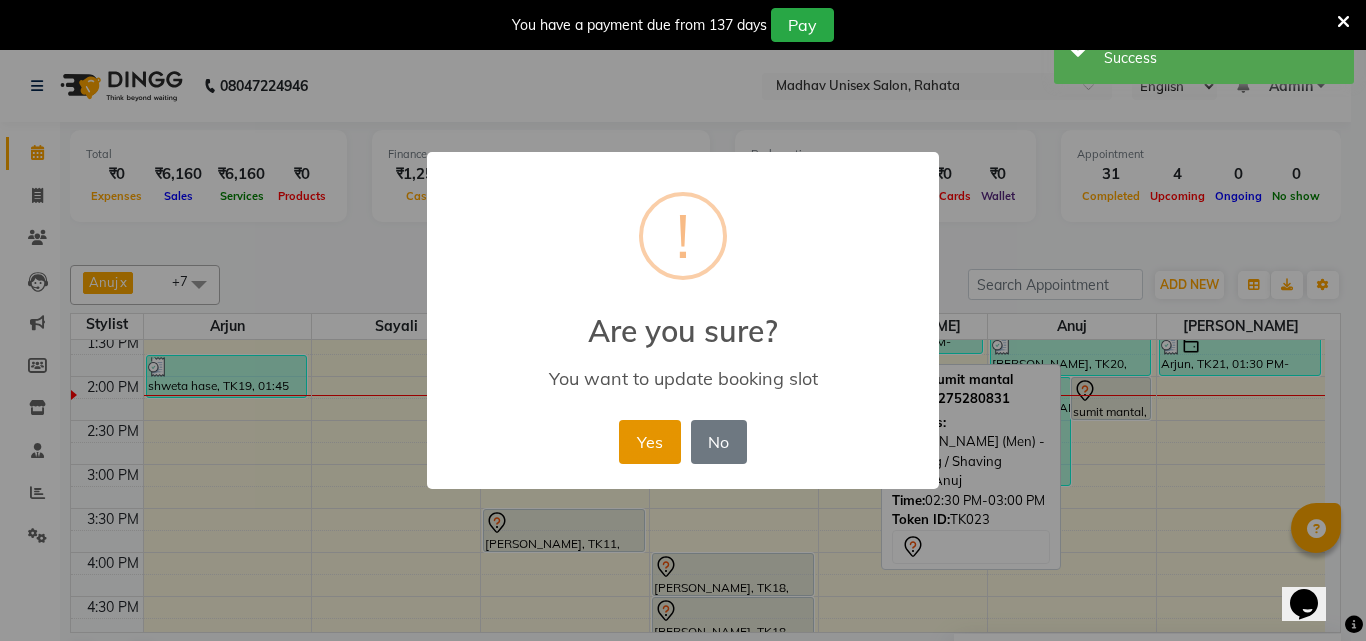 click on "Yes" at bounding box center (649, 442) 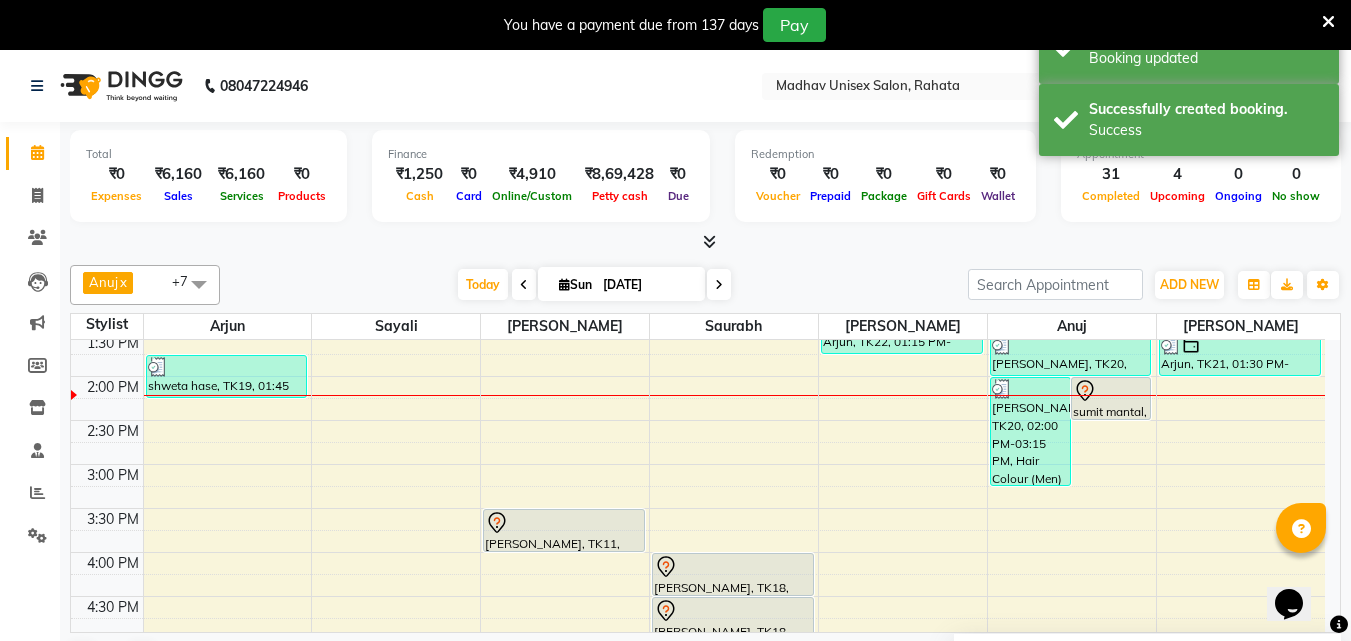 click at bounding box center (1072, 395) 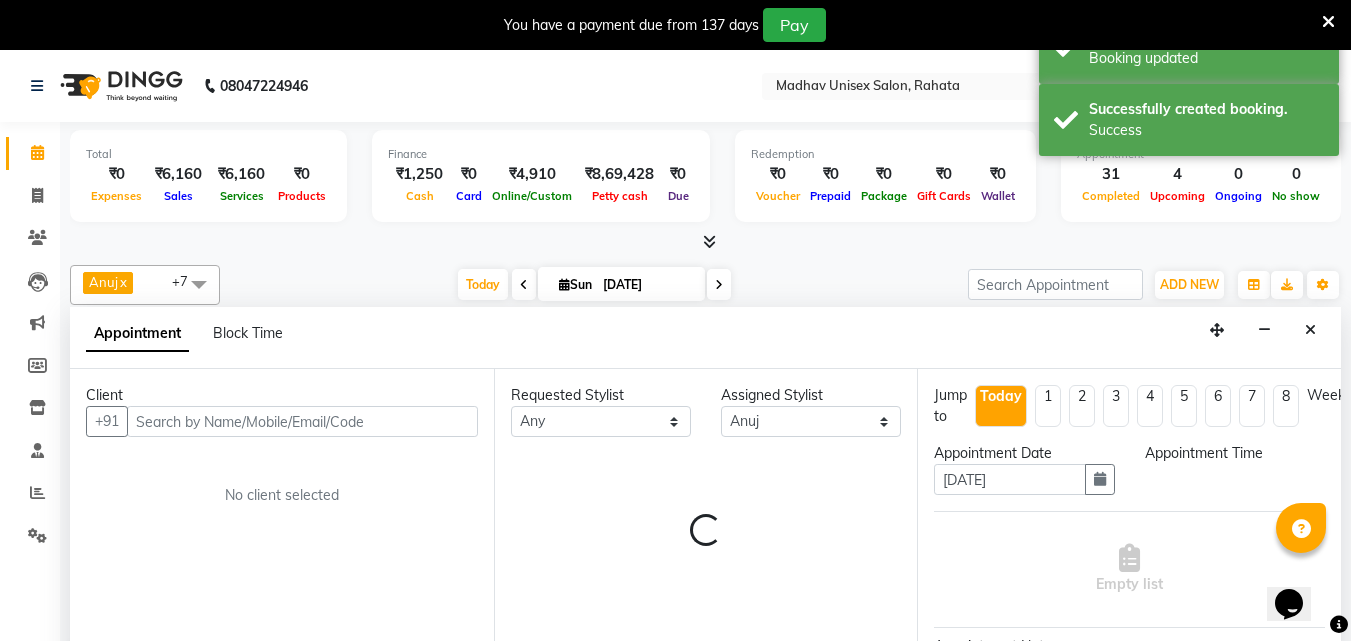 click on "Jump to [DATE] 1 2 3 4 5 6 7 8 Weeks Appointment Date [DATE] Appointment Time  Empty list  Appointment Notes Status Select TENTATIVE CONFIRM CHECK-IN UPCOMING Merge Services of Same Stylist  Book" at bounding box center (1129, 530) 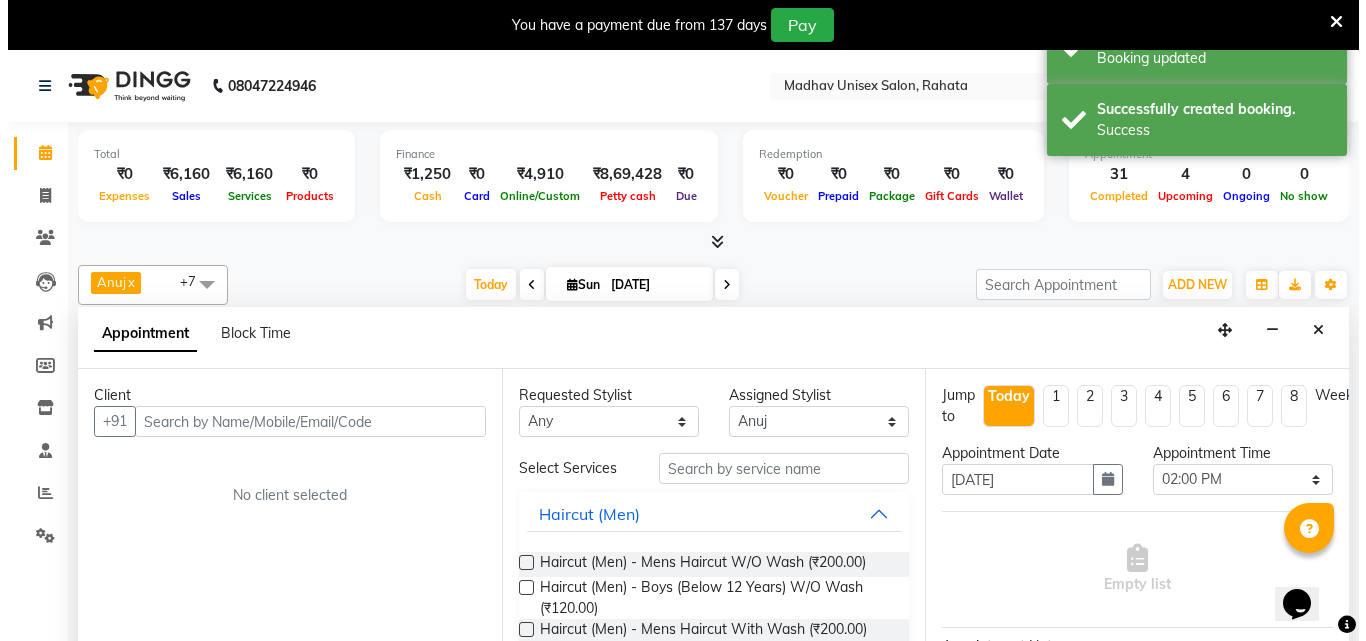 scroll, scrollTop: 51, scrollLeft: 0, axis: vertical 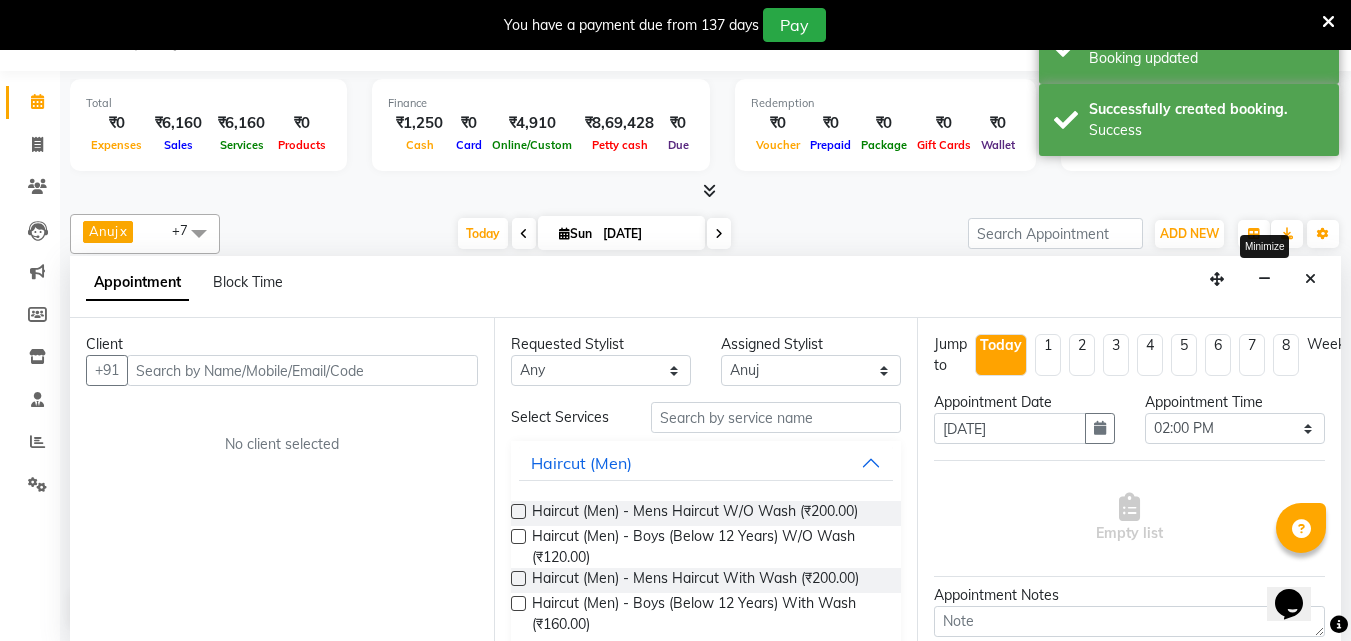 click at bounding box center [1264, 279] 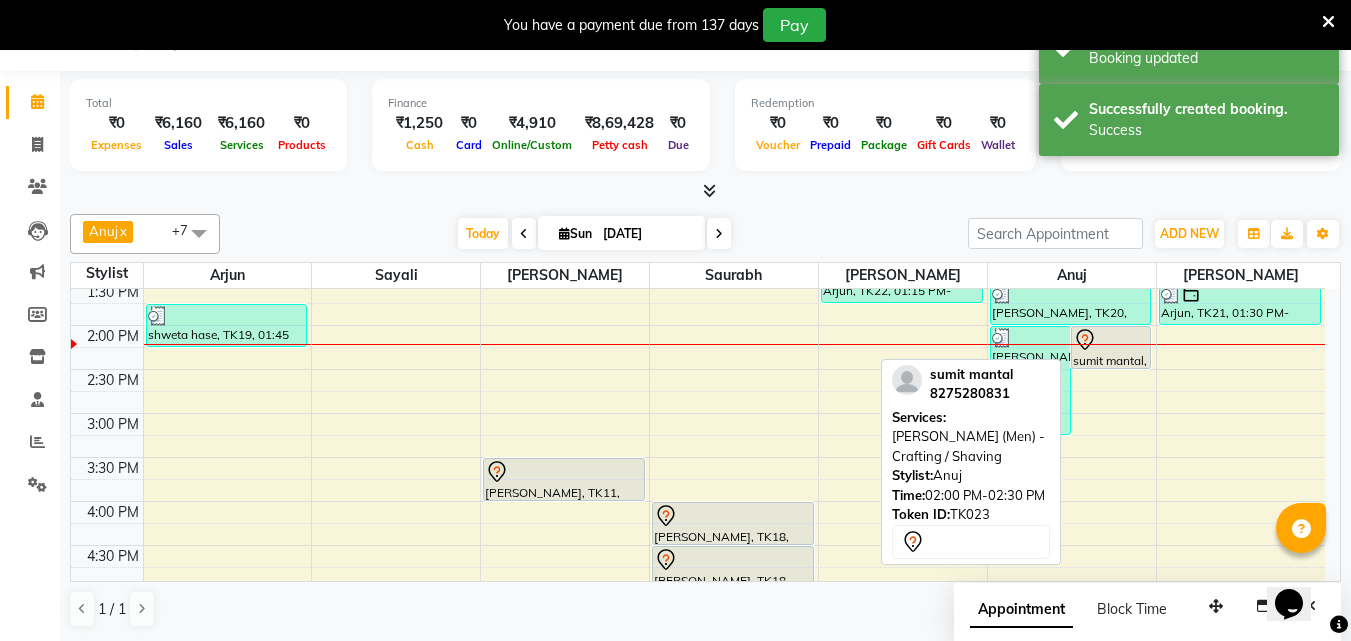 click on "[PERSON_NAME], TK20, 02:00 PM-03:15 PM, Hair Colour (Men)  - Colour Streaks - Funky Colour,Haircut (Men)  - Mens Haircut W/O Wash,Mens - Cleanup             sumit mantal, TK23, 02:00 PM-02:30 PM, [PERSON_NAME] (Men)  - Crafting / Shaving     satish bawake, TK04, 10:00 AM-10:30 AM, Haircut (Men)  - Boys (Below 12 Years) With Wash     Arjun, TK13, 11:15 AM-11:45 AM, Haircut (Men)  - Mens Haircut With Wash     Arjun, TK13, 11:45 AM-12:30 PM, Mens - Bleach     [PERSON_NAME], TK20, 01:30 PM-02:00 PM, Haircut (Men)  - Mens Haircut W/O Wash" at bounding box center (1072, 369) 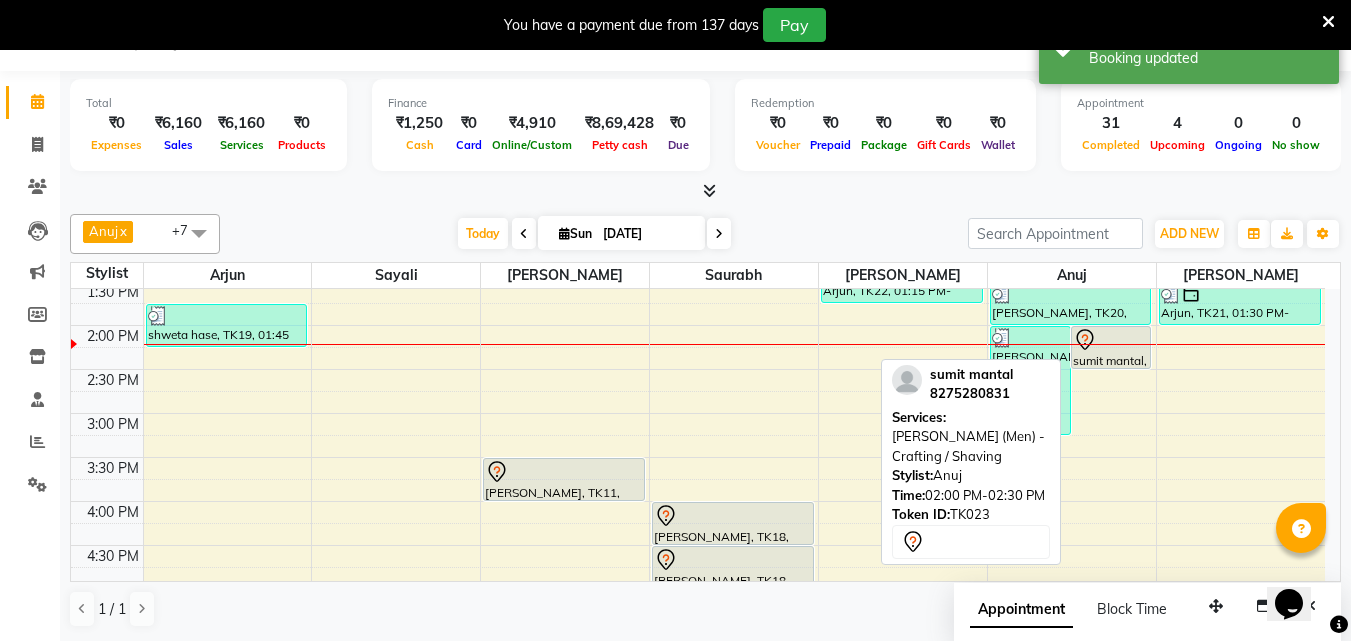 click on "sumit mantal, TK23, 02:00 PM-02:30 PM, [PERSON_NAME] (Men)  - Crafting / Shaving" at bounding box center [1111, 347] 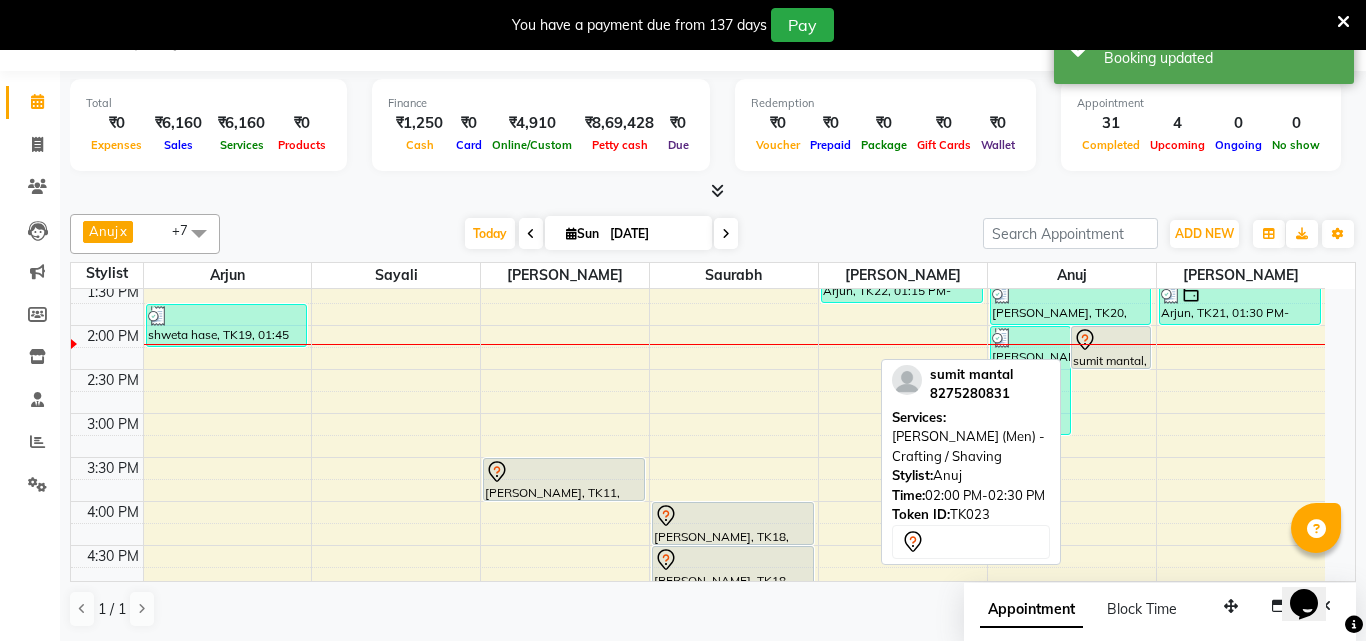 select on "7" 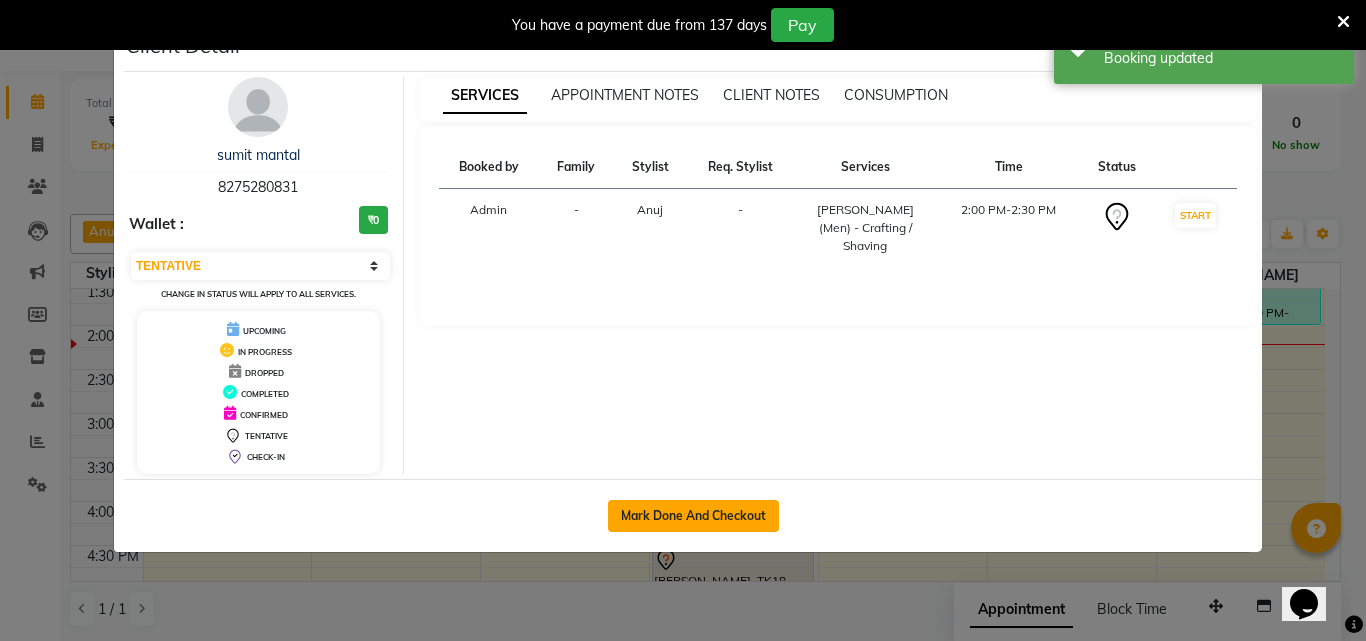 drag, startPoint x: 688, startPoint y: 509, endPoint x: 701, endPoint y: 504, distance: 13.928389 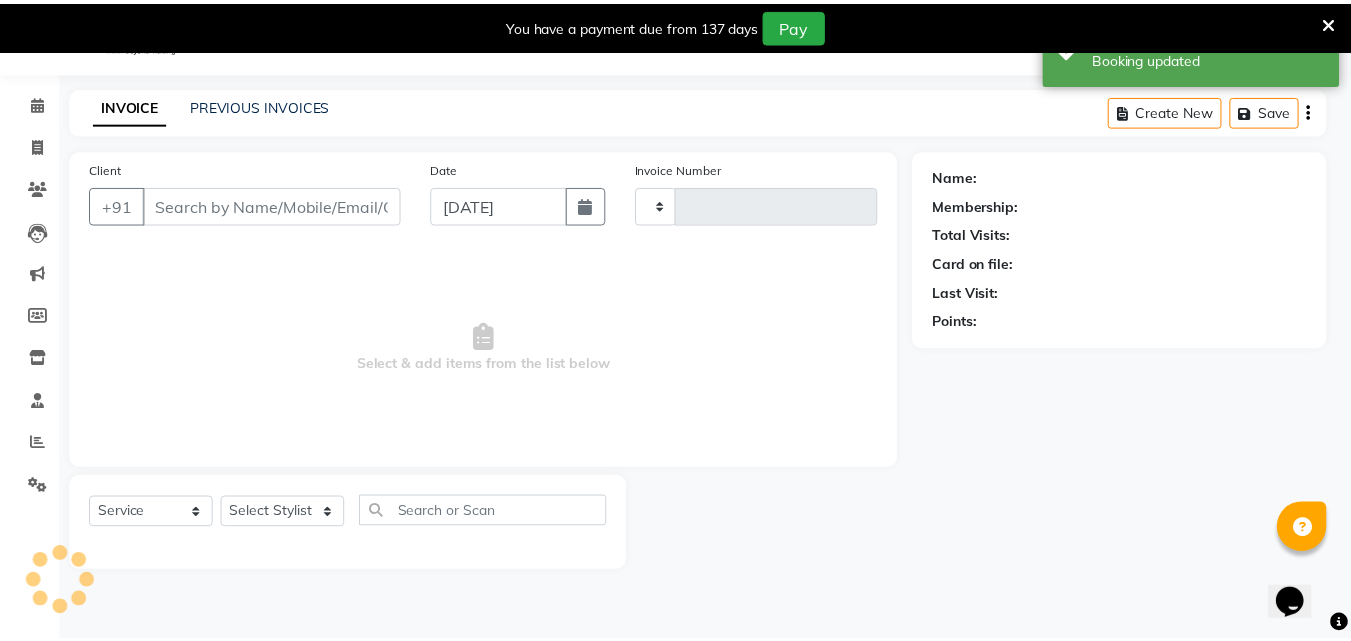 scroll, scrollTop: 0, scrollLeft: 0, axis: both 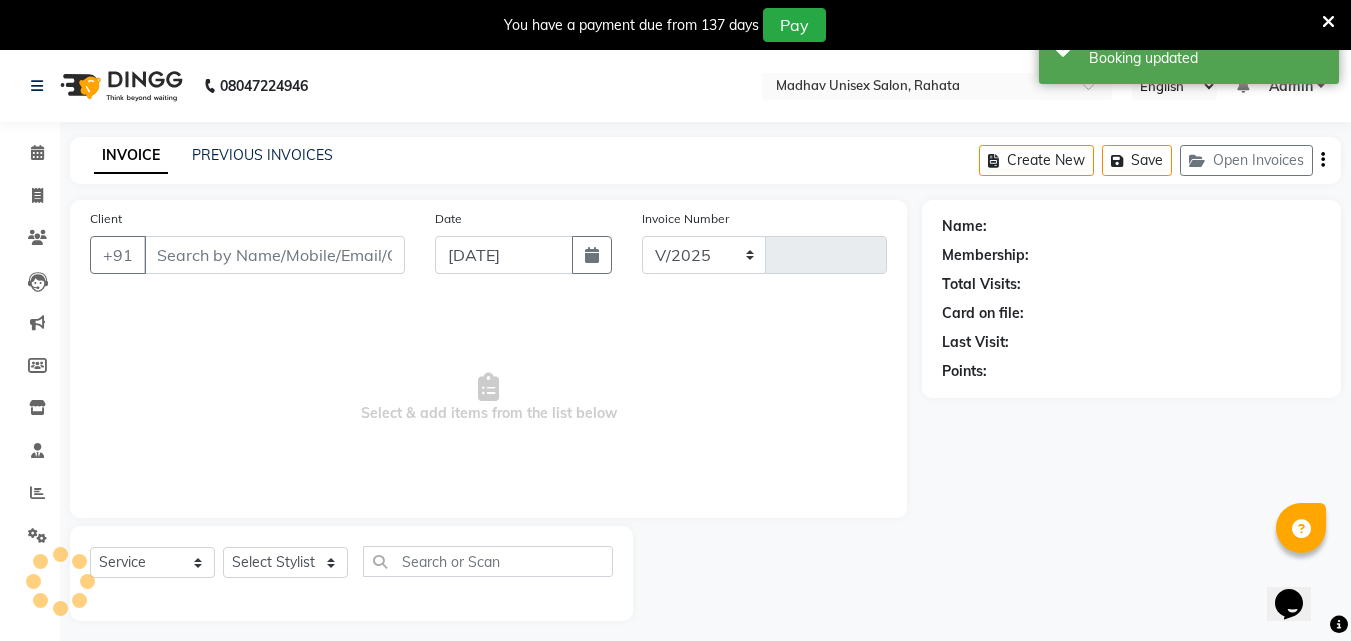 select on "870" 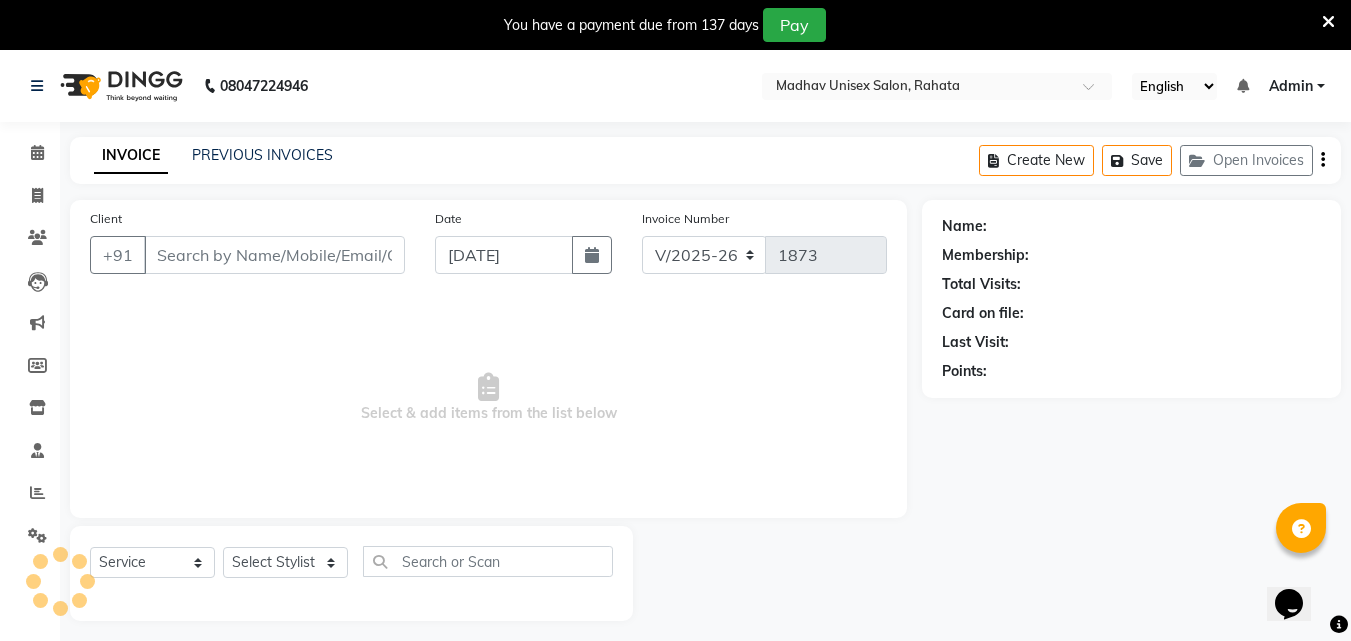 type on "8275280831" 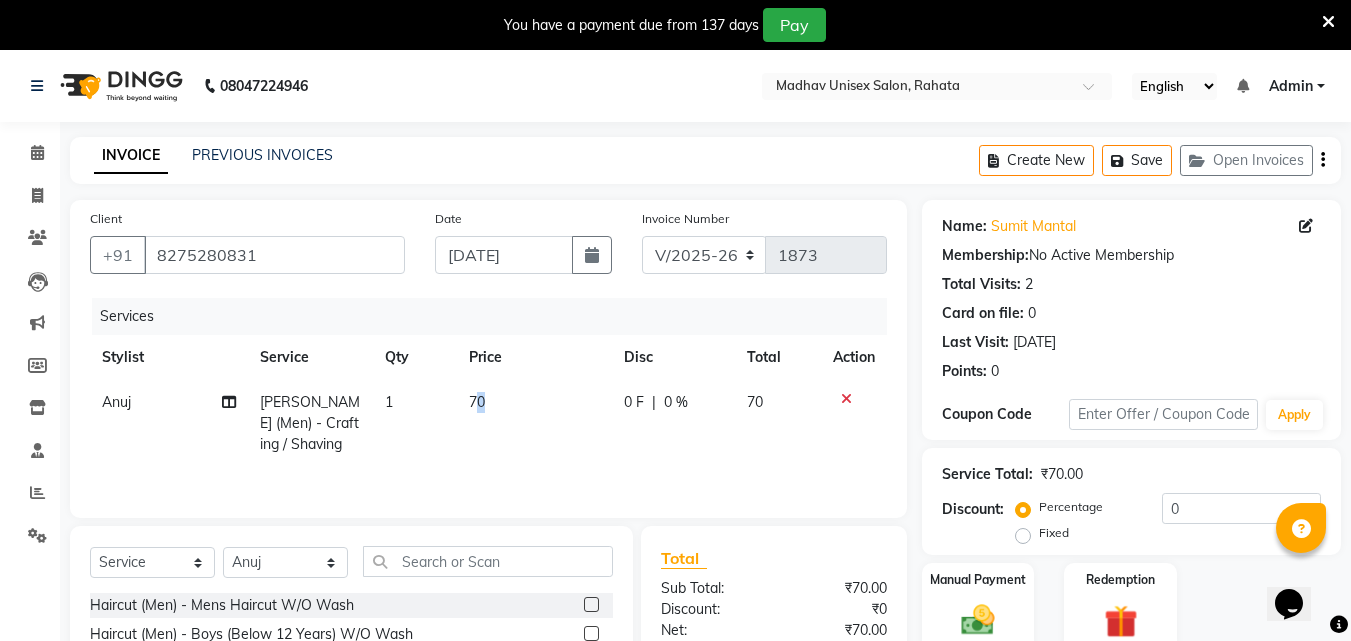 drag, startPoint x: 476, startPoint y: 406, endPoint x: 518, endPoint y: 396, distance: 43.174065 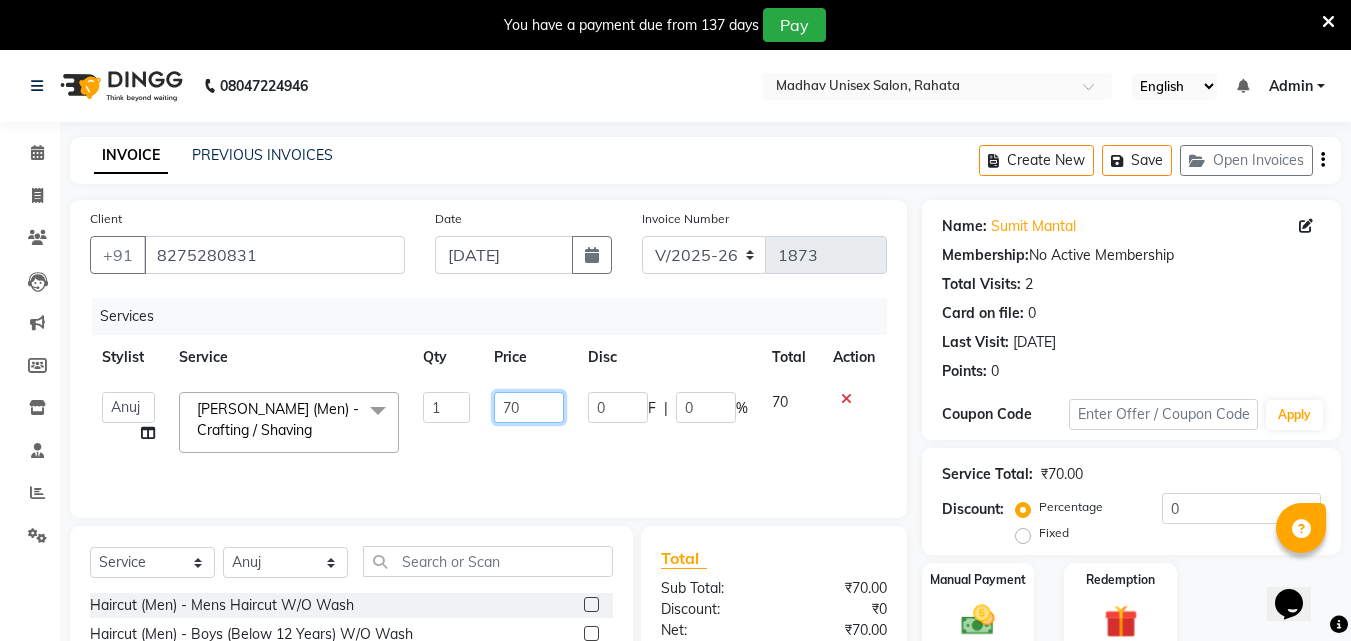drag, startPoint x: 497, startPoint y: 399, endPoint x: 566, endPoint y: 411, distance: 70.035706 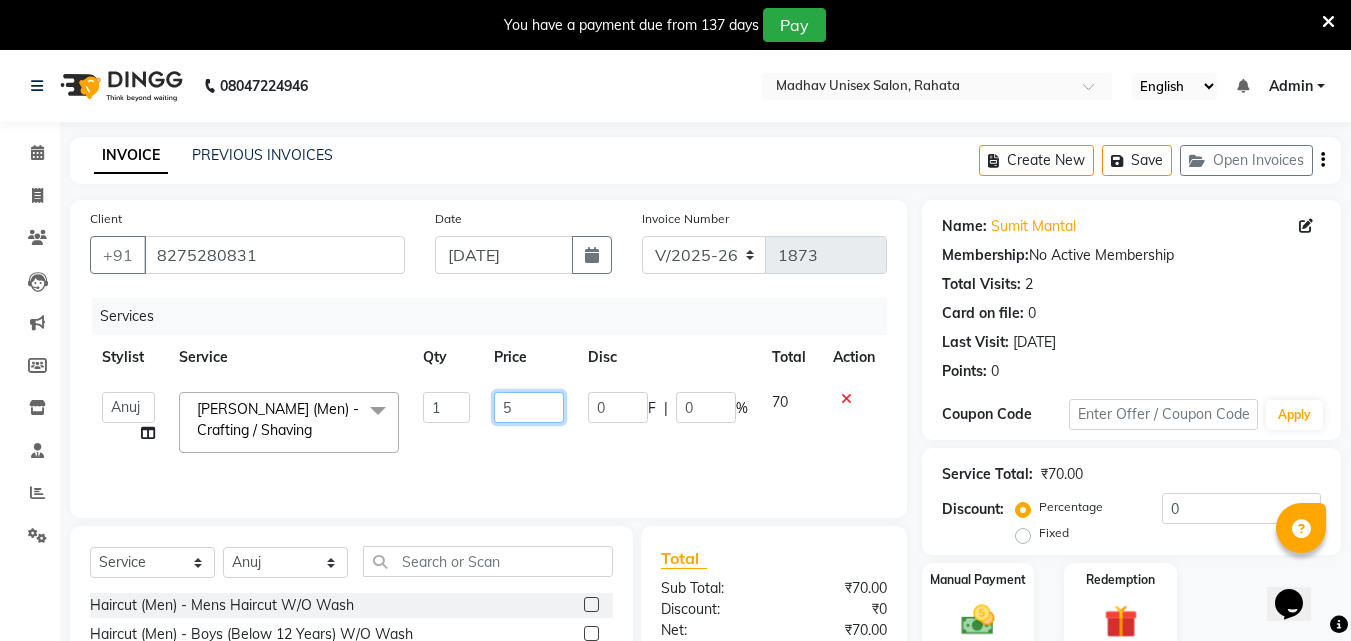 type on "50" 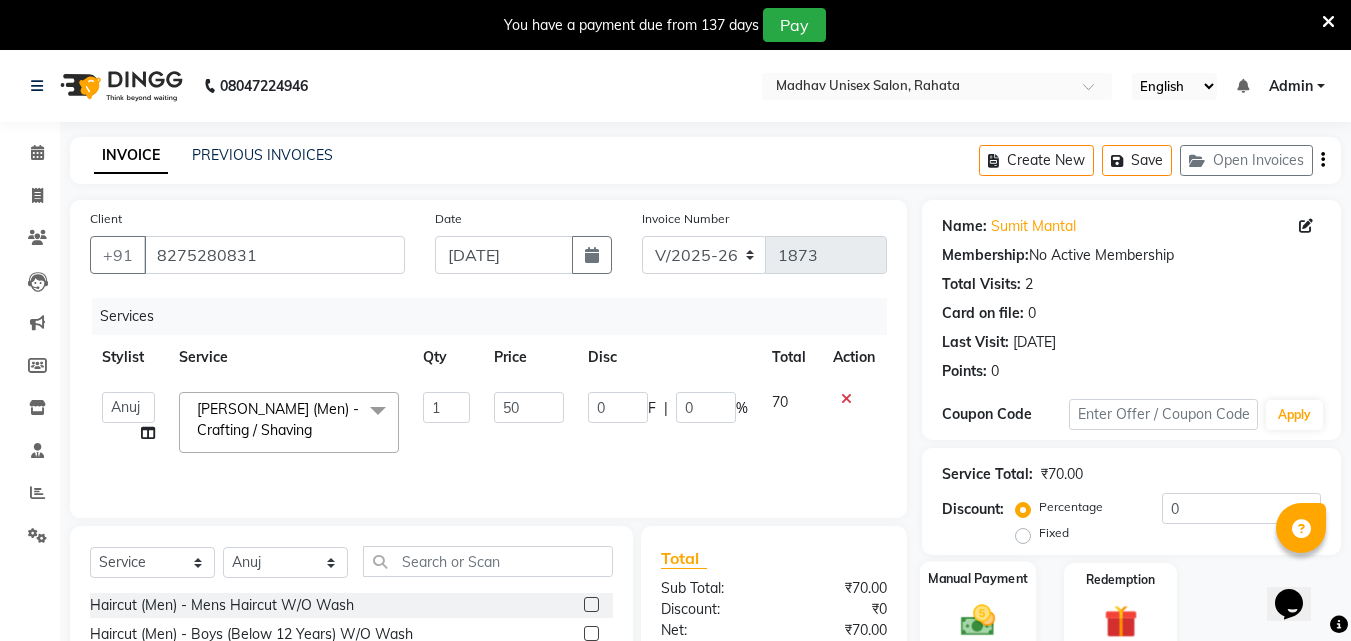 click on "Manual Payment" 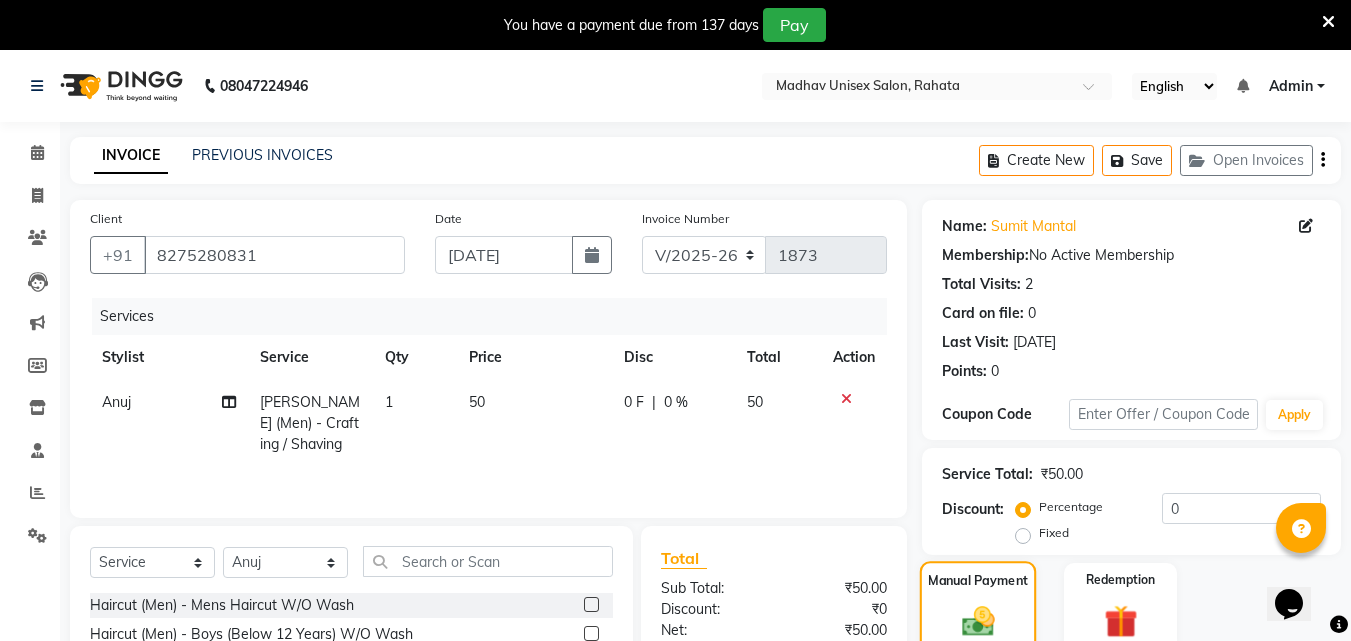 scroll, scrollTop: 160, scrollLeft: 0, axis: vertical 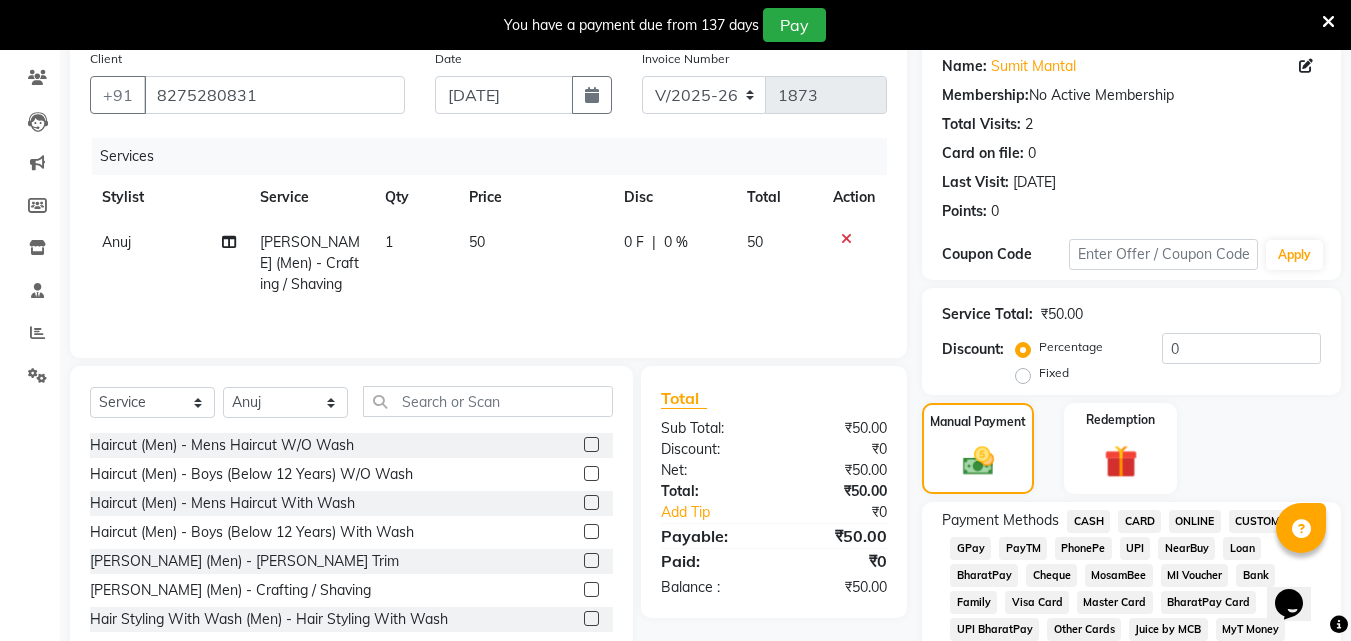 click on "ONLINE" 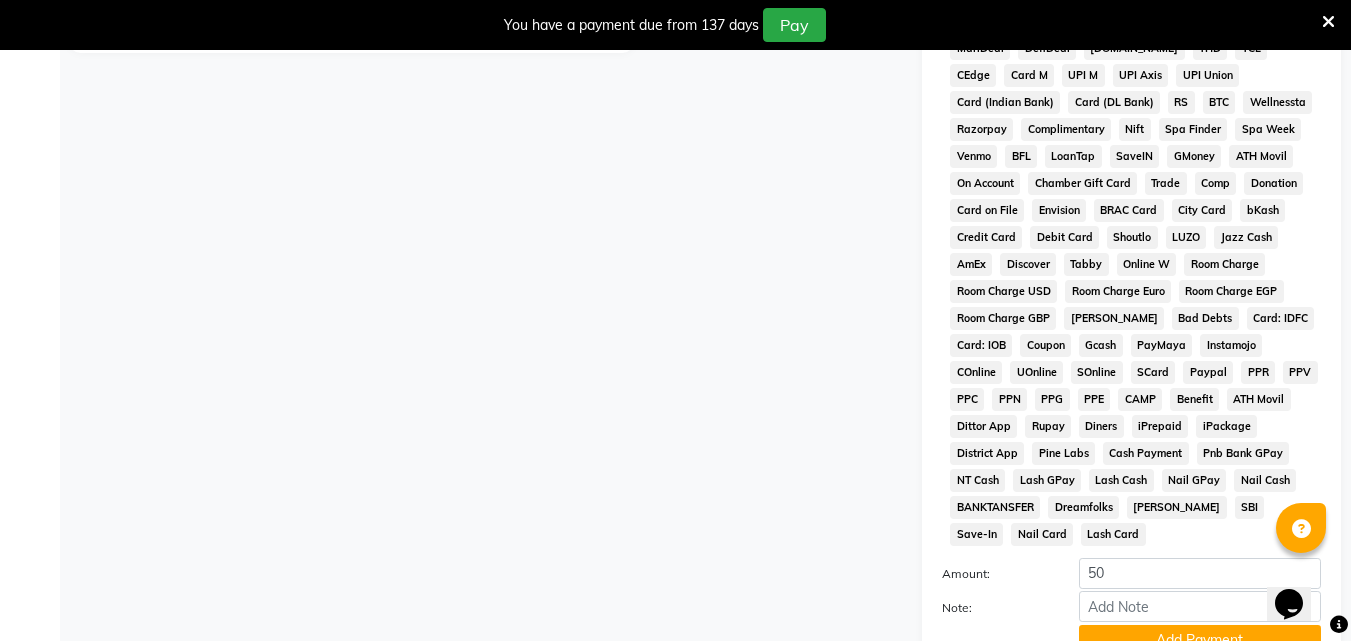 scroll, scrollTop: 819, scrollLeft: 0, axis: vertical 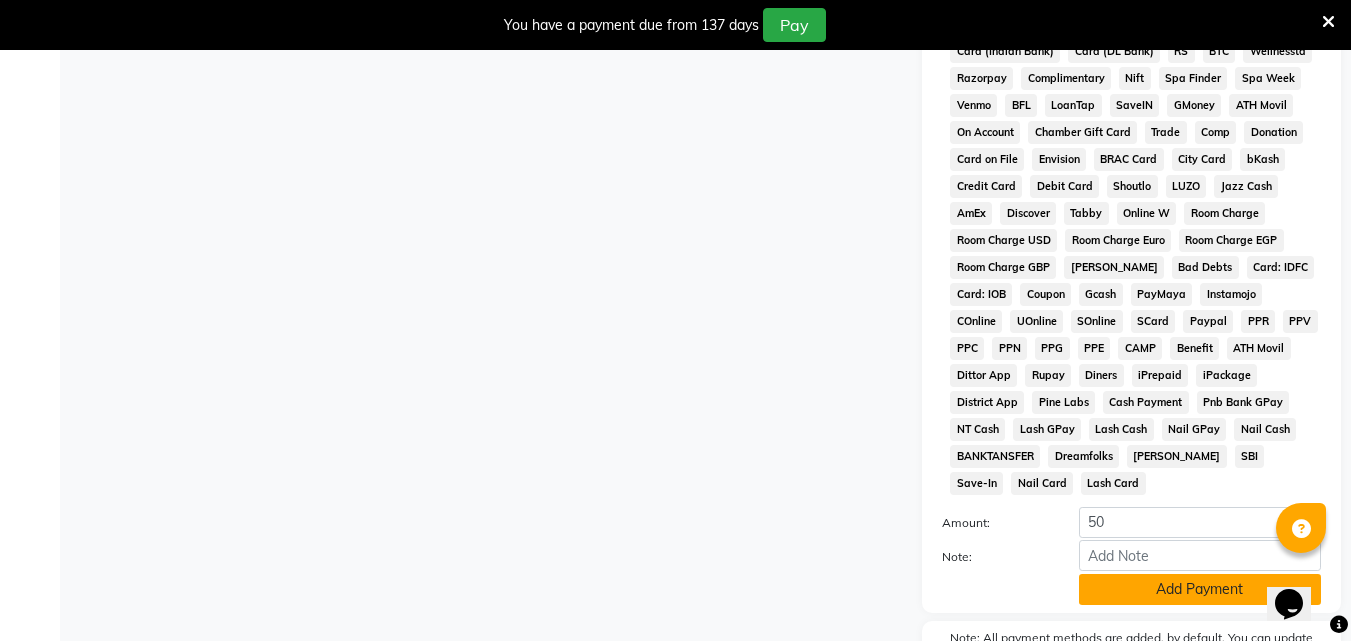 click on "Add Payment" 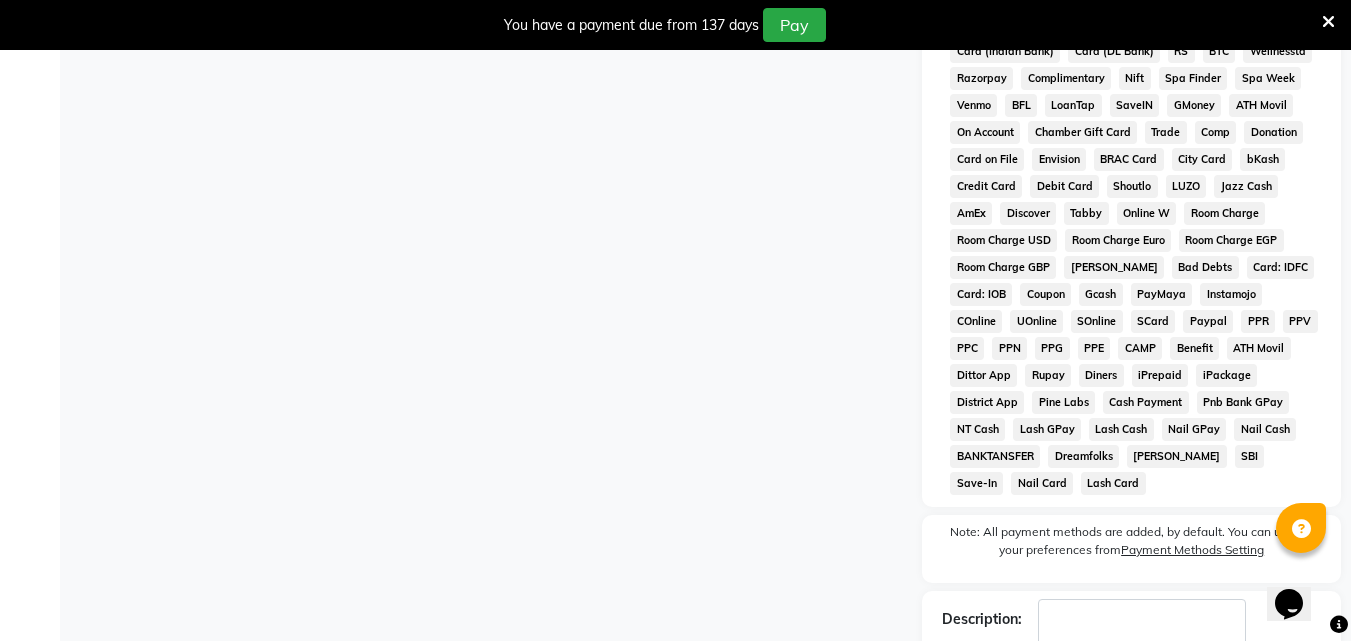 scroll, scrollTop: 918, scrollLeft: 0, axis: vertical 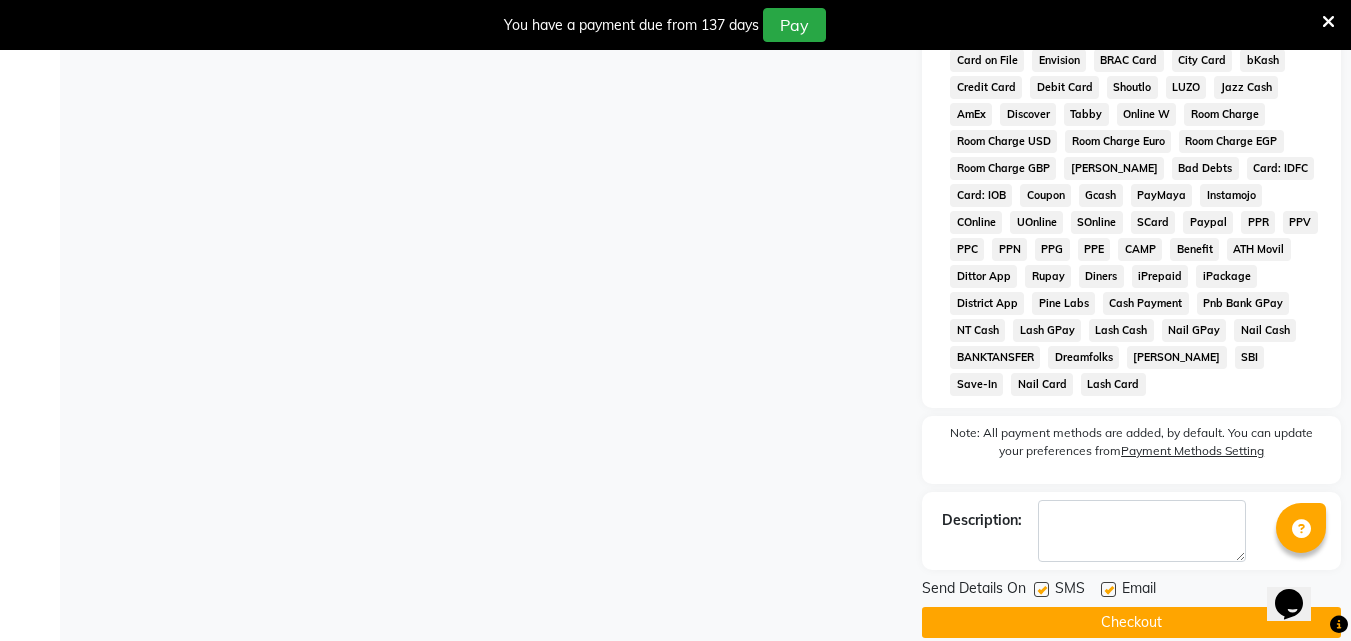 click on "Checkout" 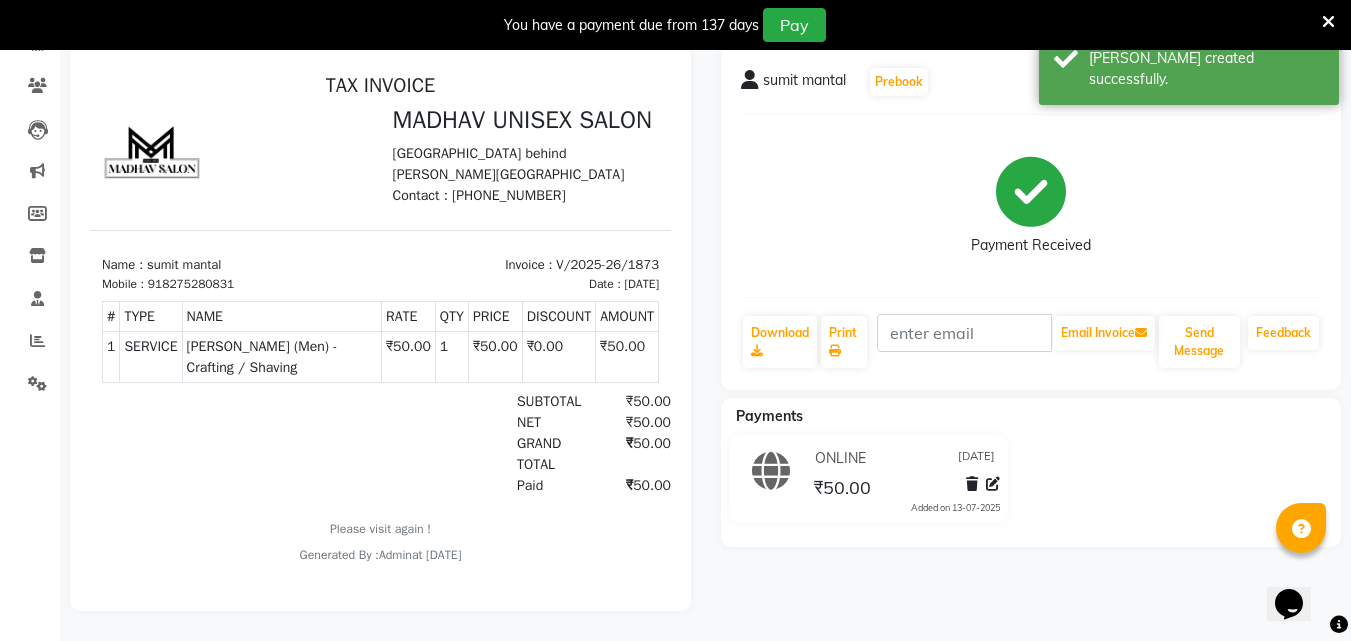 scroll, scrollTop: 0, scrollLeft: 0, axis: both 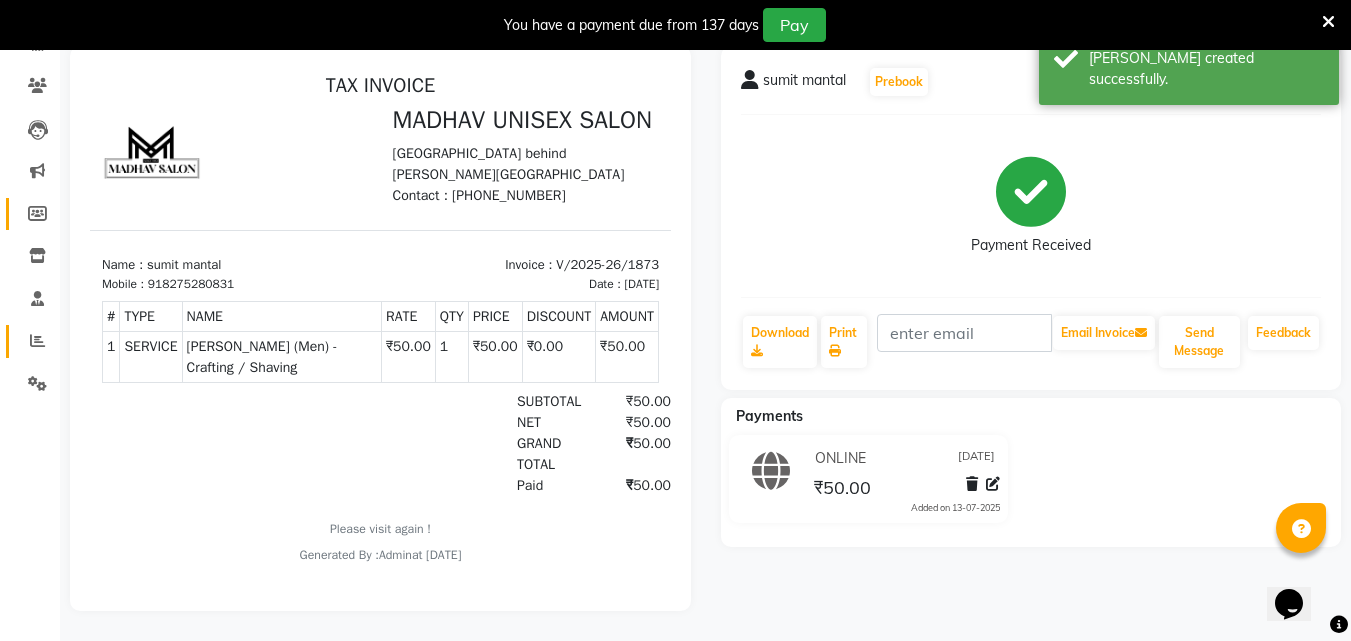 drag, startPoint x: 17, startPoint y: 322, endPoint x: 29, endPoint y: 318, distance: 12.649111 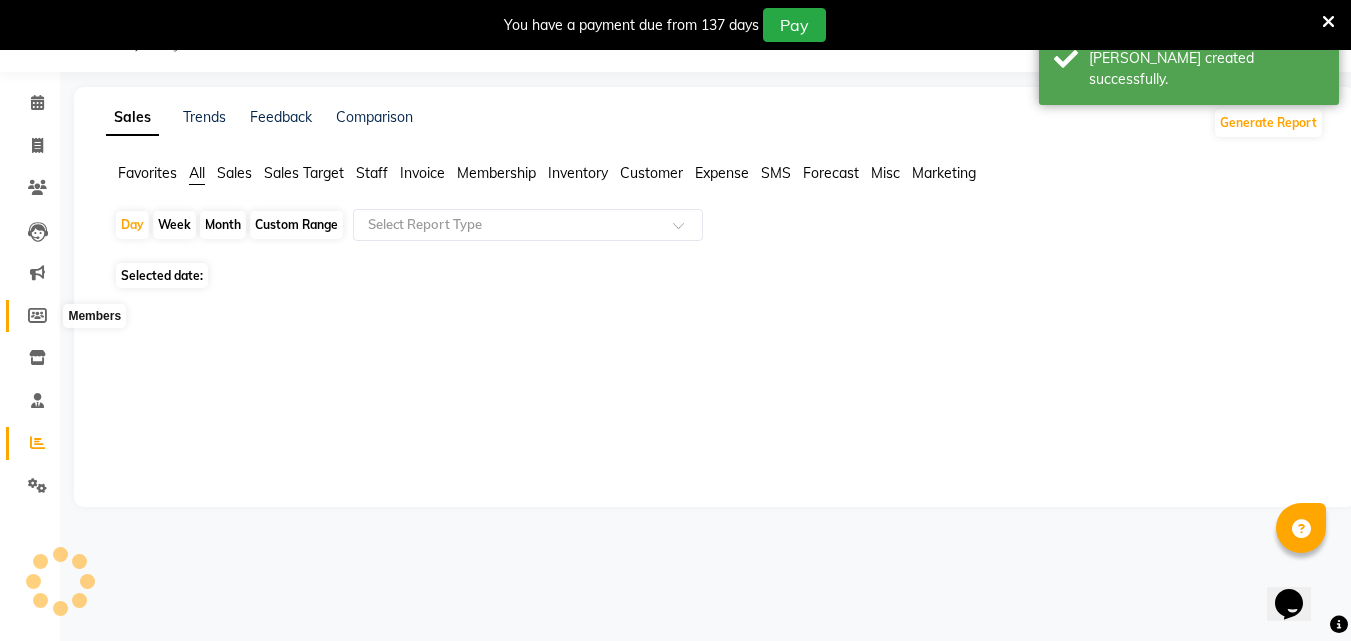 scroll, scrollTop: 50, scrollLeft: 0, axis: vertical 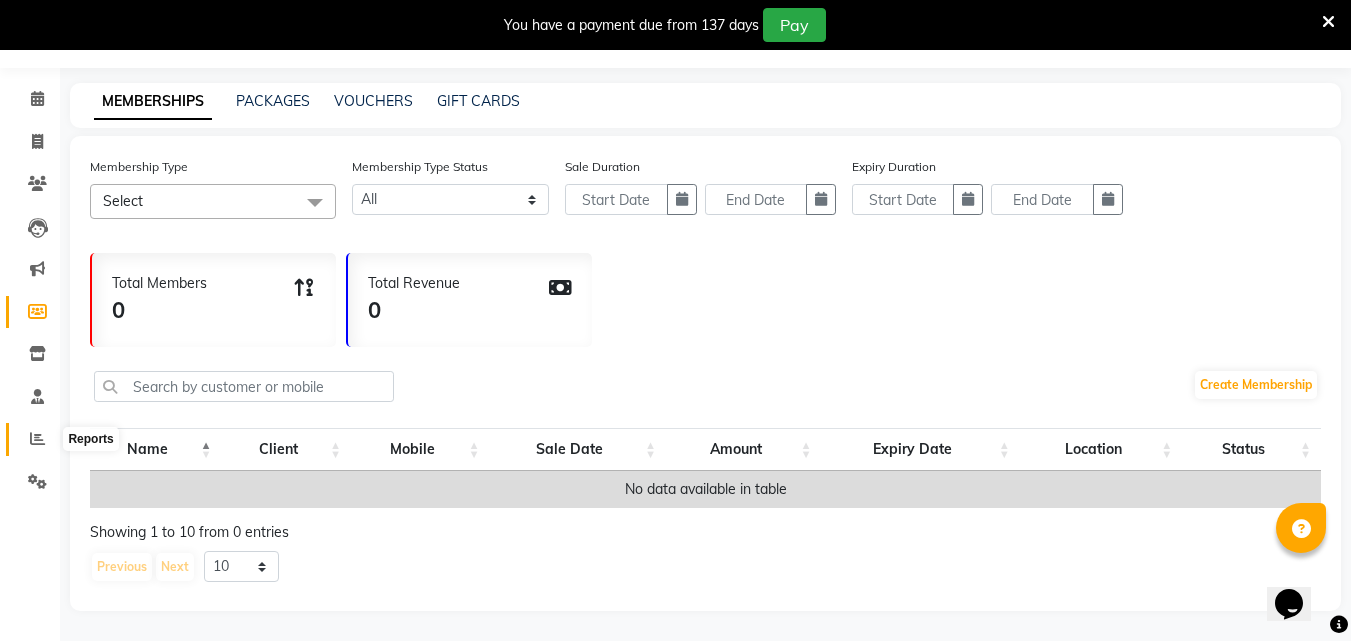 click 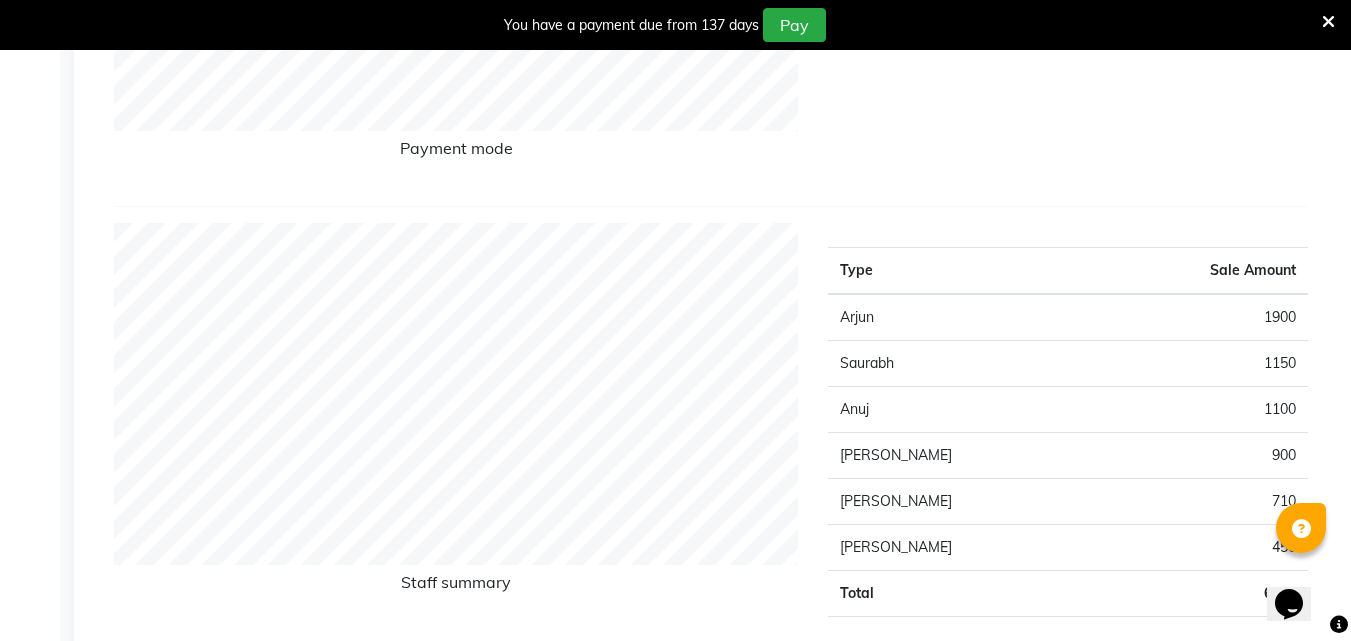 scroll, scrollTop: 0, scrollLeft: 0, axis: both 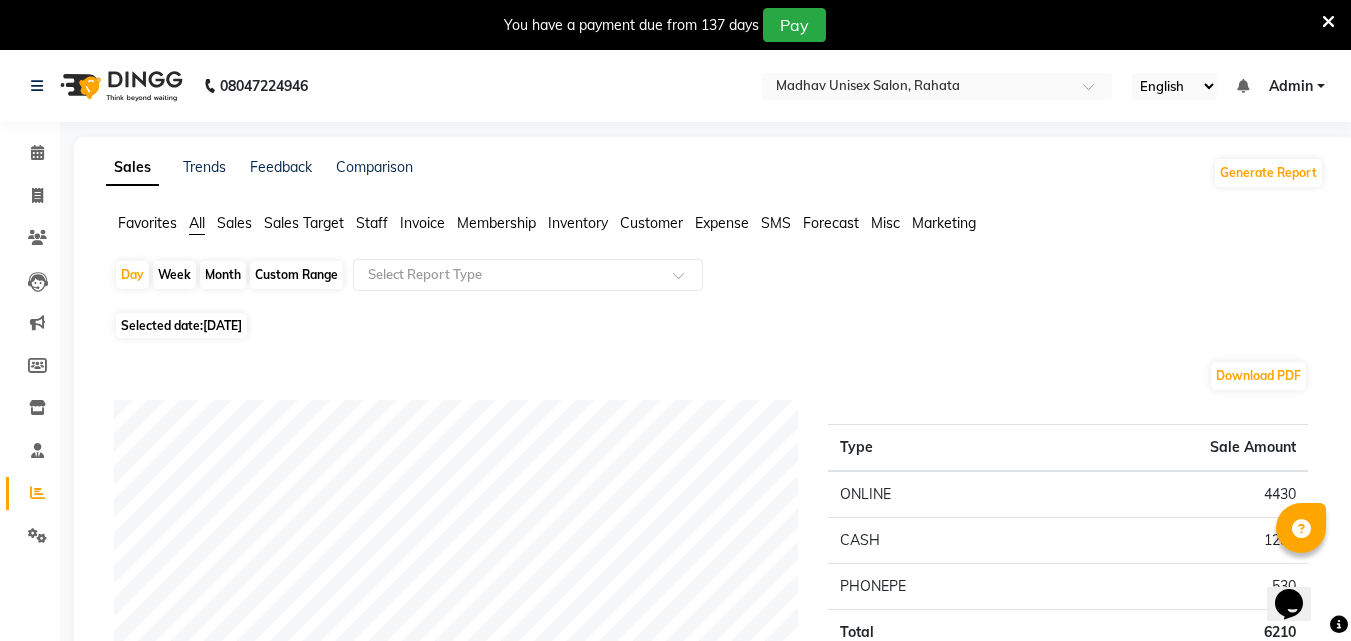 click on "Calendar" 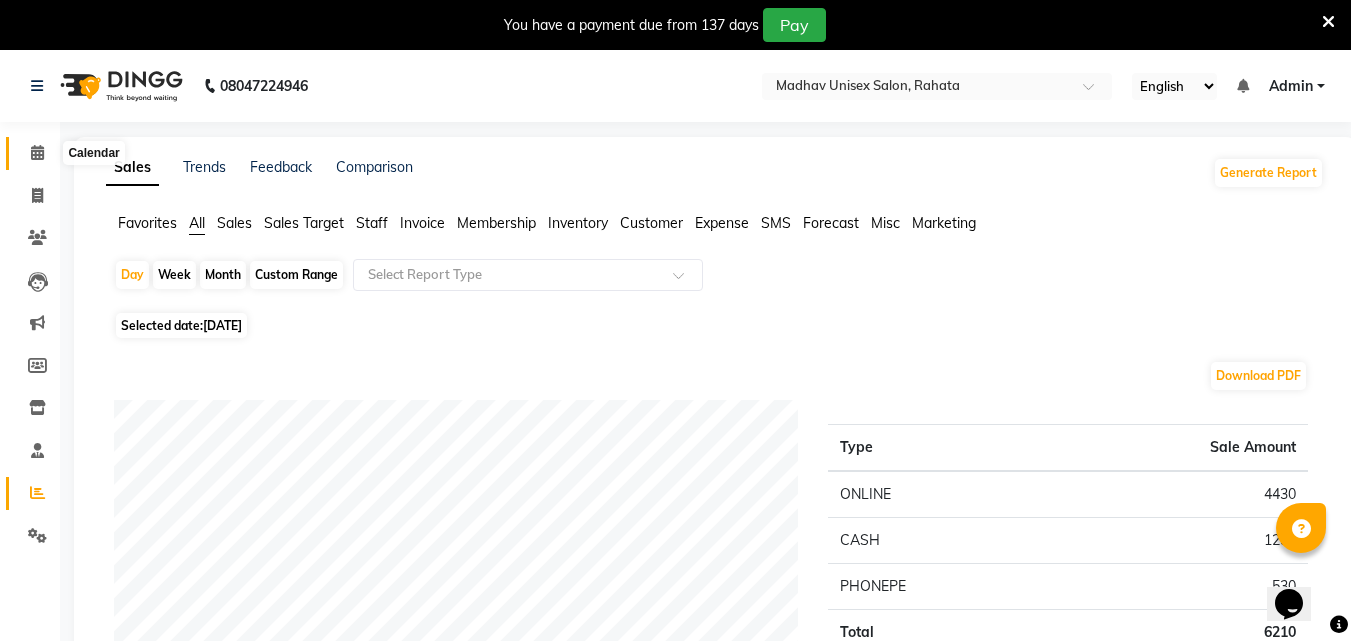 click 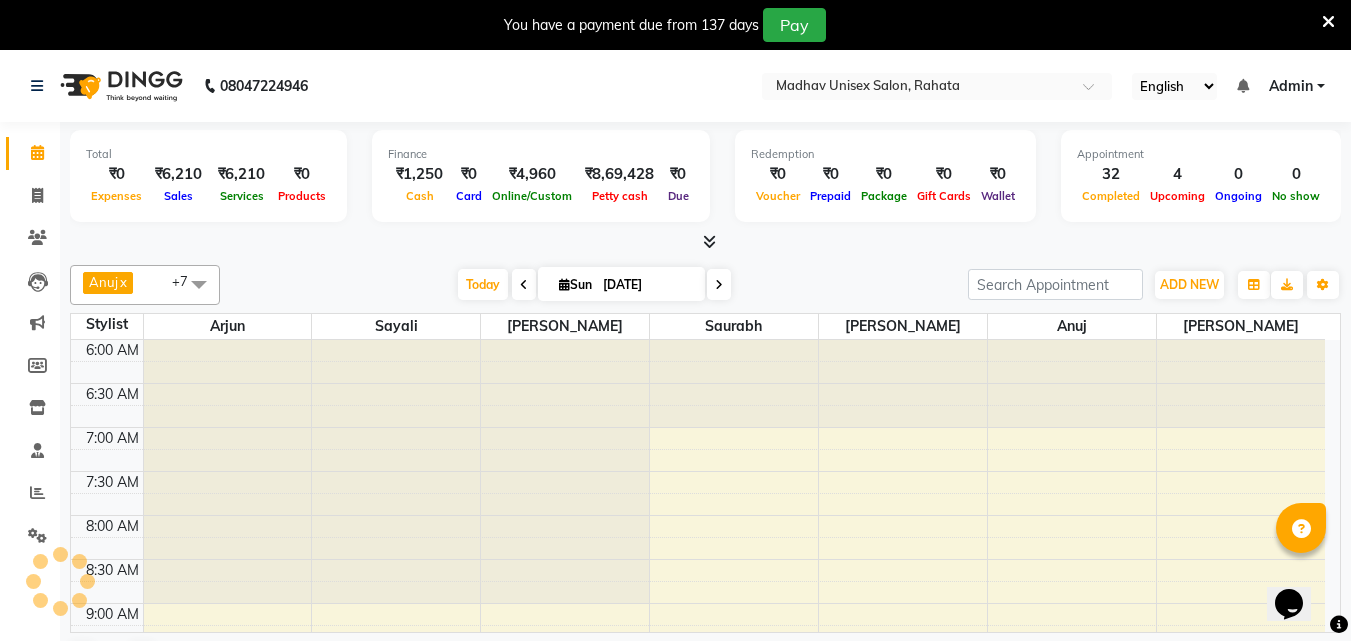 scroll, scrollTop: 0, scrollLeft: 0, axis: both 